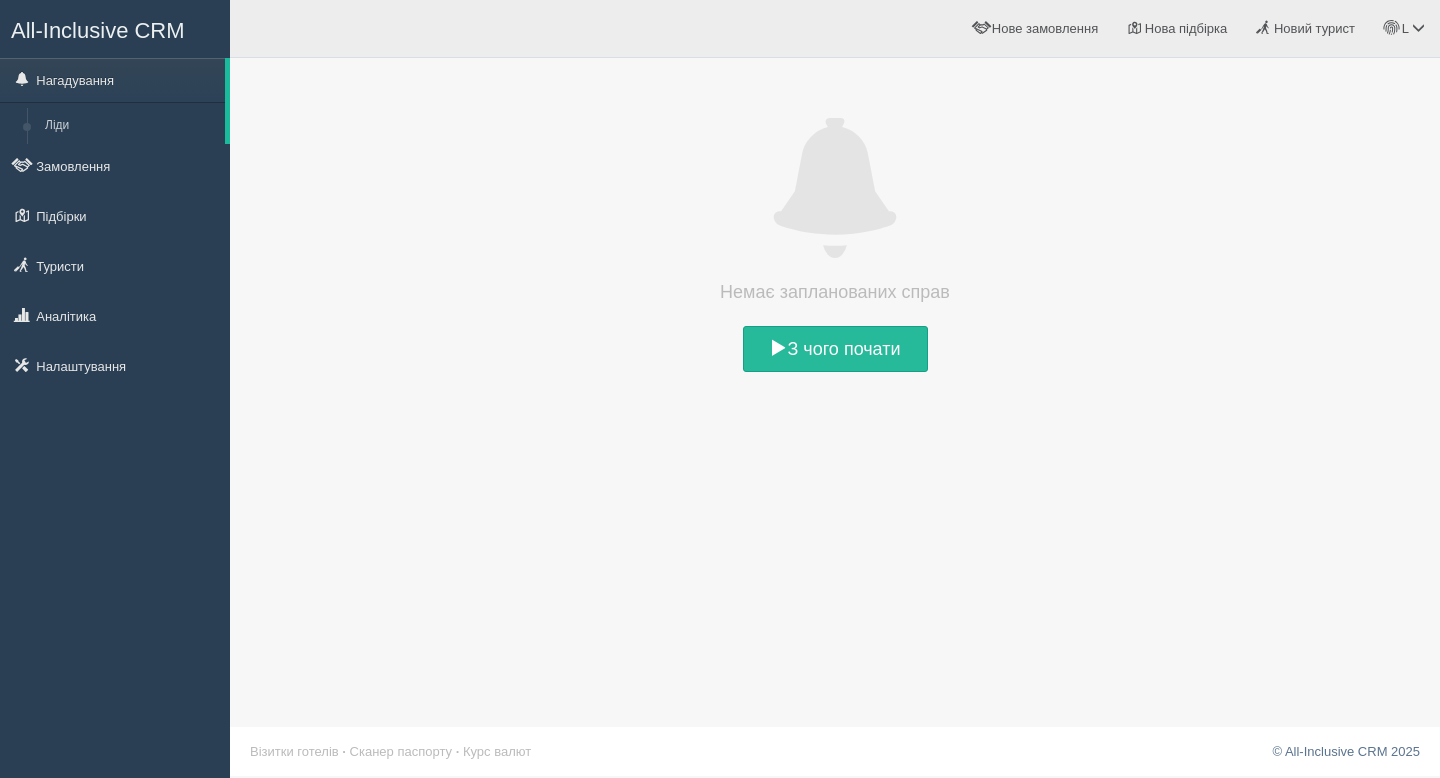 scroll, scrollTop: 0, scrollLeft: 0, axis: both 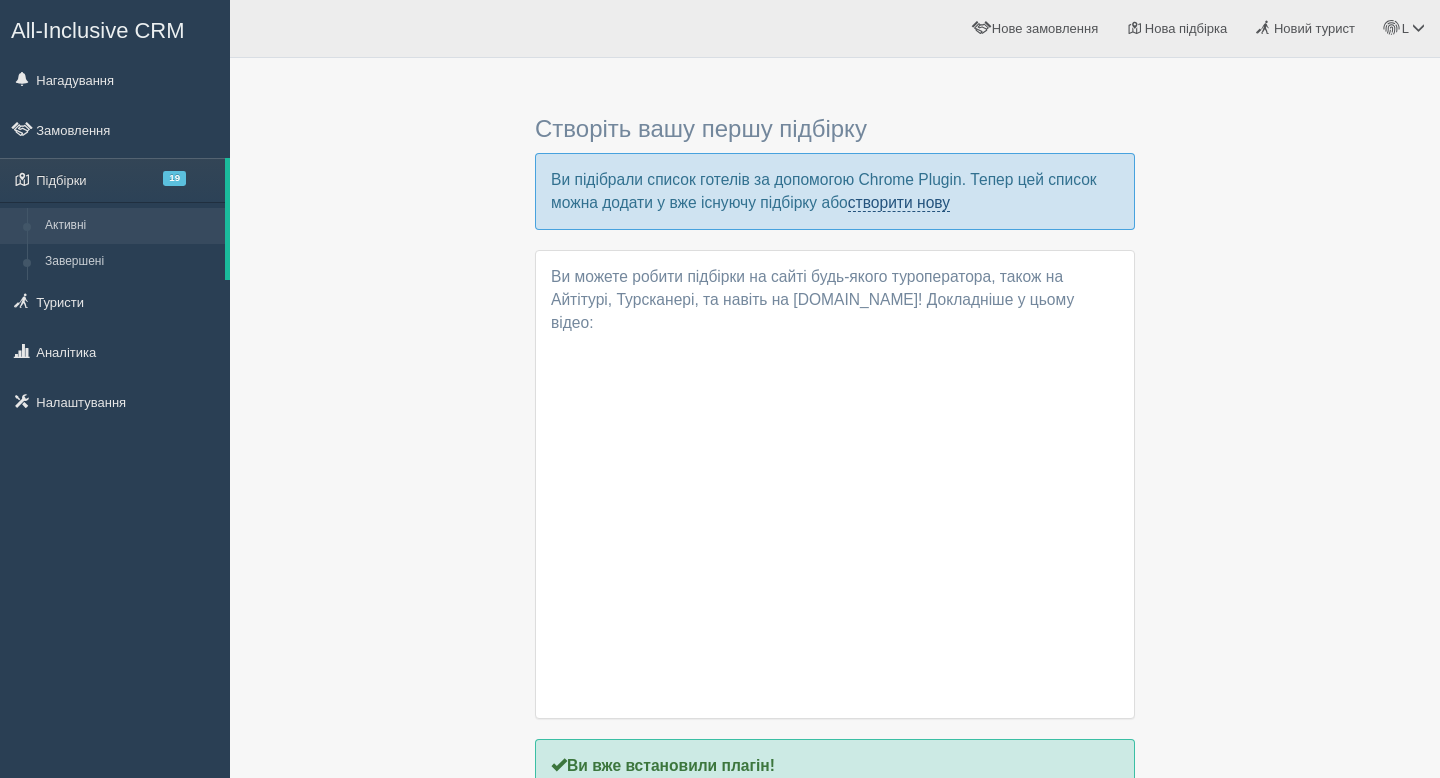 click on "створити нову" at bounding box center (899, 203) 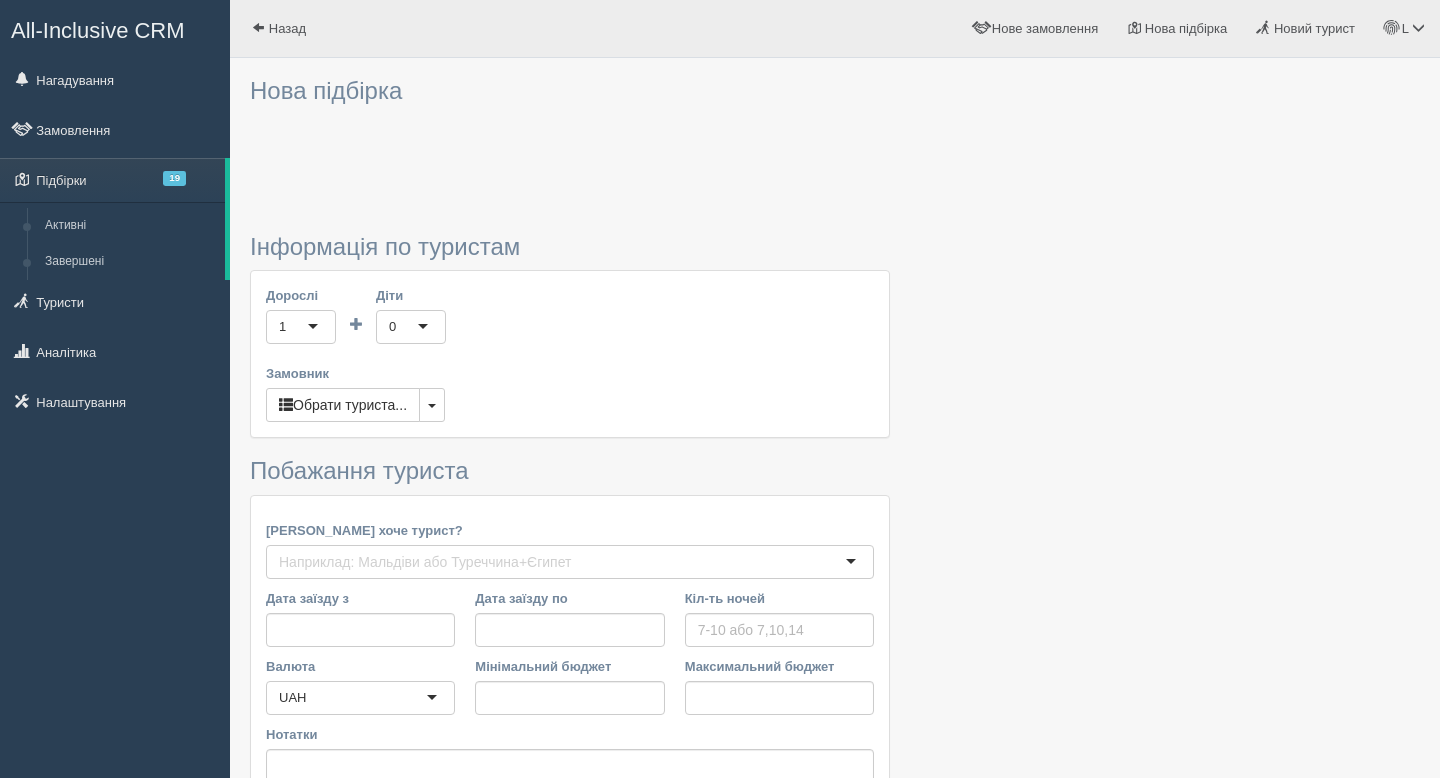 scroll, scrollTop: 0, scrollLeft: 0, axis: both 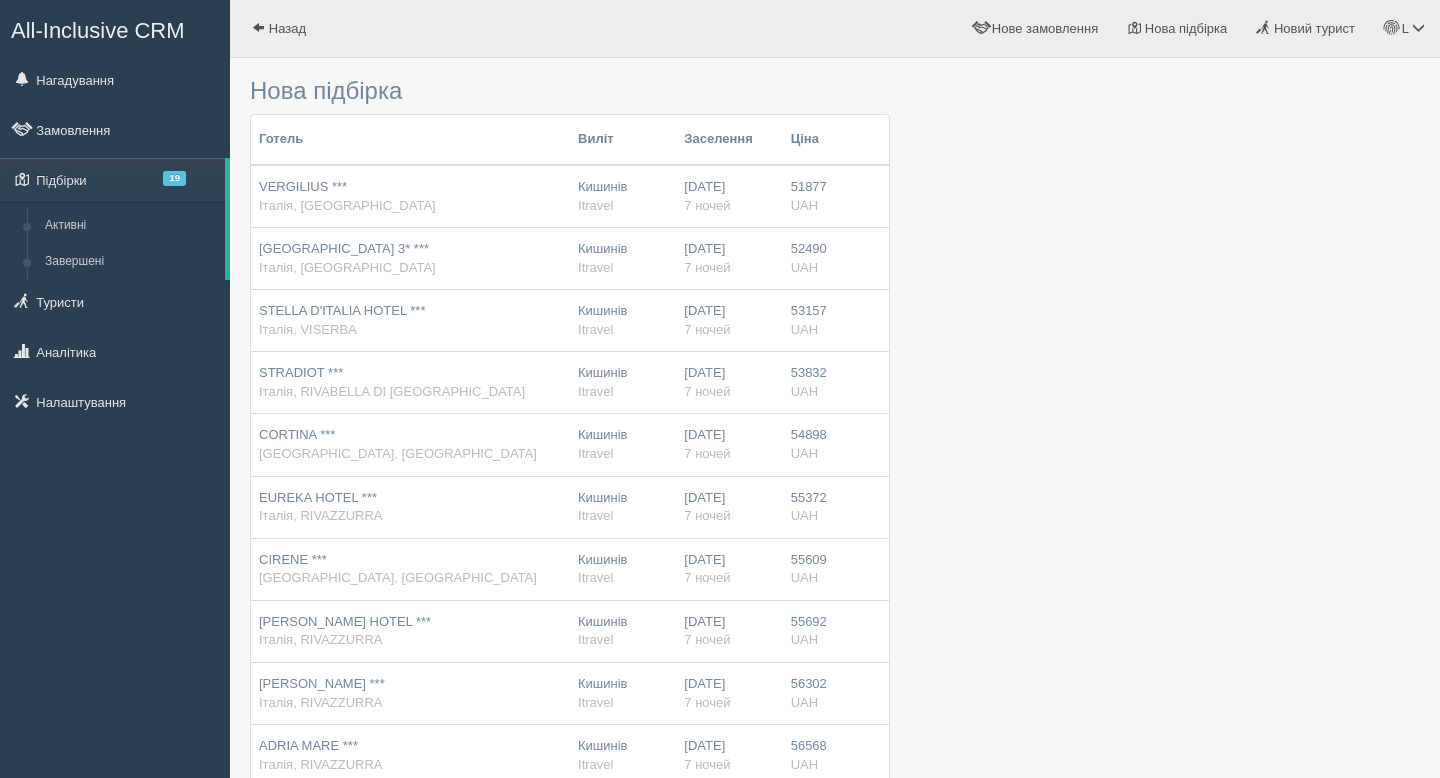 click on "VERGILIUS ***
Італія, RICCIONE" at bounding box center [410, 196] 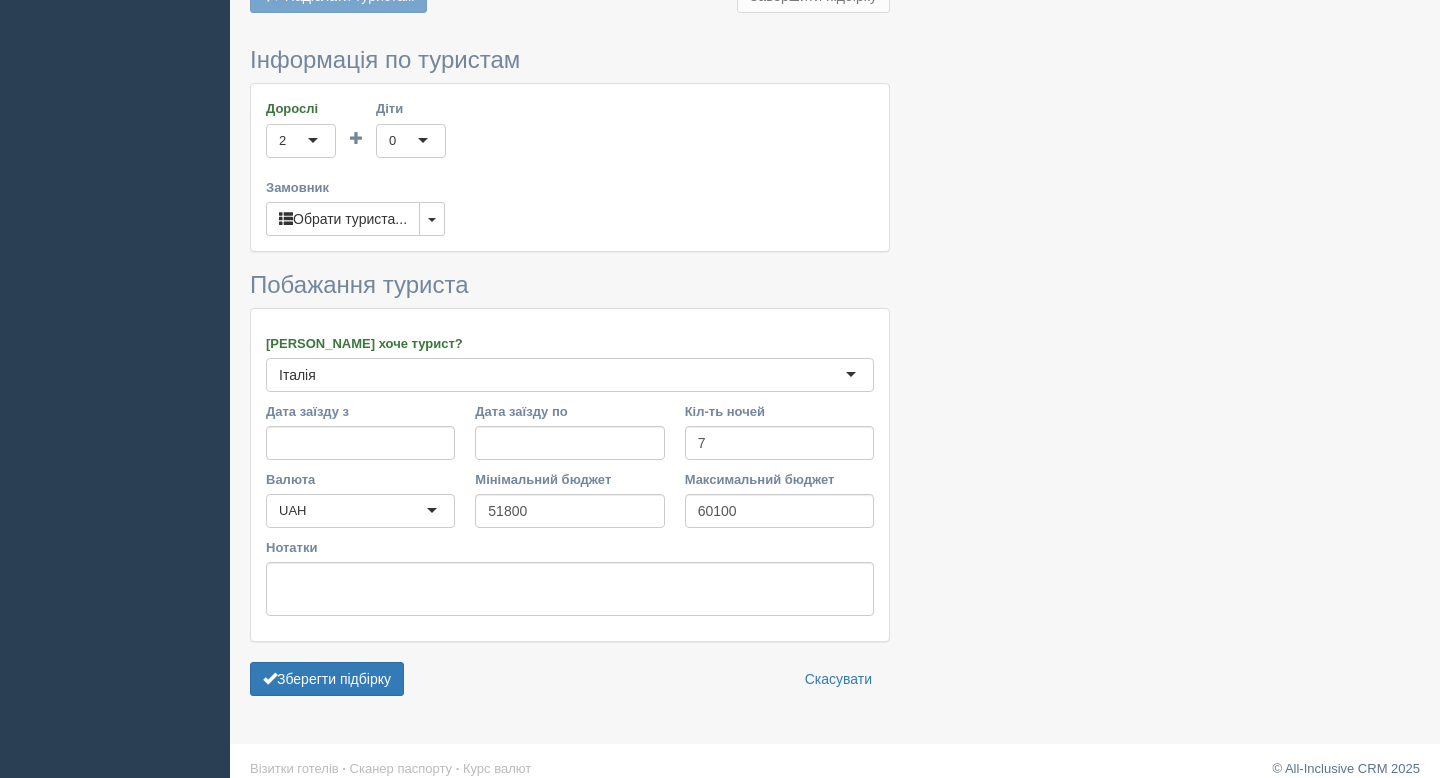 scroll, scrollTop: 1406, scrollLeft: 0, axis: vertical 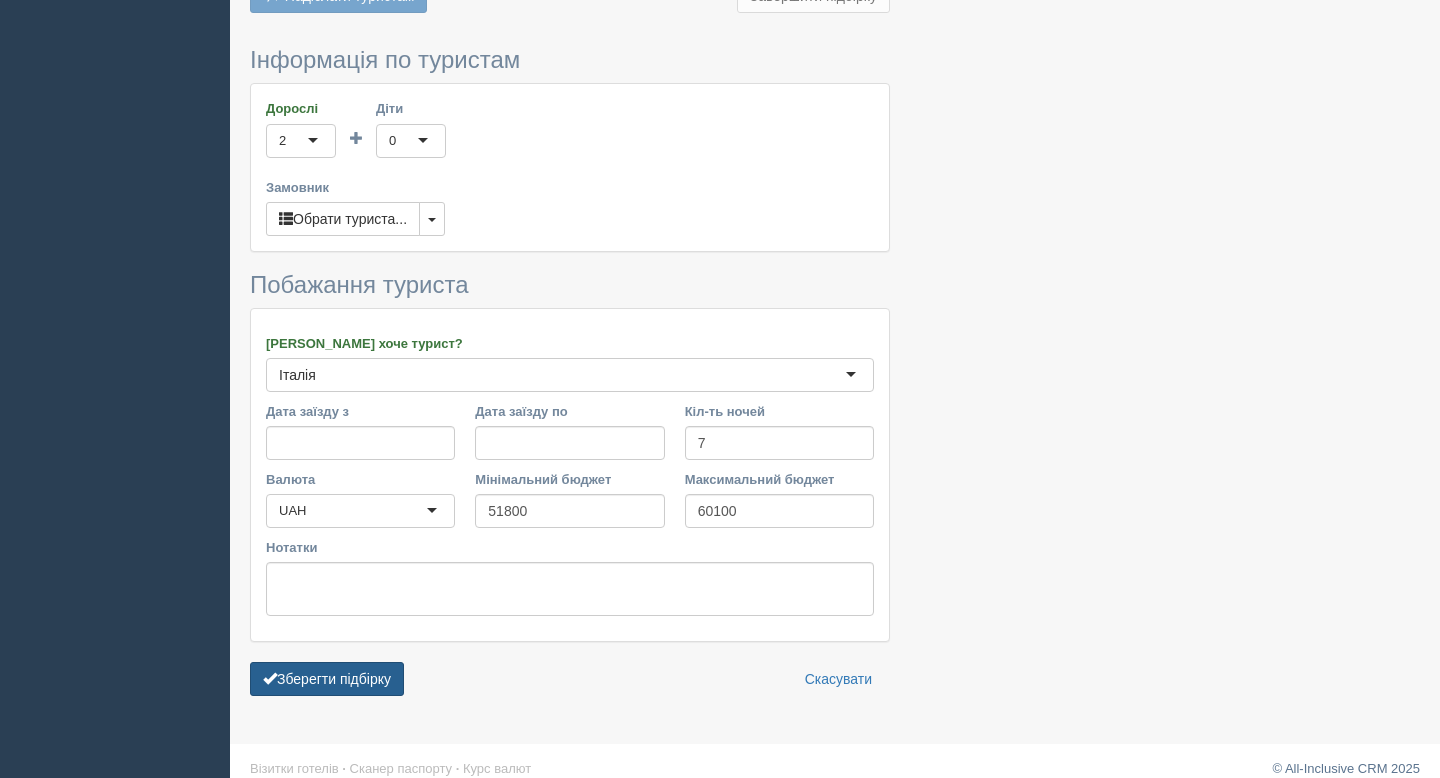 click on "Зберегти підбірку" at bounding box center [327, 679] 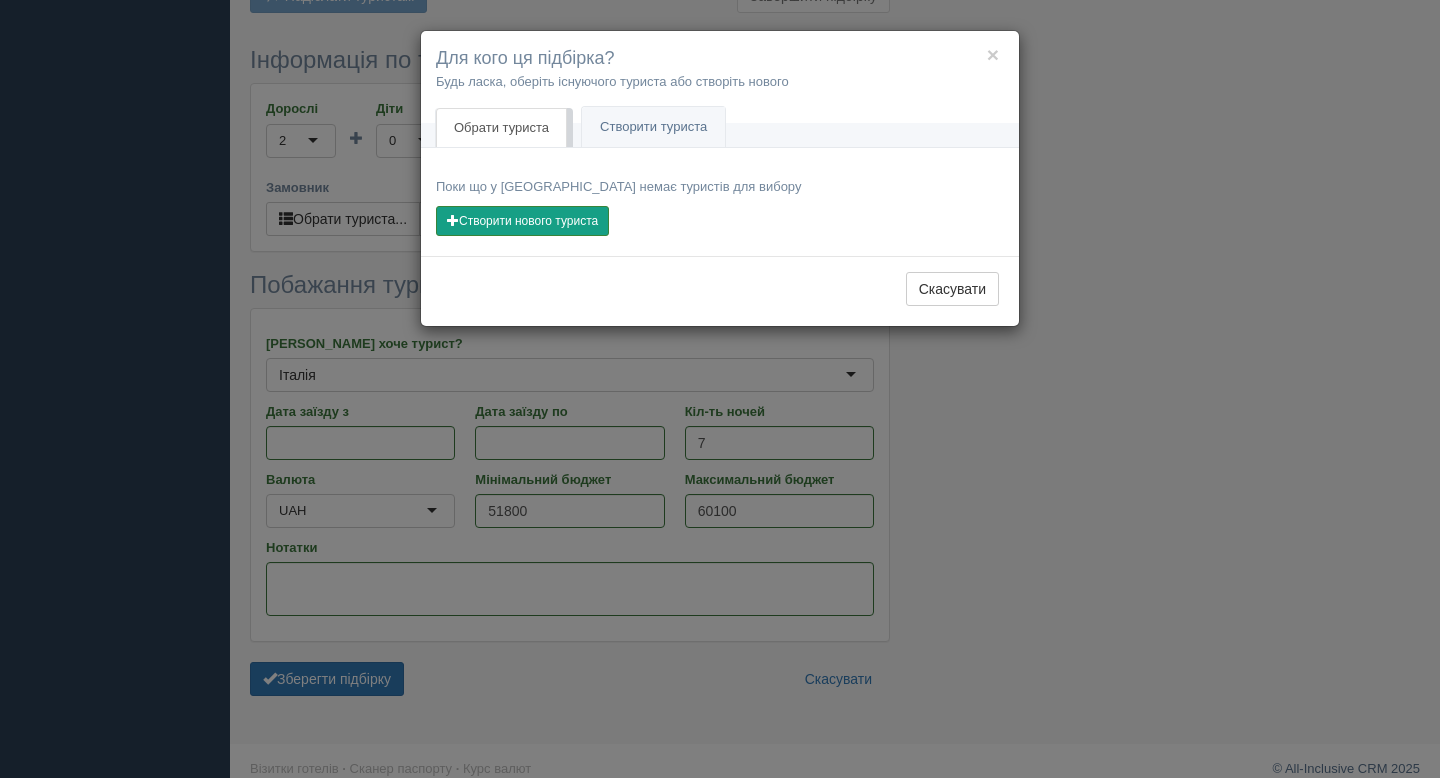 click on "Створити нового туриста" at bounding box center (522, 221) 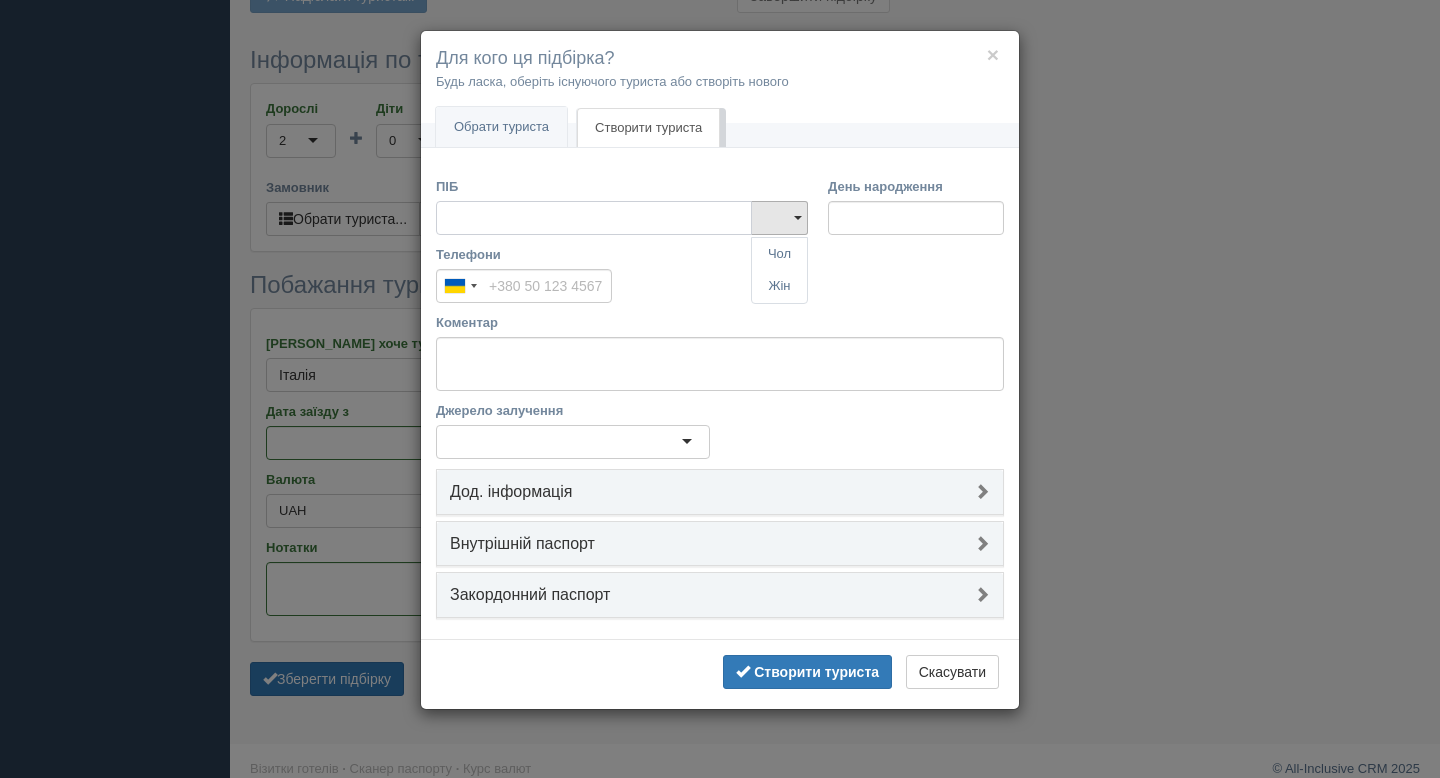 type on "S" 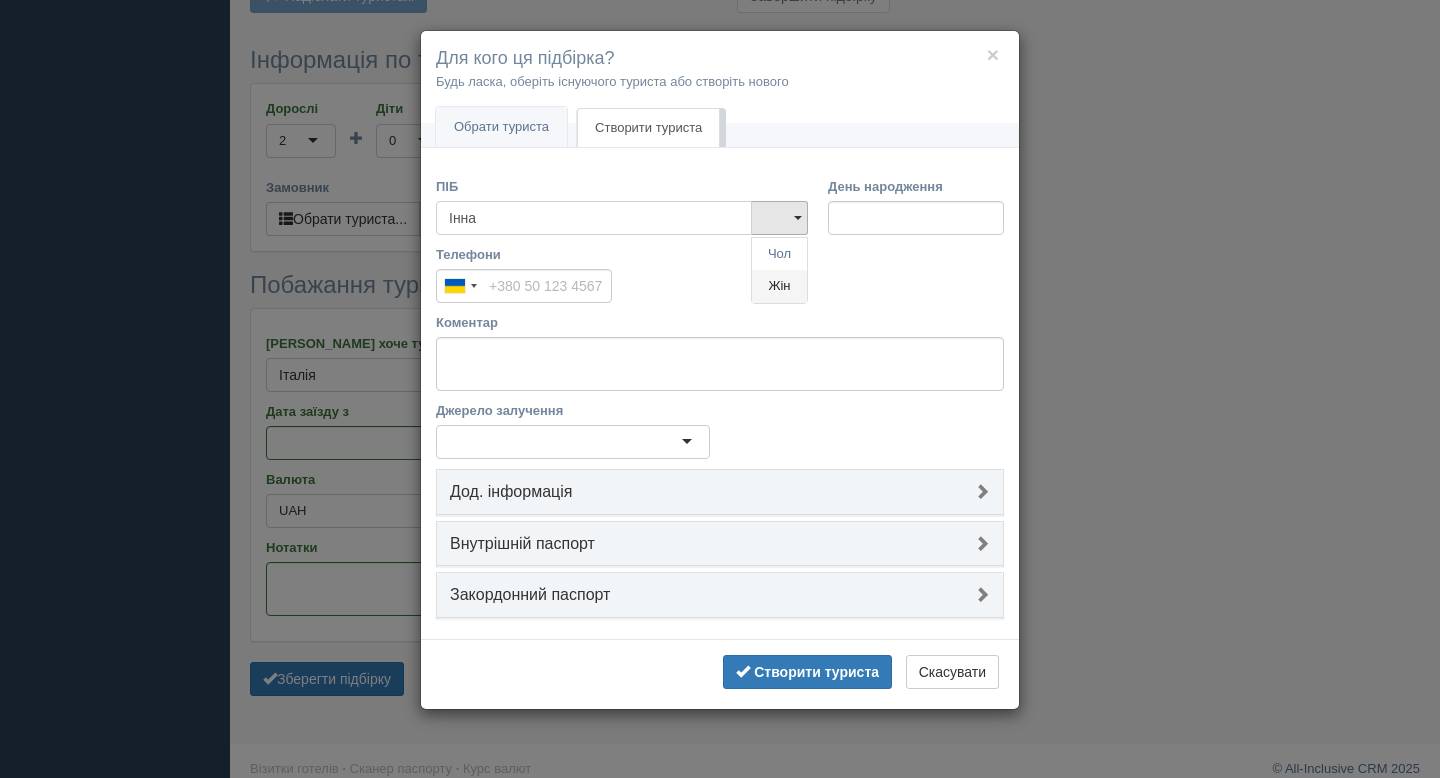 type on "Інна" 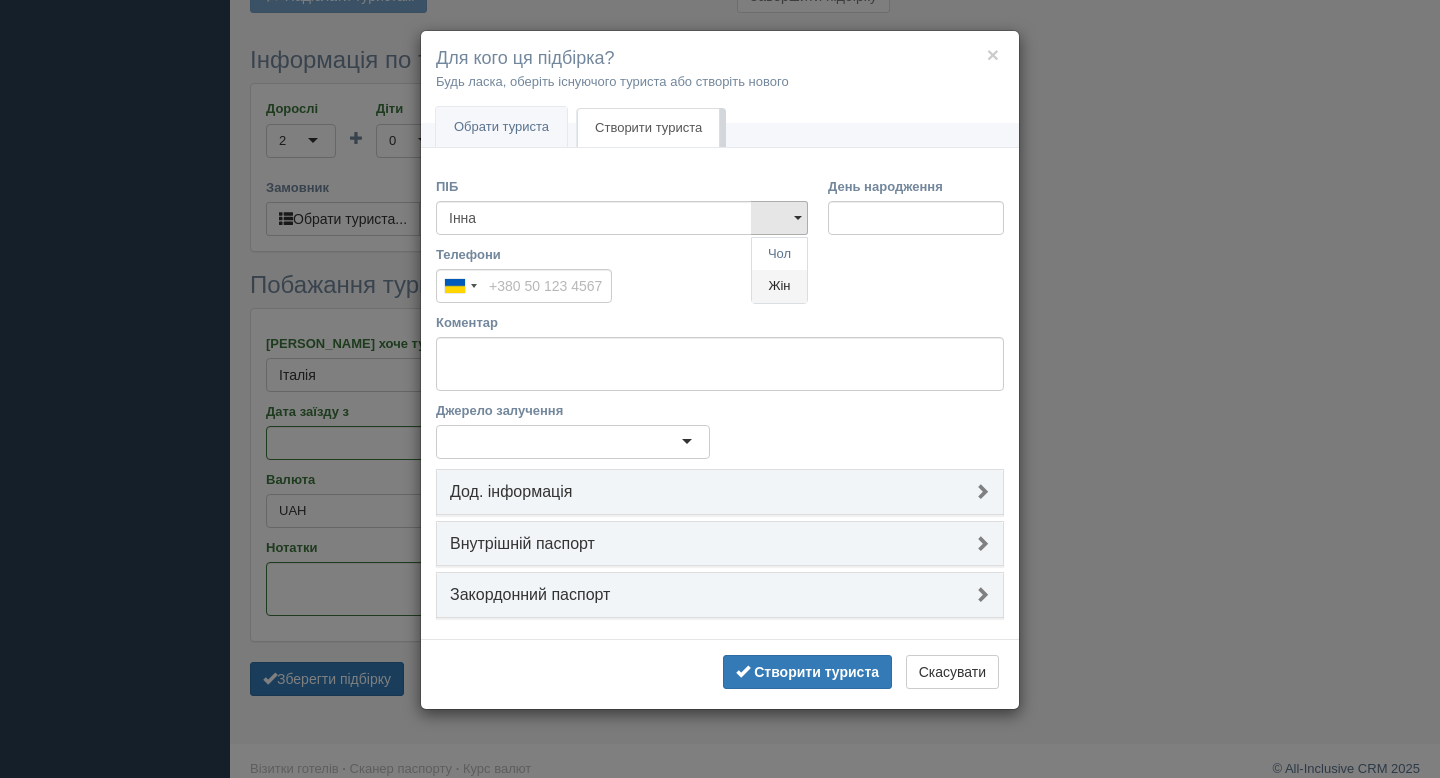 click on "Жін" at bounding box center (779, 286) 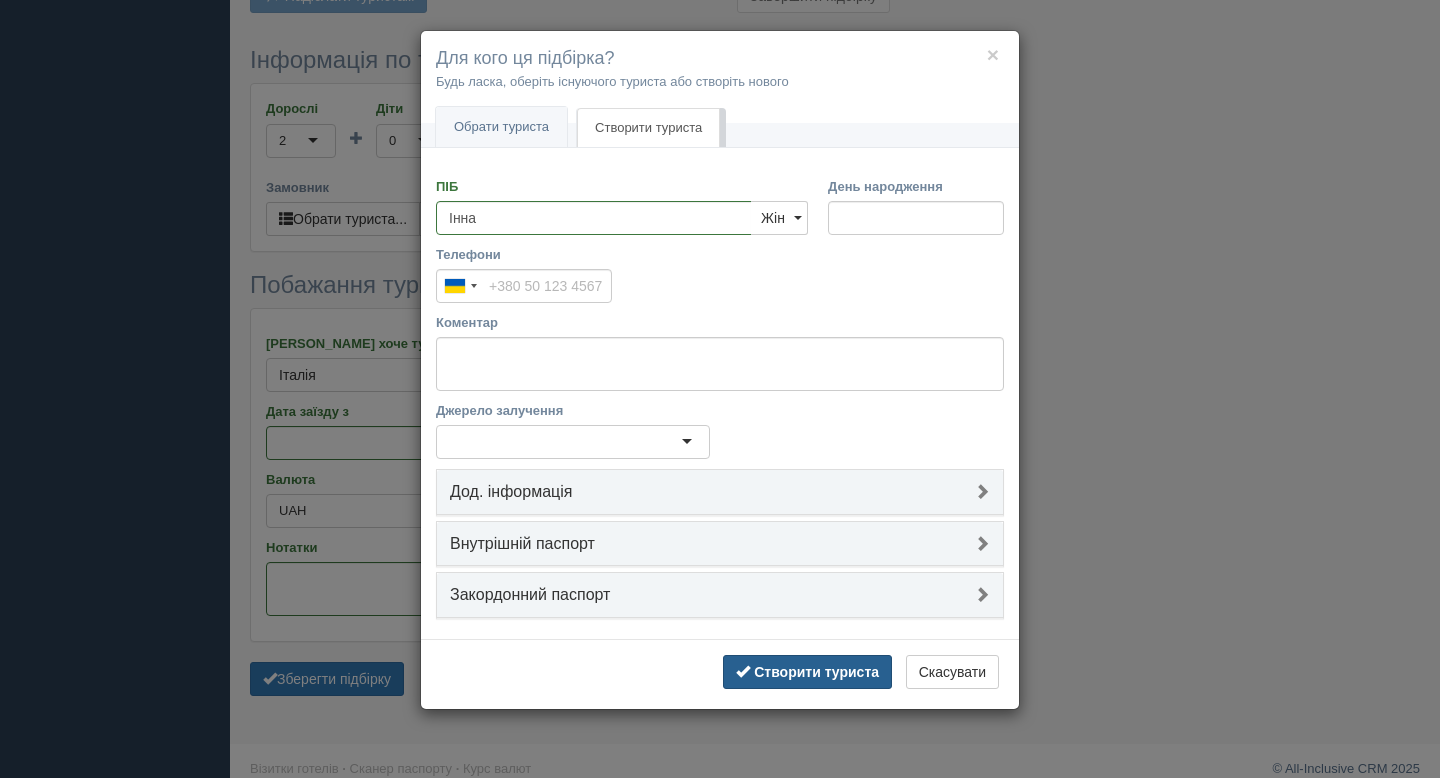 click on "Створити туриста" at bounding box center (816, 672) 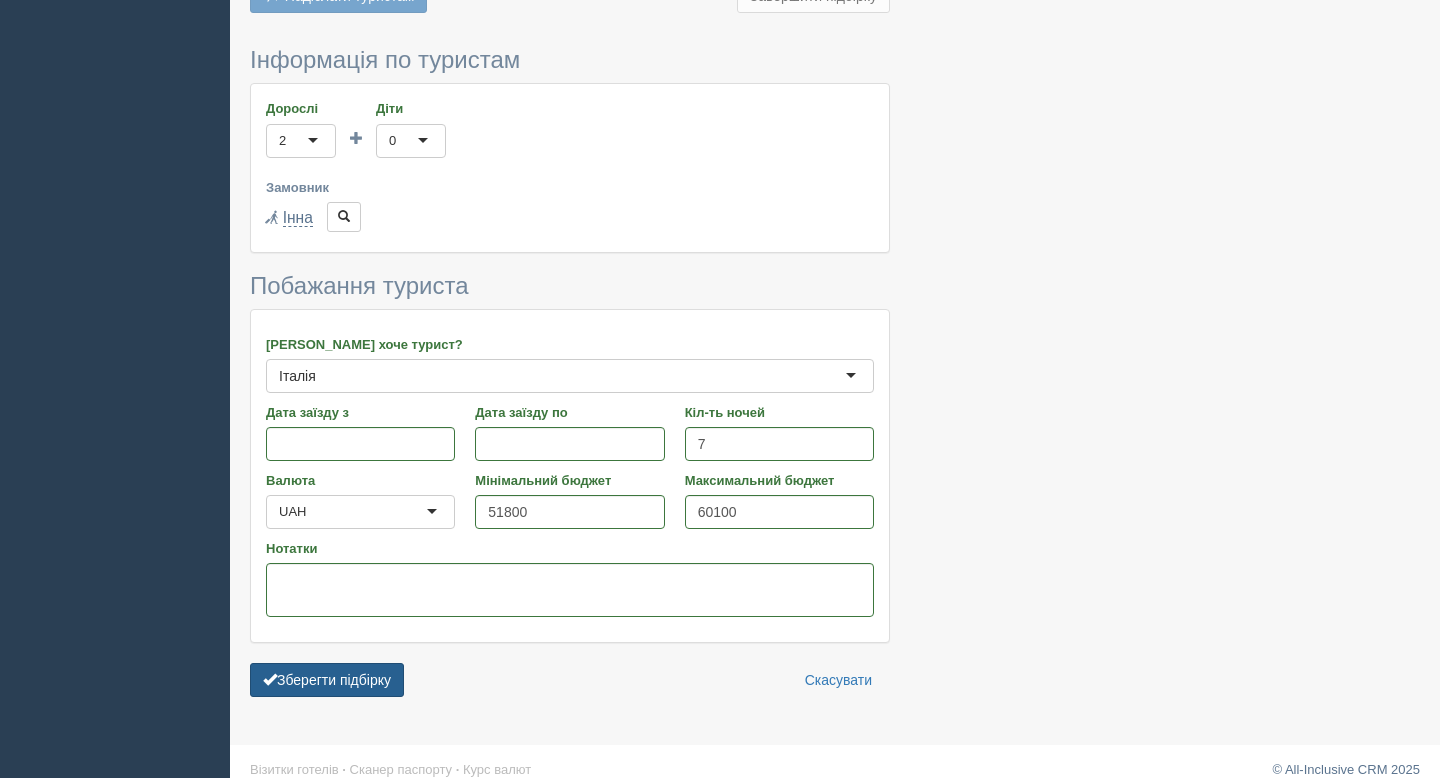 click on "Зберегти підбірку" at bounding box center (327, 680) 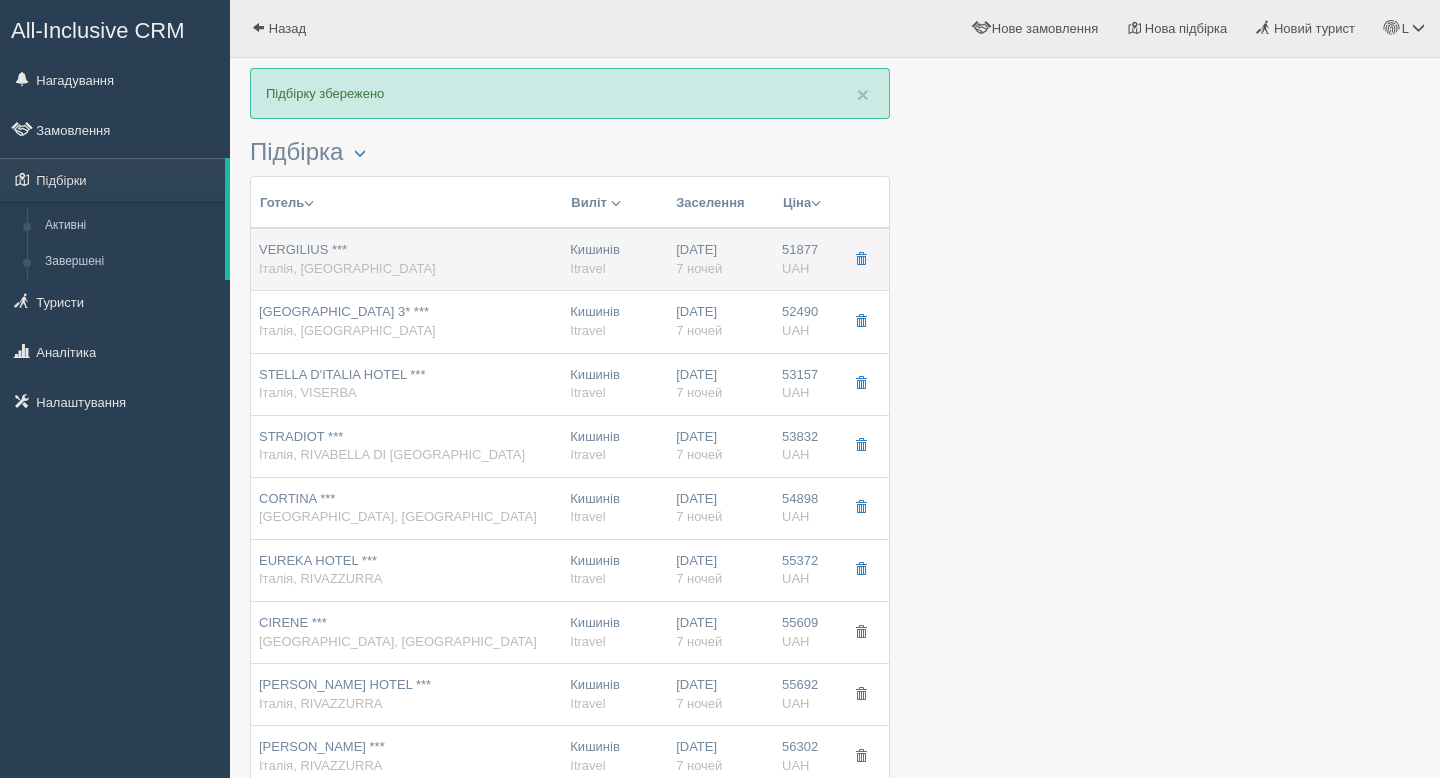 scroll, scrollTop: 0, scrollLeft: 0, axis: both 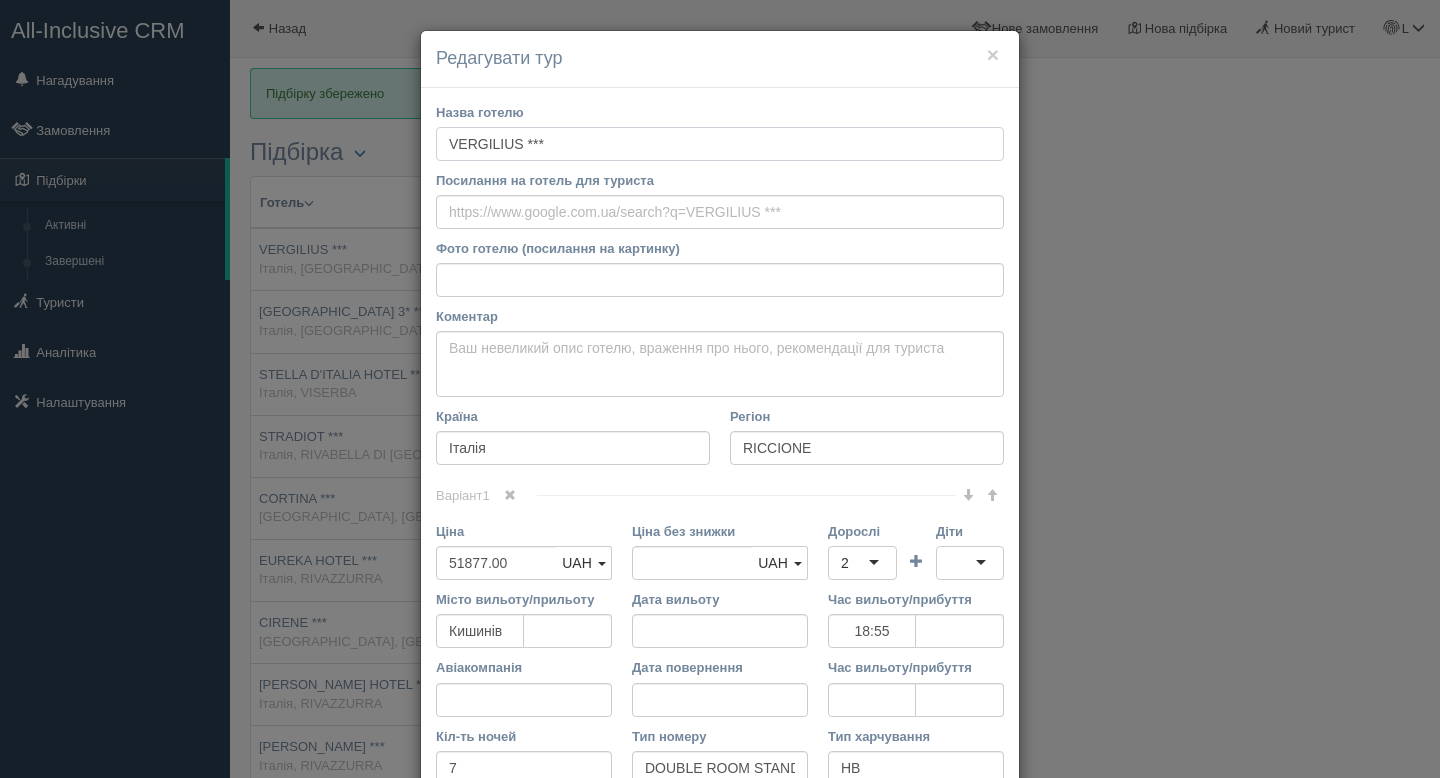 drag, startPoint x: 551, startPoint y: 148, endPoint x: 443, endPoint y: 144, distance: 108.07405 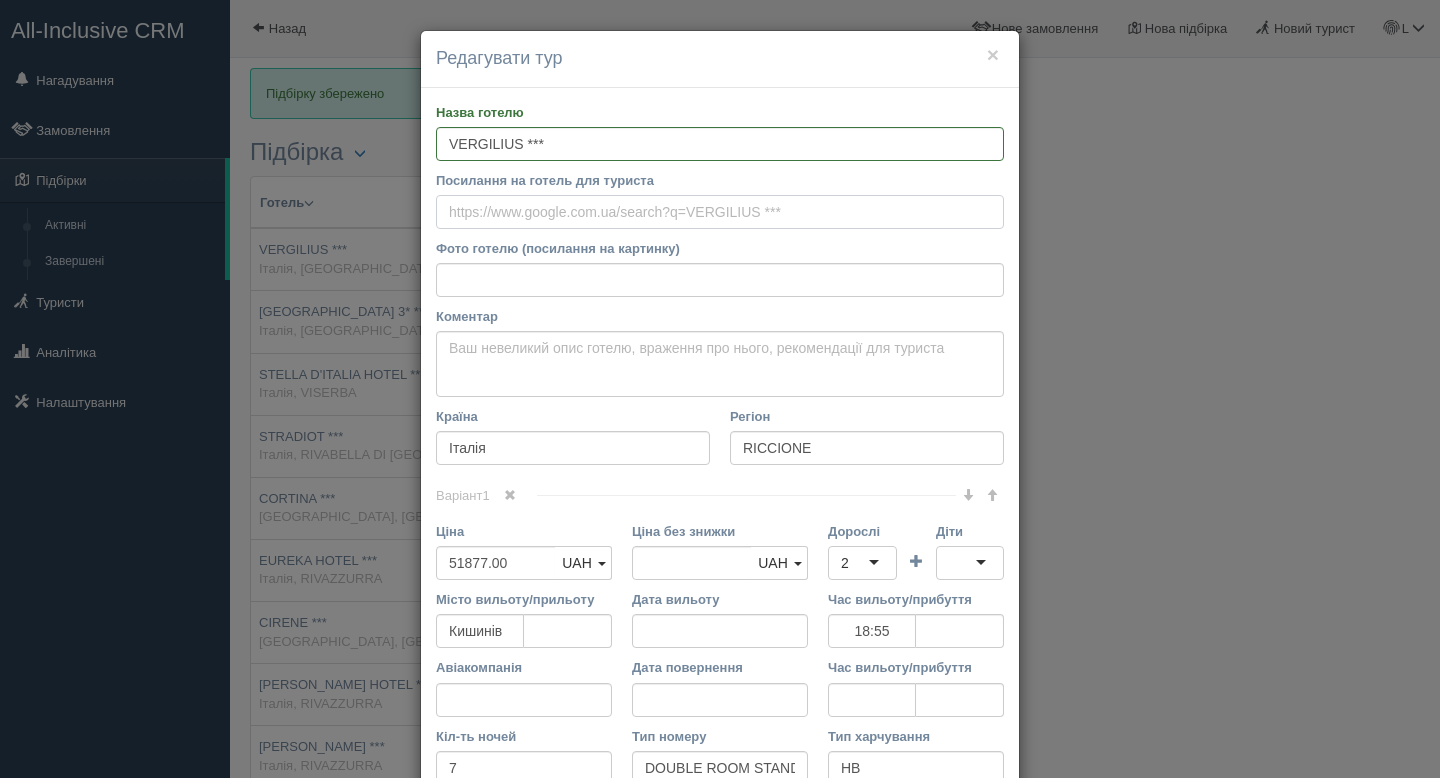 click on "Посилання на готель для туриста" at bounding box center (720, 212) 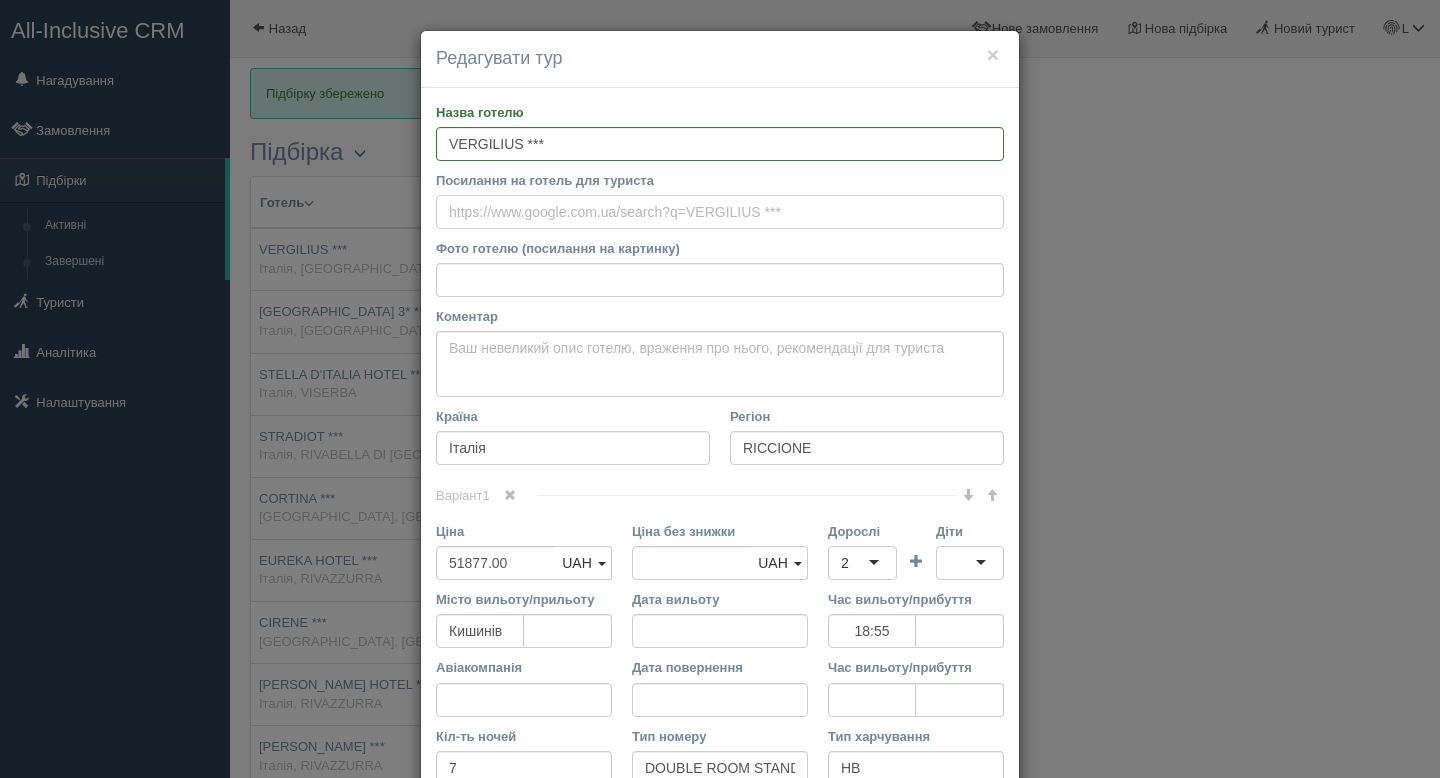 paste on "https://www.booking.com/hotel/it/vergilius-riccione.uk.html" 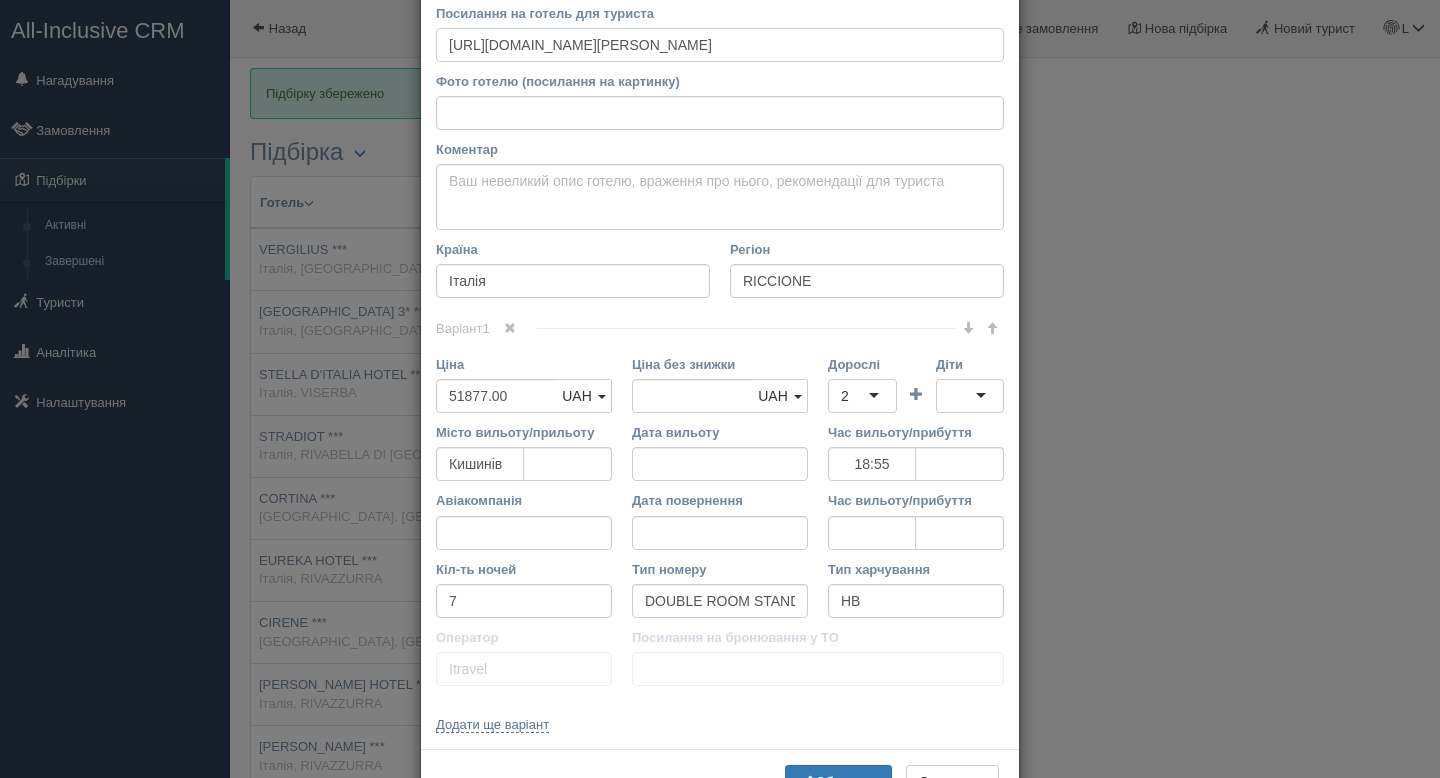 scroll, scrollTop: 239, scrollLeft: 0, axis: vertical 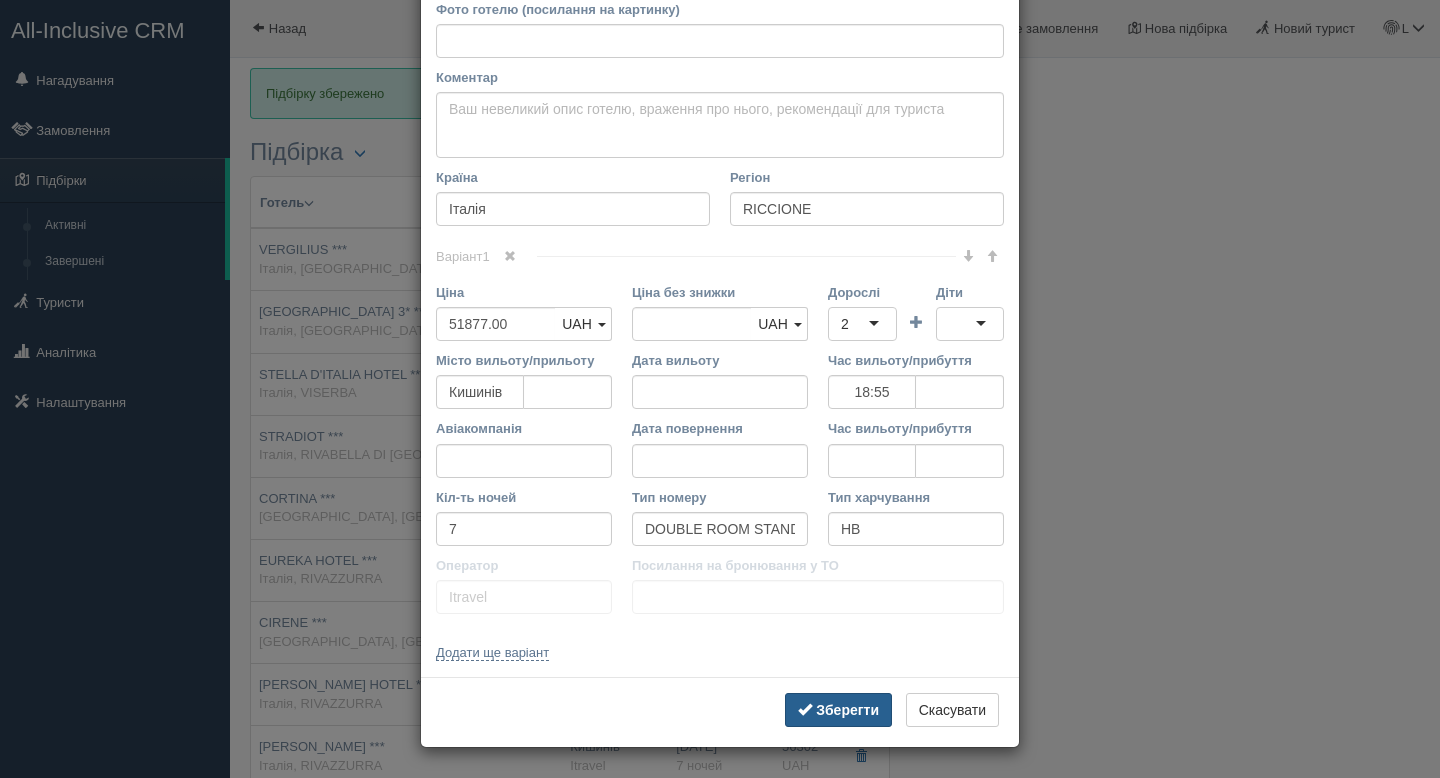 type on "https://www.booking.com/hotel/it/vergilius-riccione.uk.html" 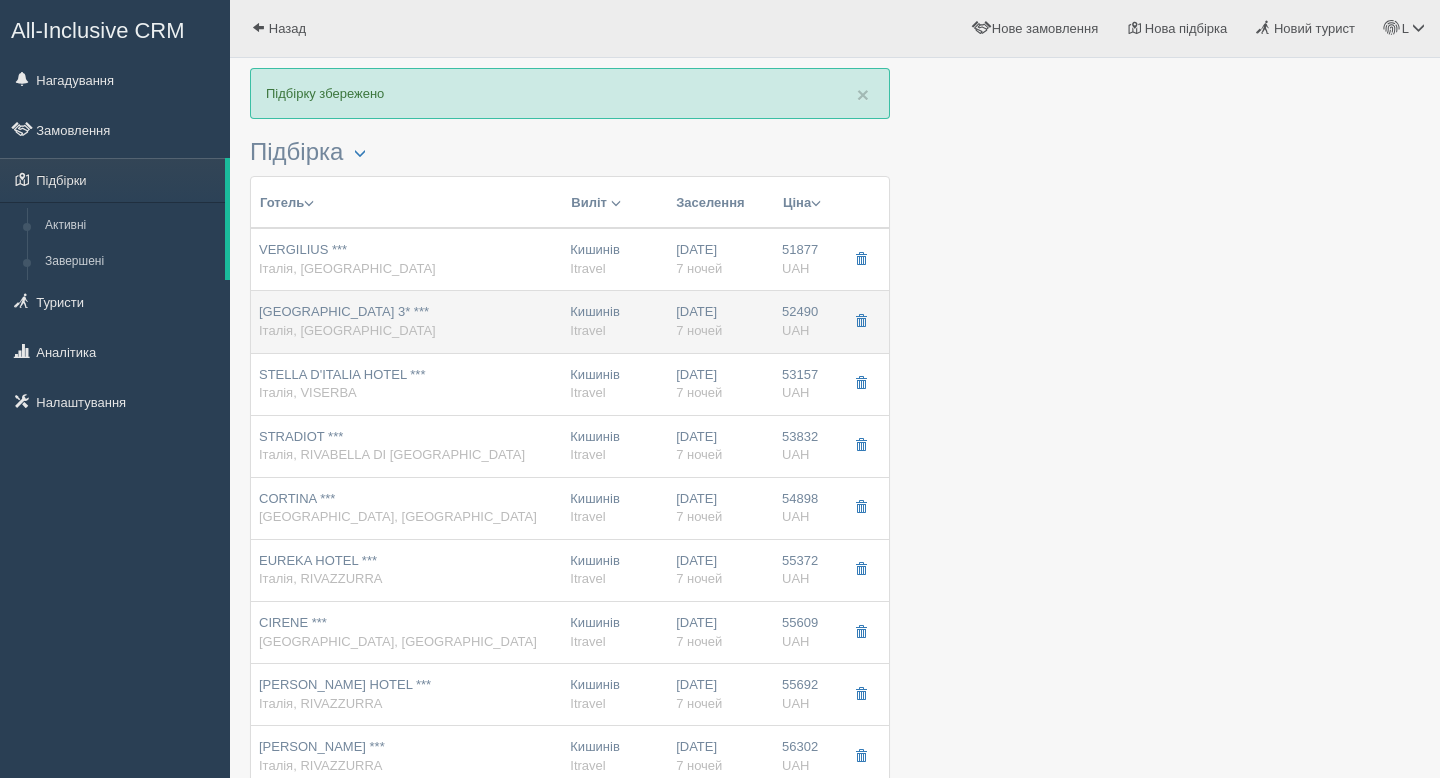 click on "VILLA LIETA HOTEL 3* ***
Італія, RIMINI" at bounding box center [406, 321] 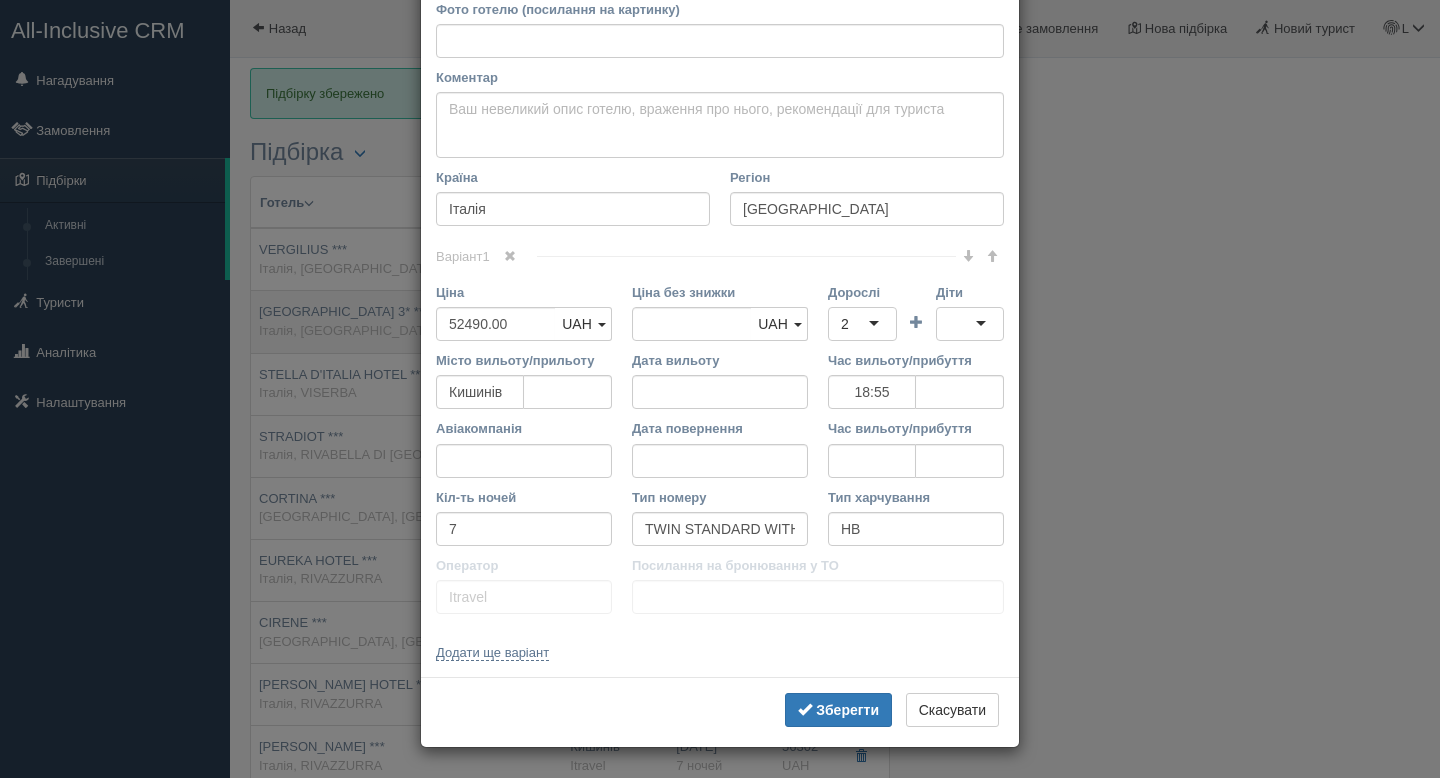 scroll, scrollTop: 0, scrollLeft: 0, axis: both 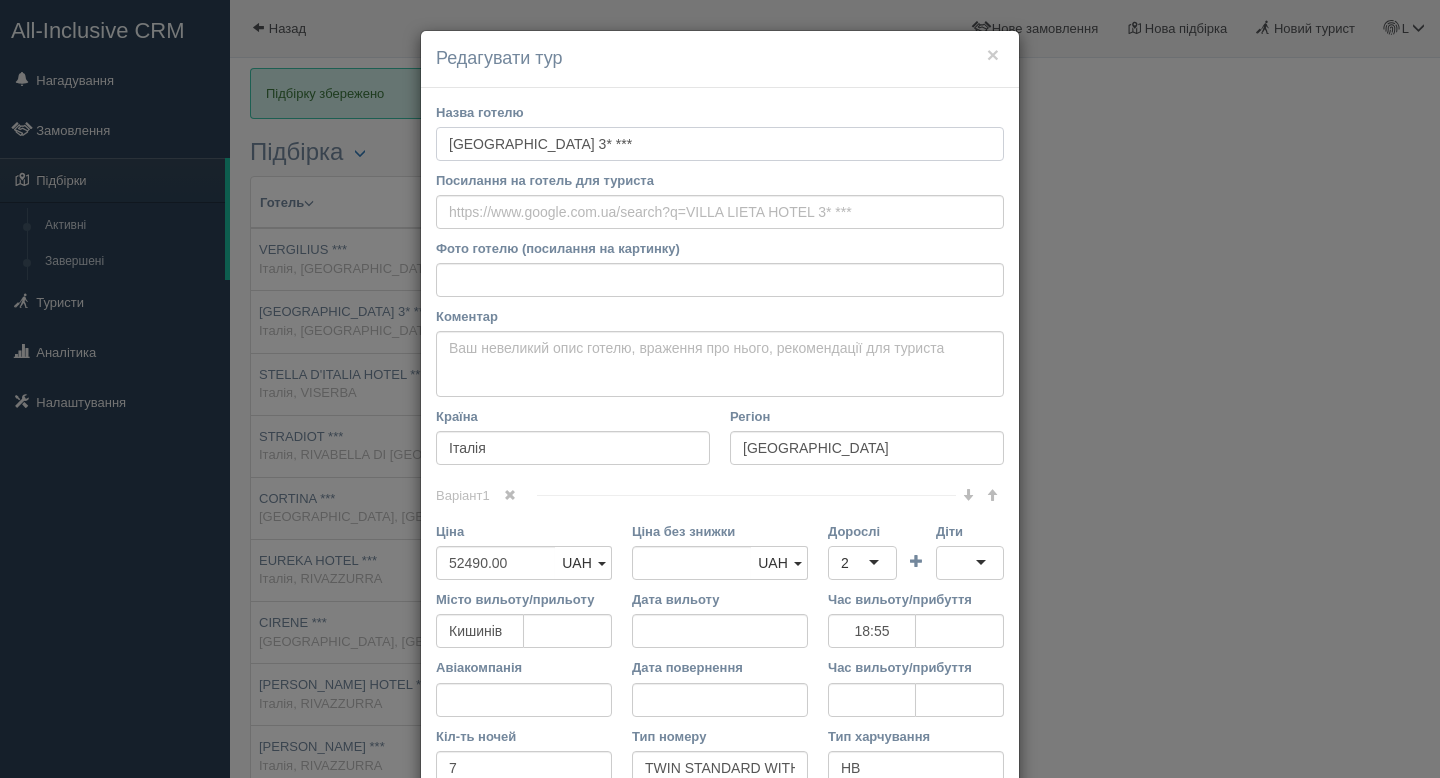 drag, startPoint x: 631, startPoint y: 145, endPoint x: 429, endPoint y: 145, distance: 202 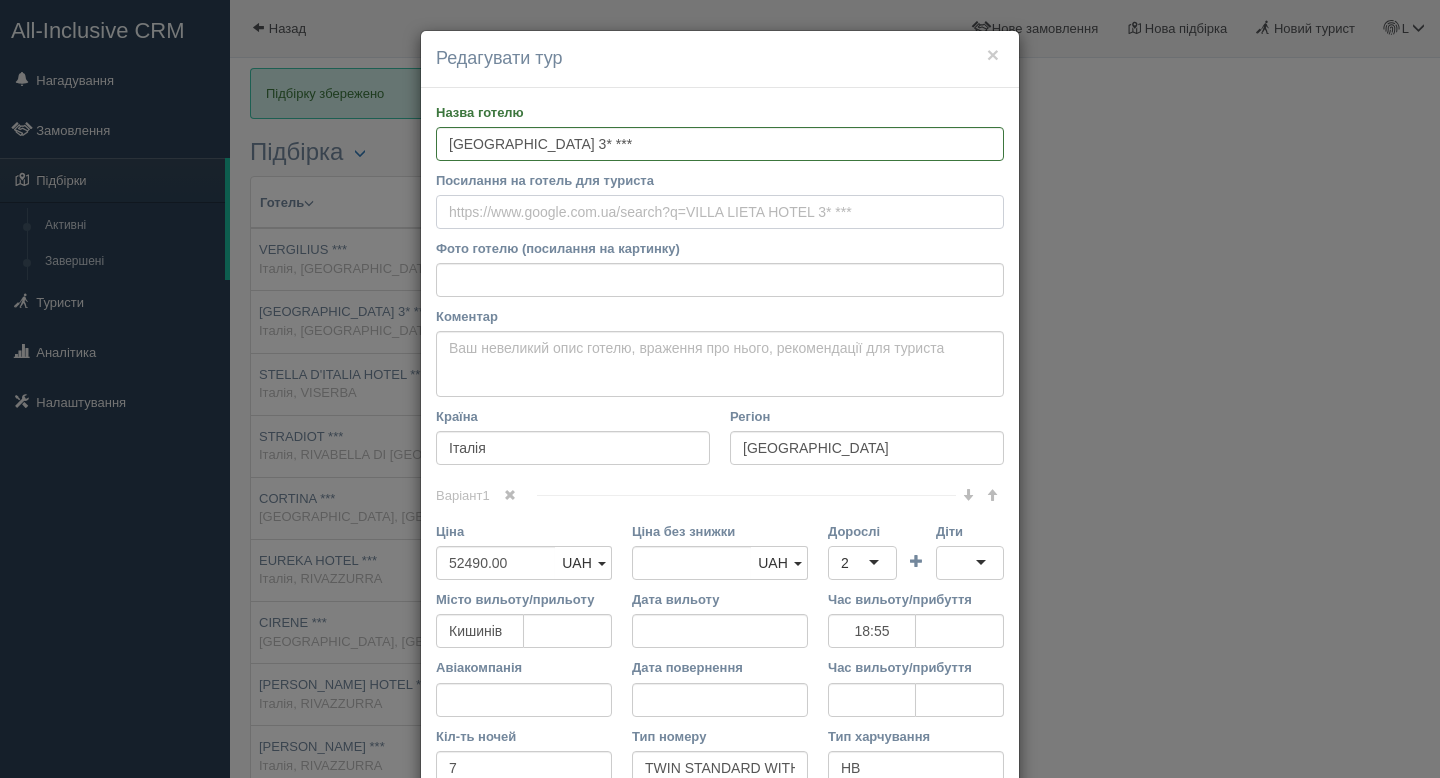 click on "Посилання на готель для туриста" at bounding box center [720, 212] 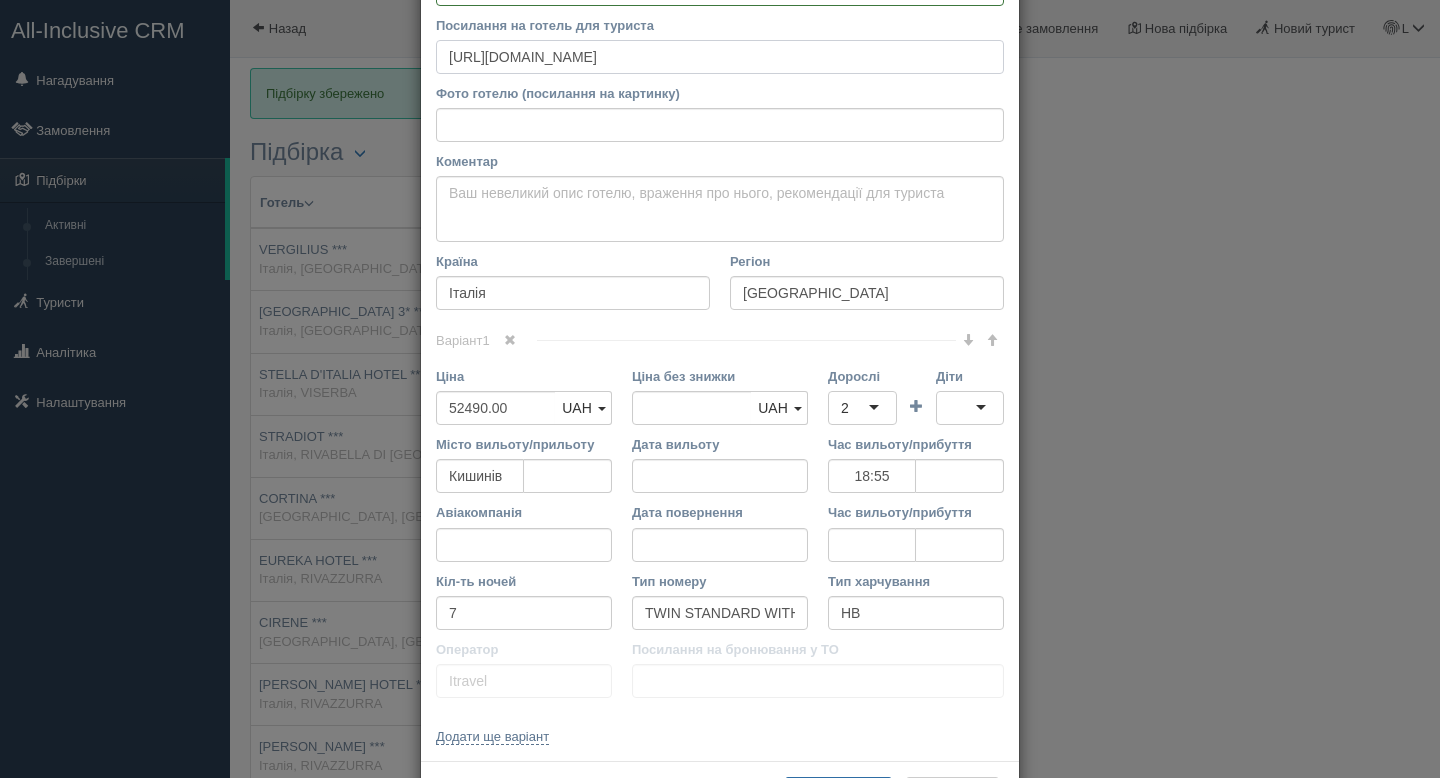 scroll, scrollTop: 239, scrollLeft: 0, axis: vertical 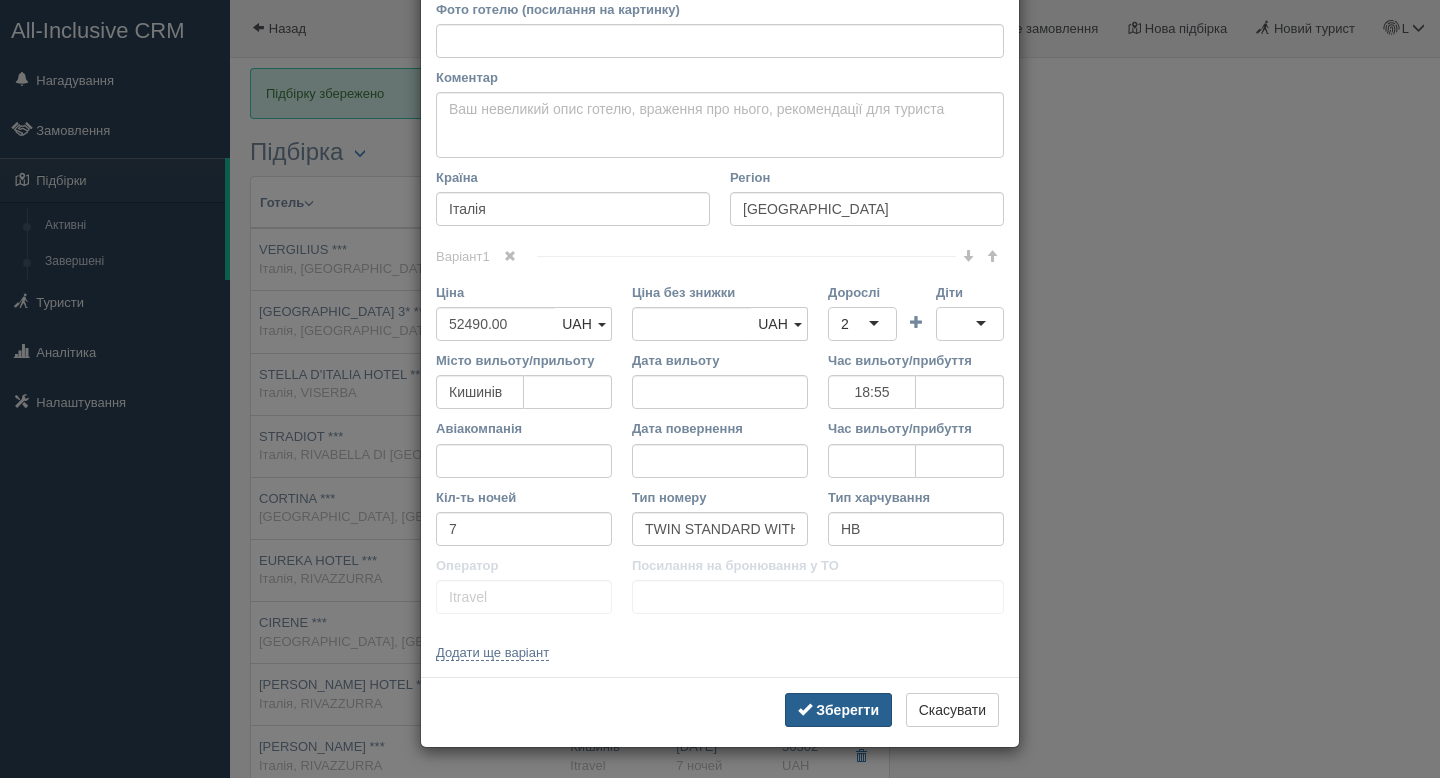 type on "https://www.booking.com/hotel/it/villa-lieta-rimini.uk.html" 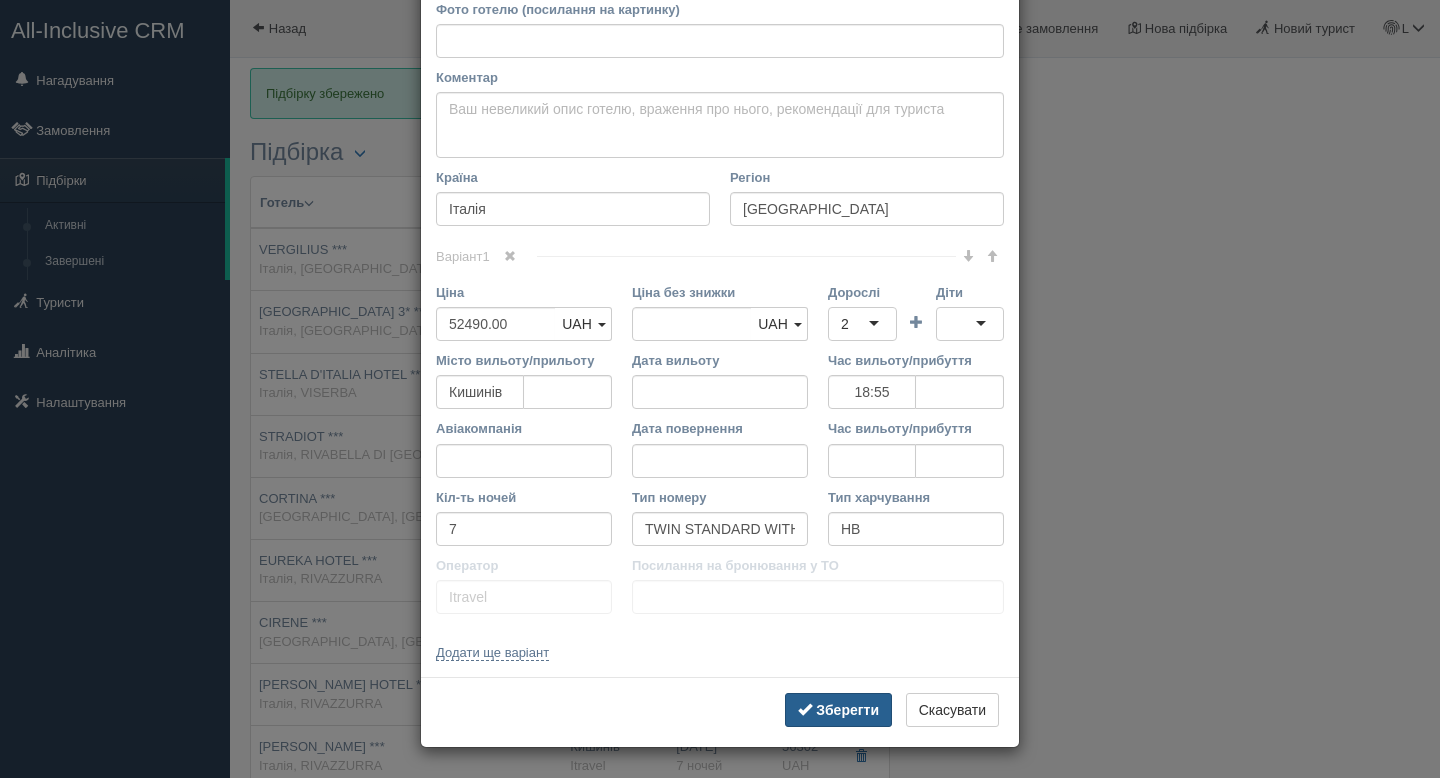 click on "Зберегти" at bounding box center [847, 710] 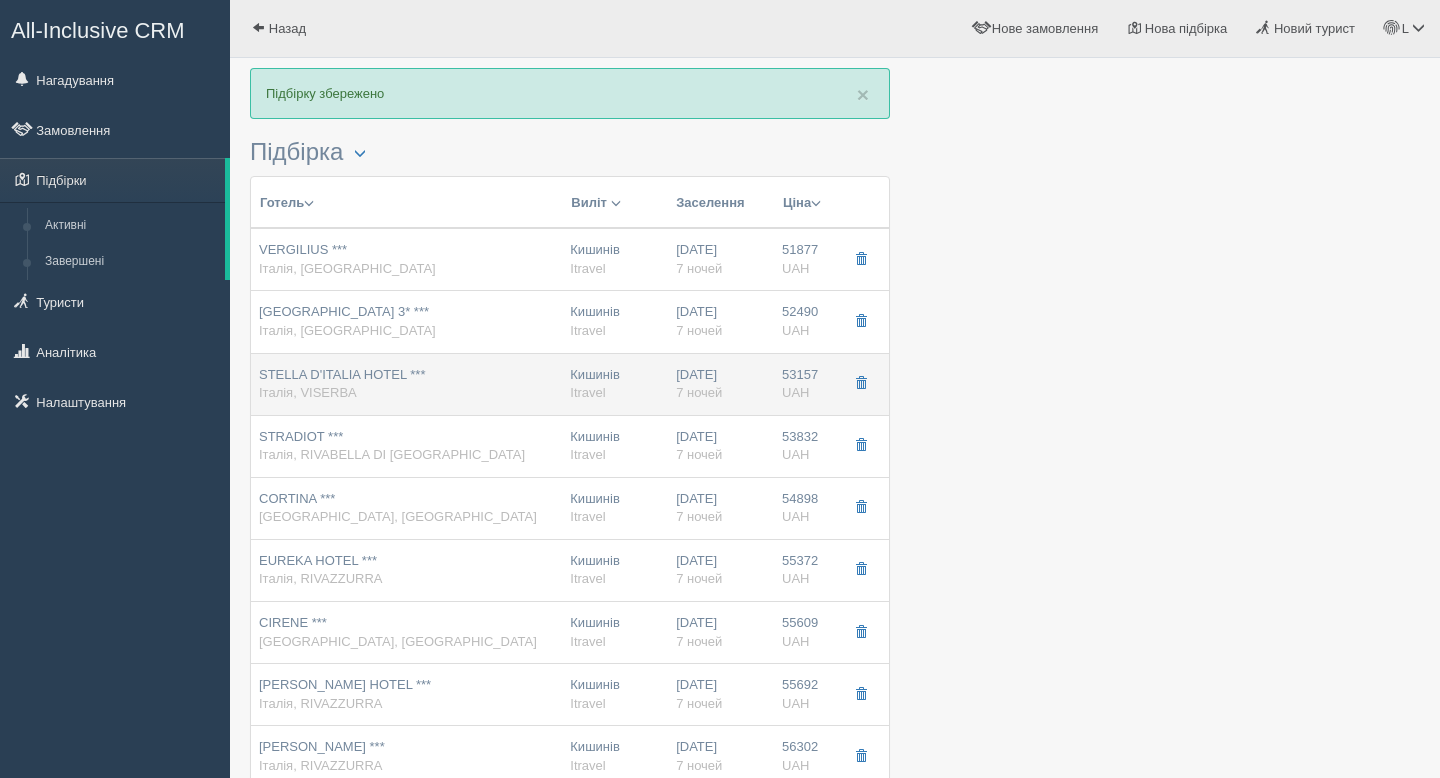 click on "STELLA D'ITALIA HOTEL ***
Італія, VISERBA" at bounding box center (342, 384) 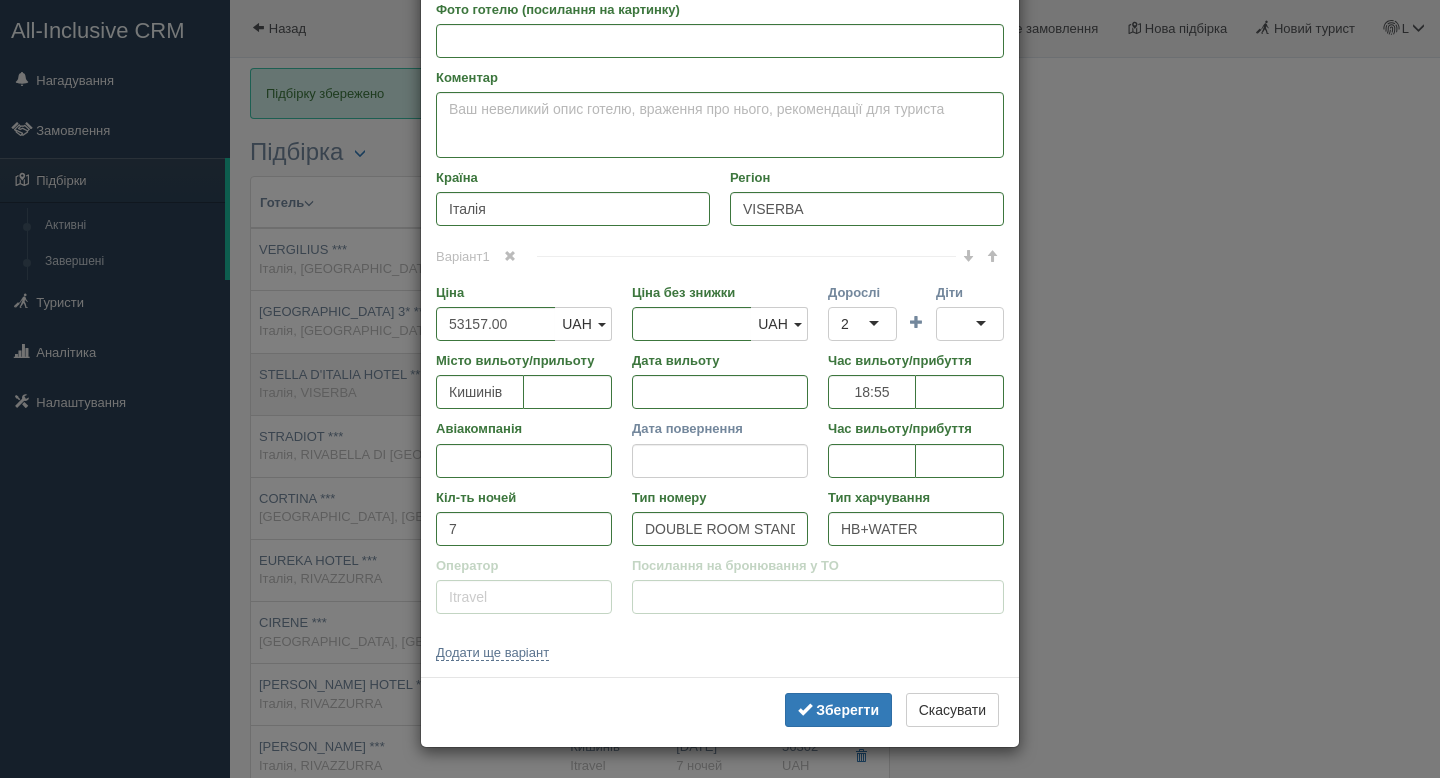scroll, scrollTop: 0, scrollLeft: 0, axis: both 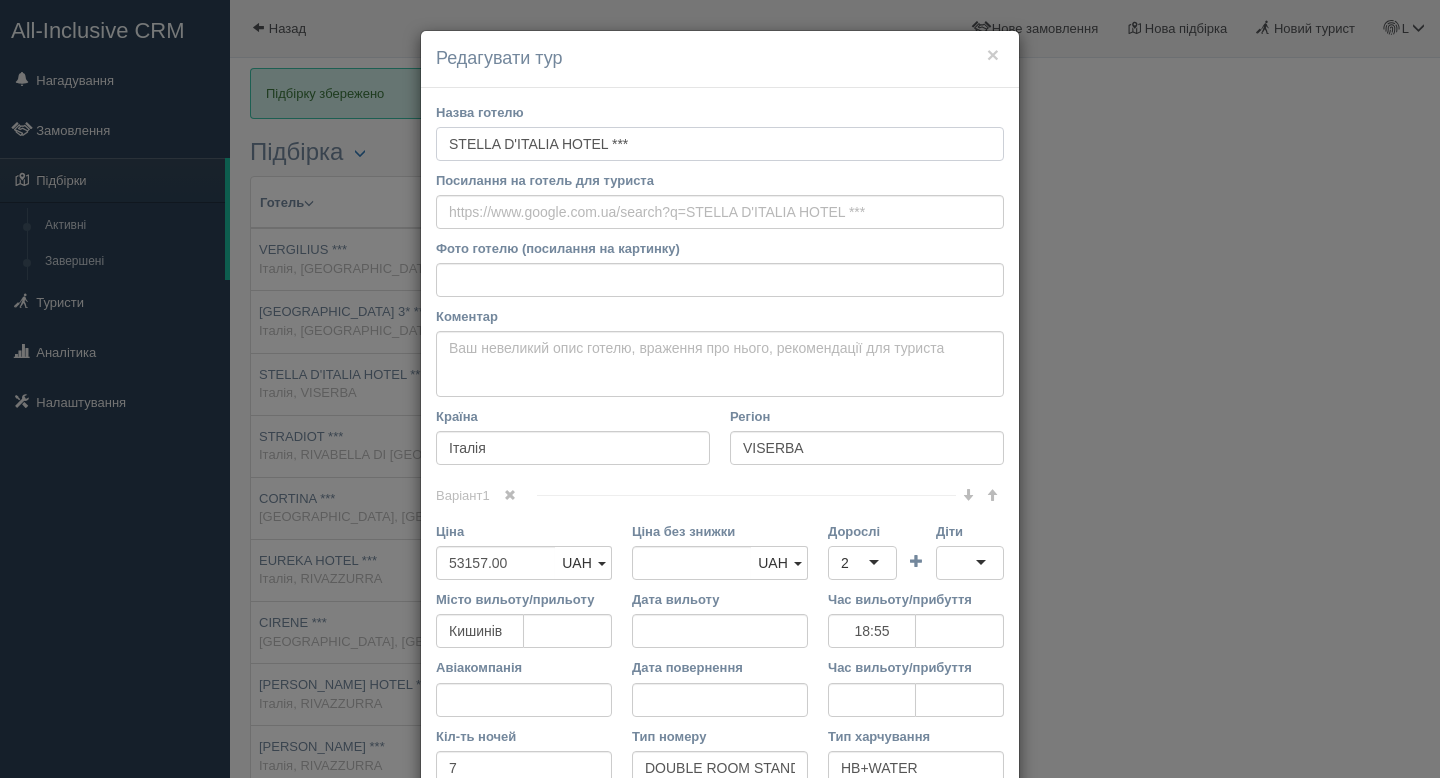drag, startPoint x: 649, startPoint y: 137, endPoint x: 439, endPoint y: 138, distance: 210.00238 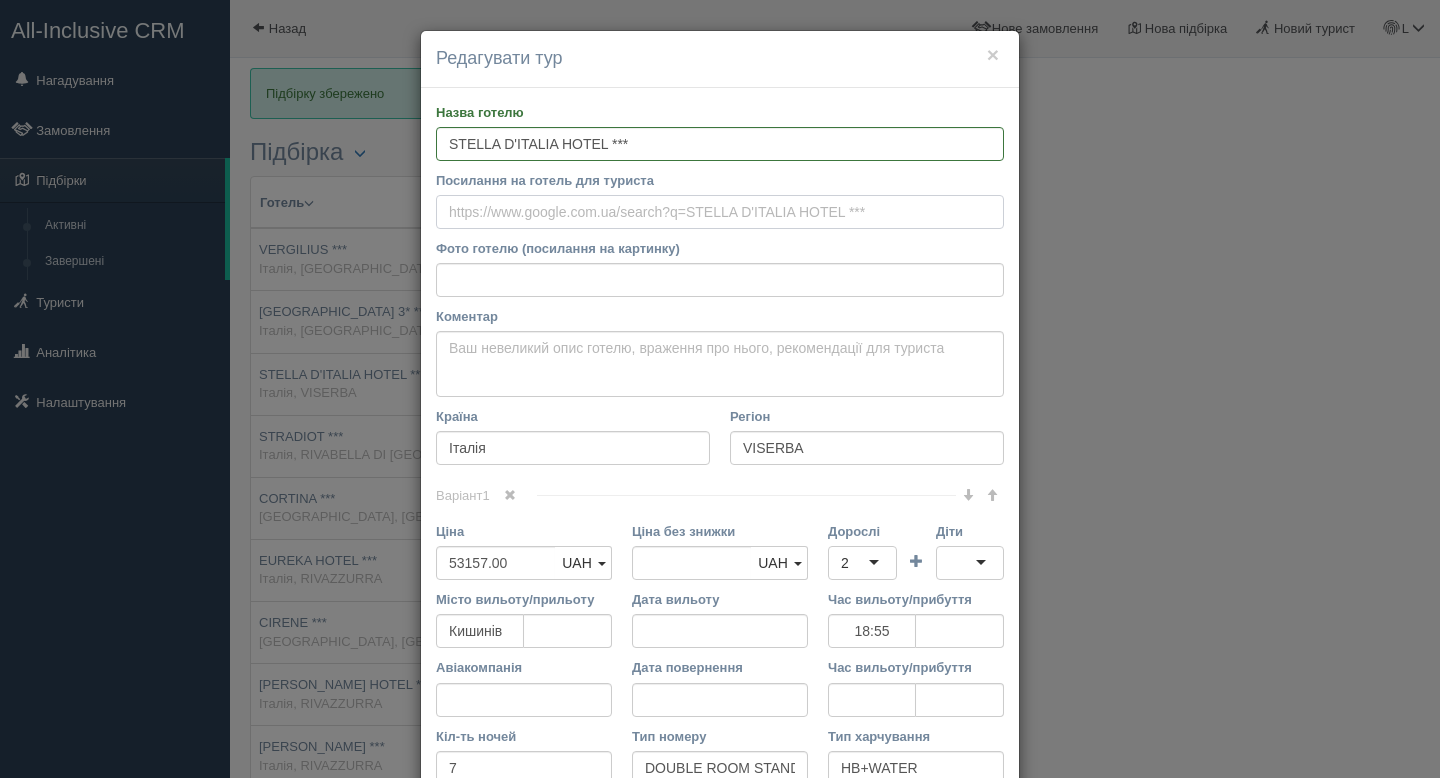 click on "Посилання на готель для туриста" at bounding box center (720, 212) 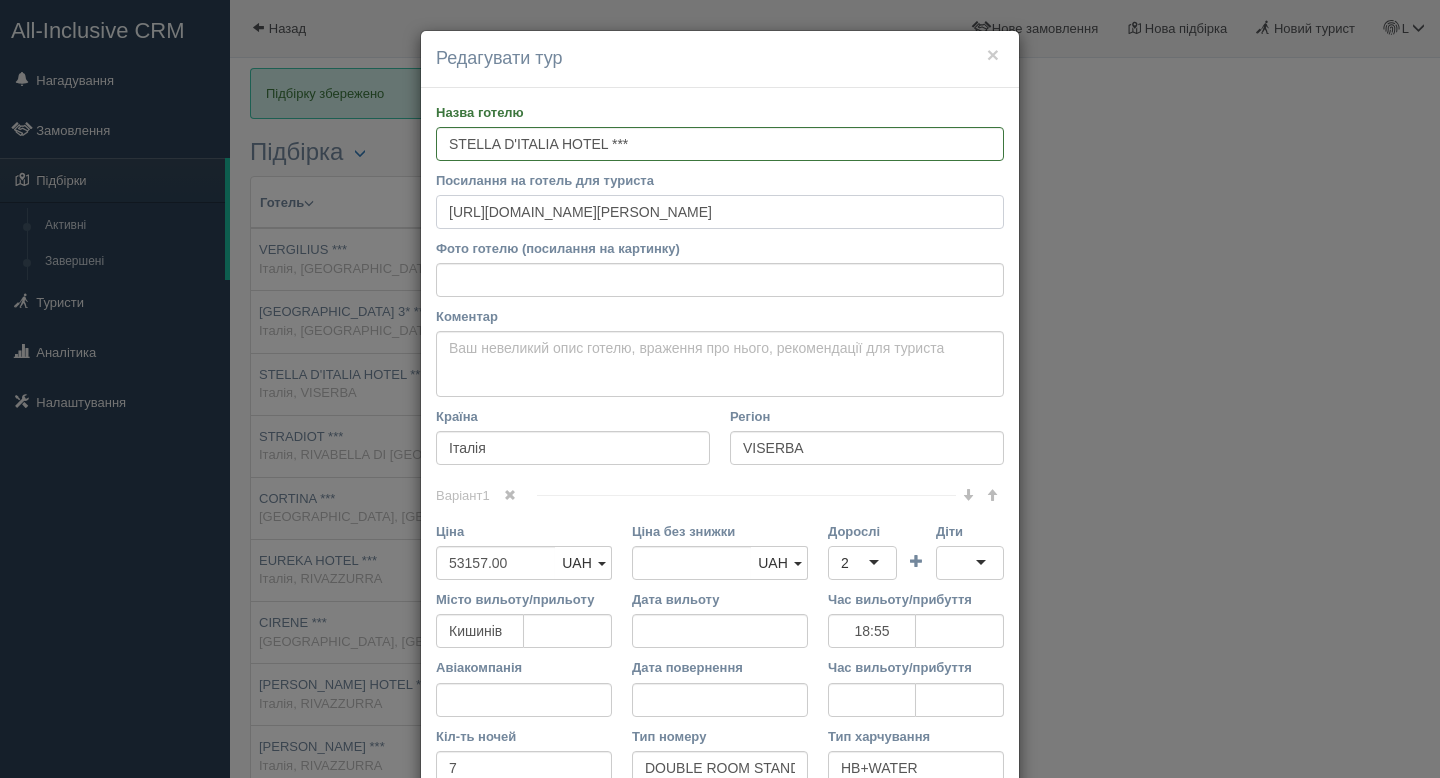 scroll, scrollTop: 239, scrollLeft: 0, axis: vertical 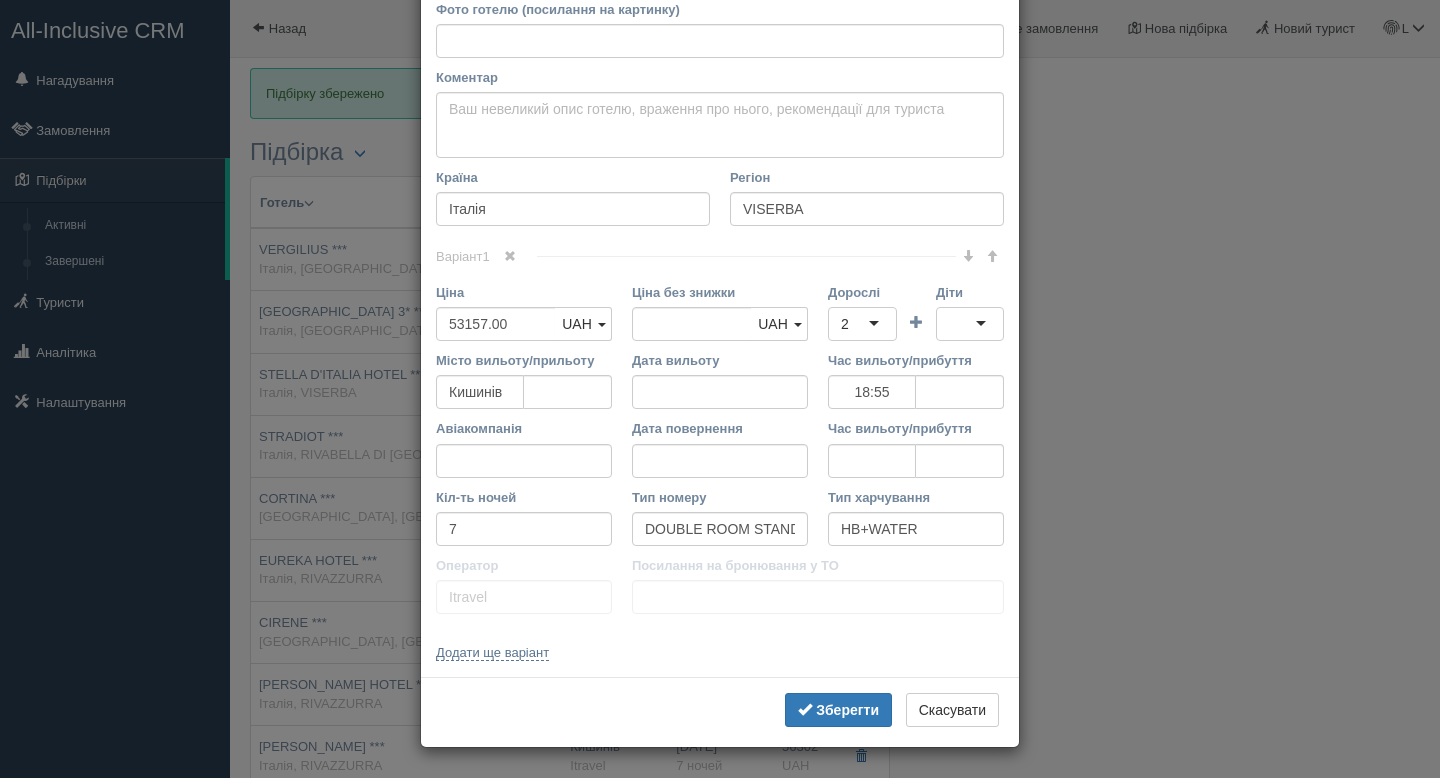 type 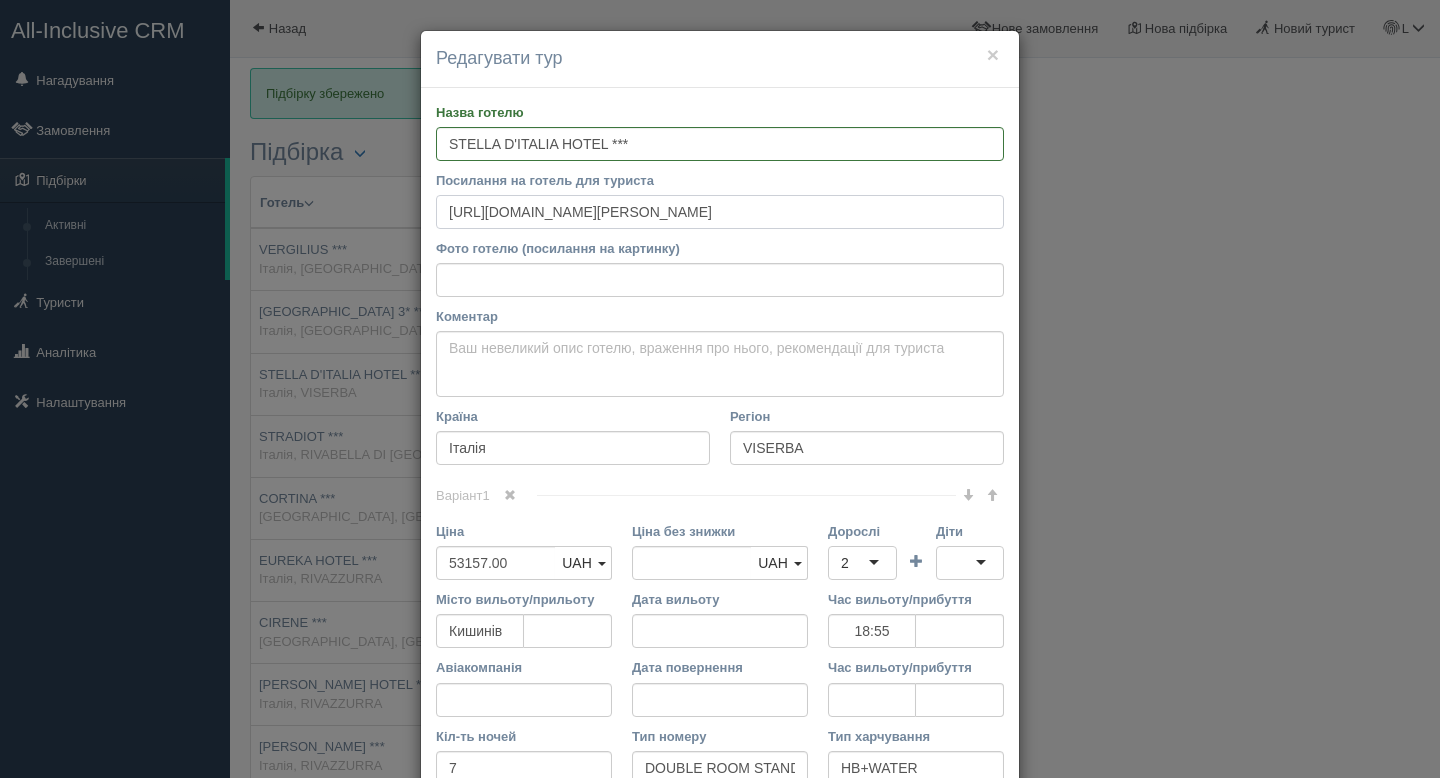 scroll, scrollTop: 239, scrollLeft: 0, axis: vertical 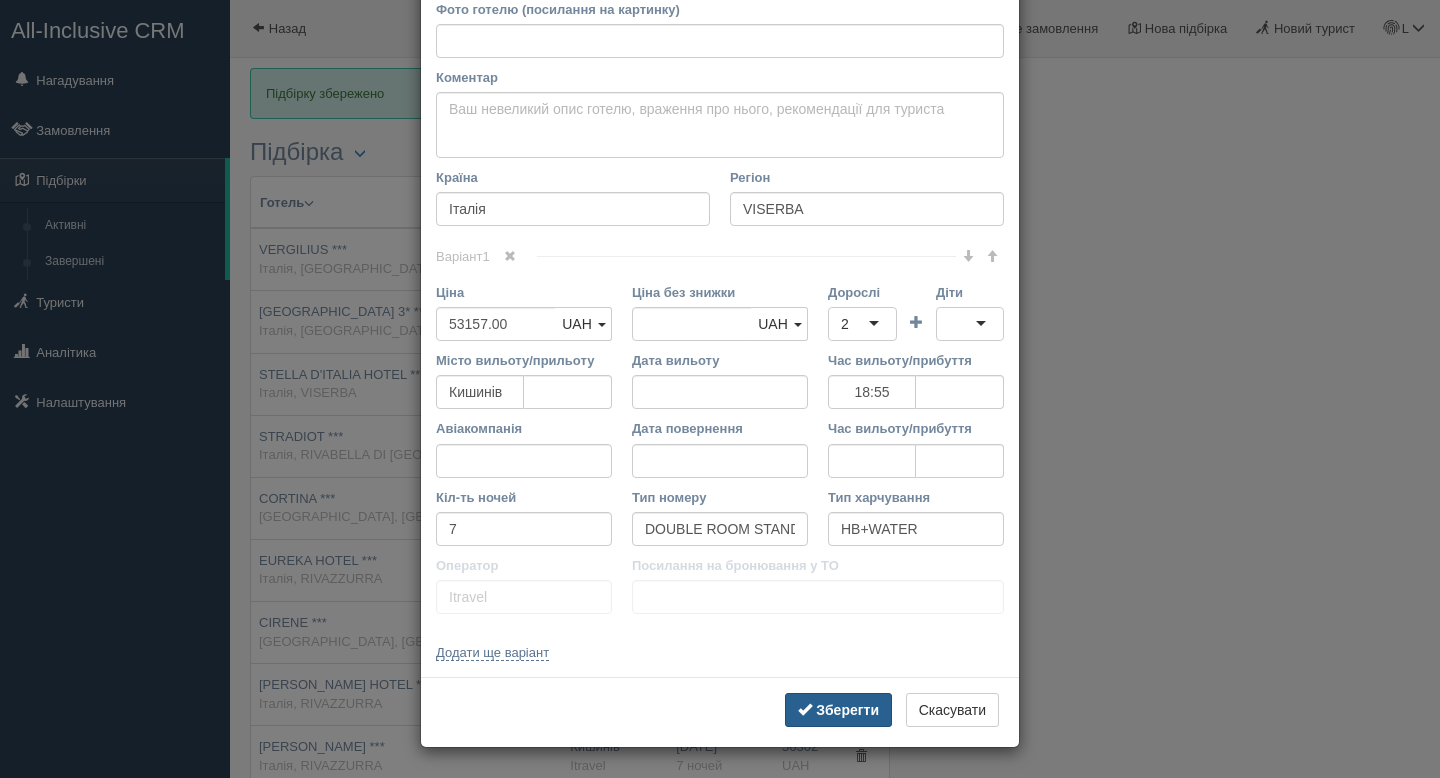 type on "https://www.booking.com/hotel/it/stella-d-italia-viserba-di-rimini1.uk.html" 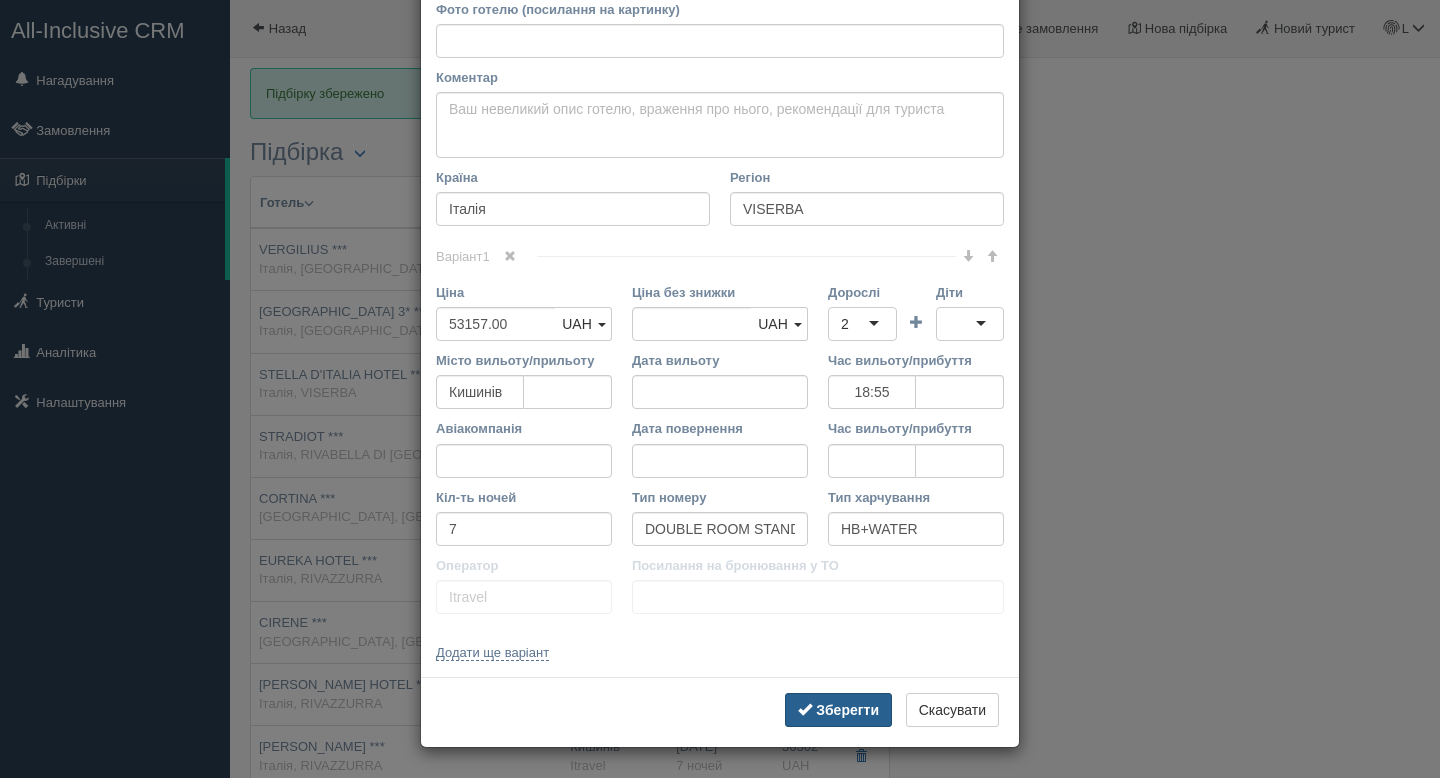 click on "Зберегти" at bounding box center [847, 710] 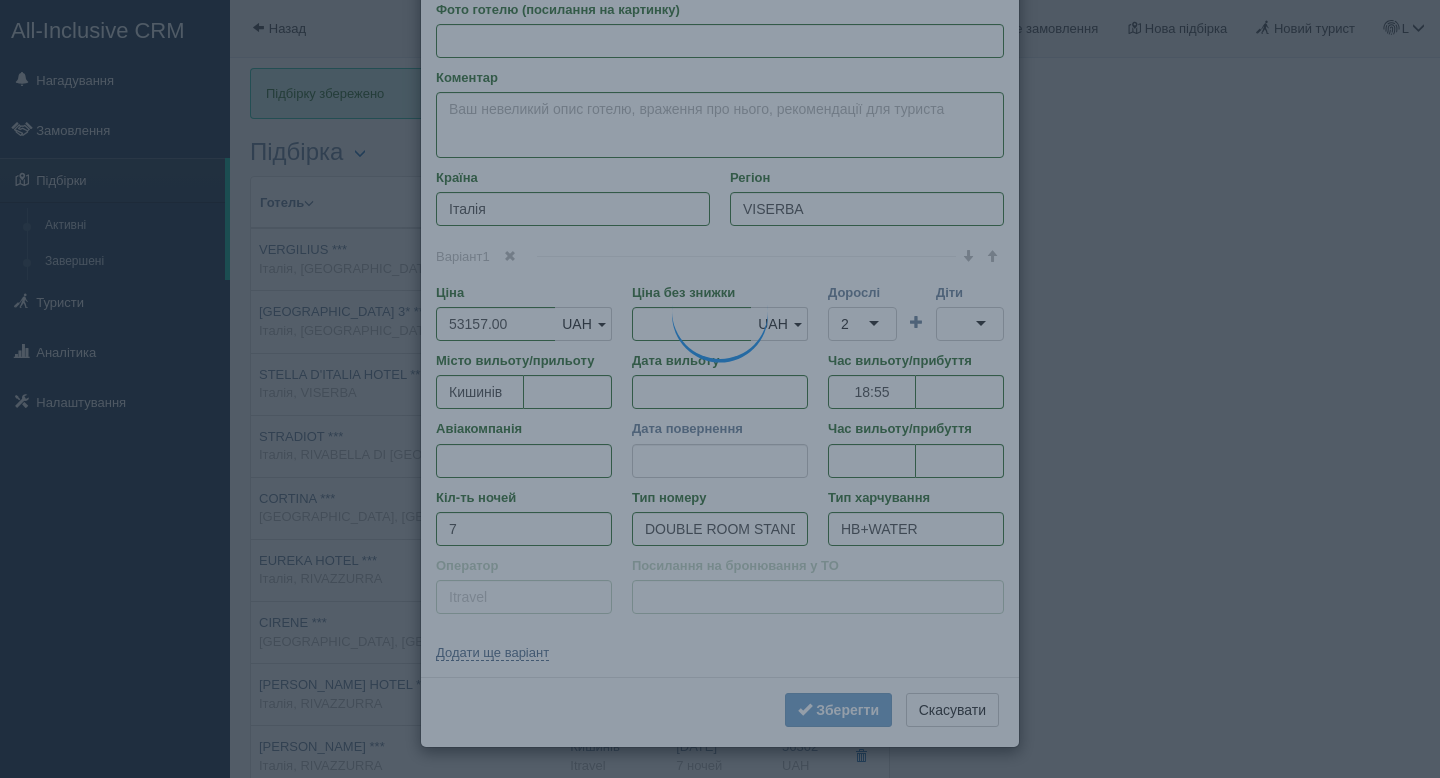 type 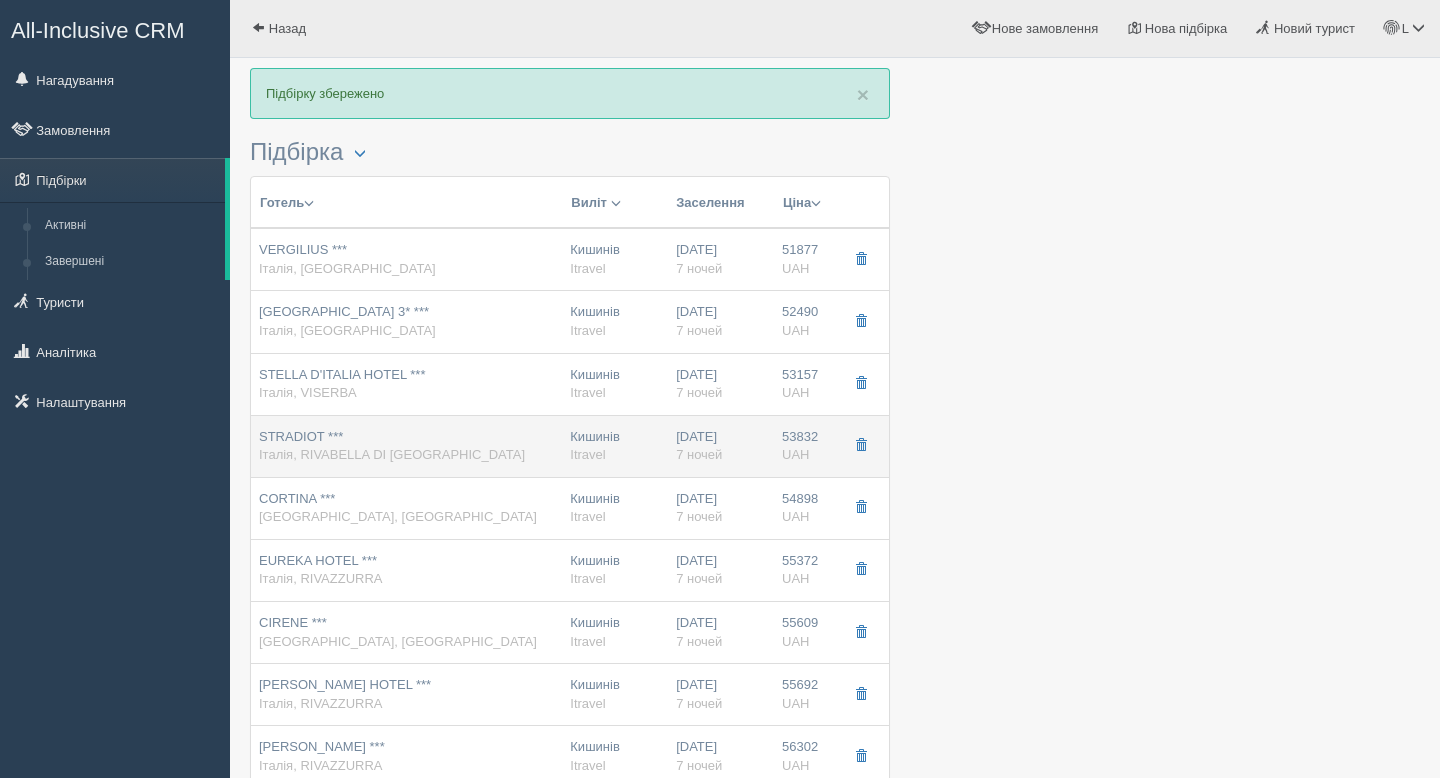 click on "STRADIOT ***
Італія, RIVABELLA DI RIMINI" at bounding box center (406, 446) 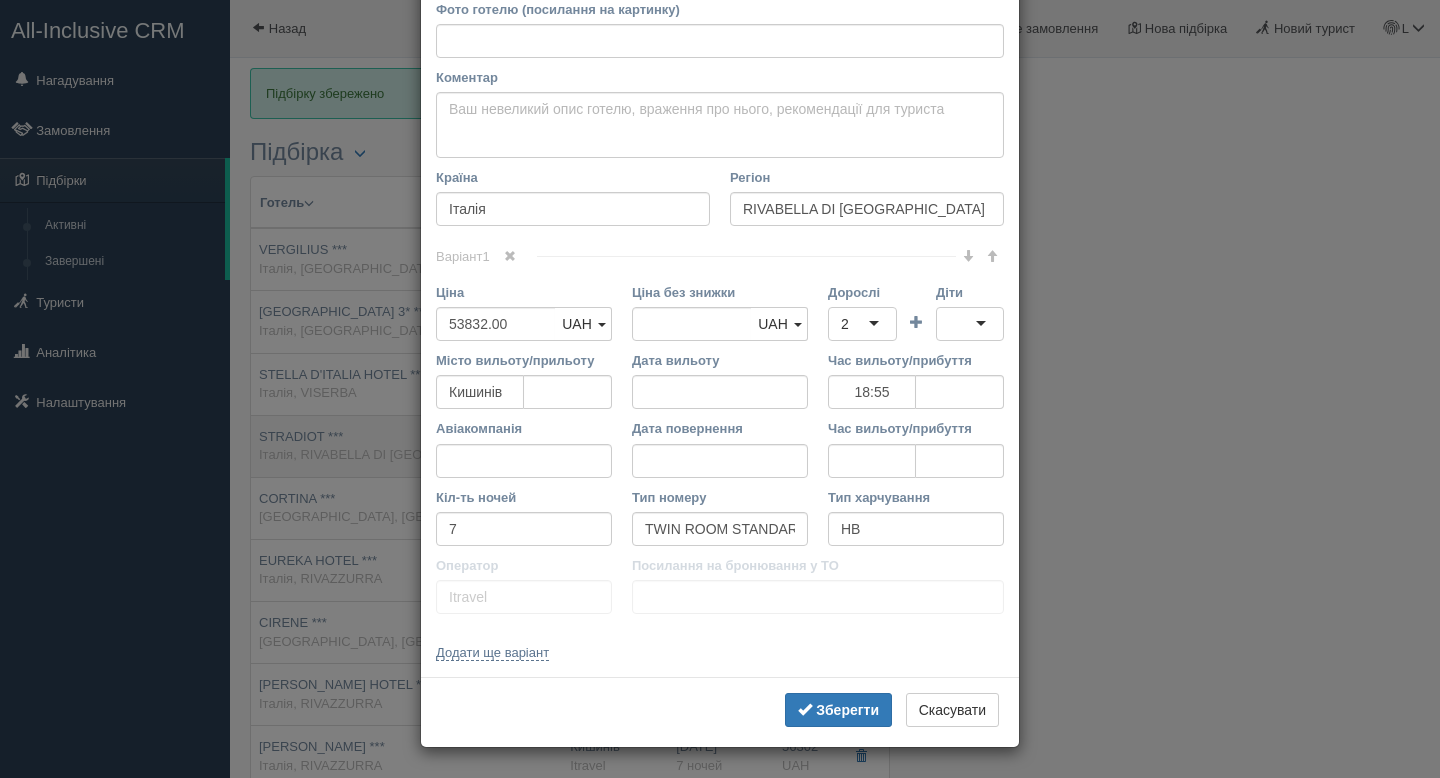 scroll, scrollTop: 0, scrollLeft: 0, axis: both 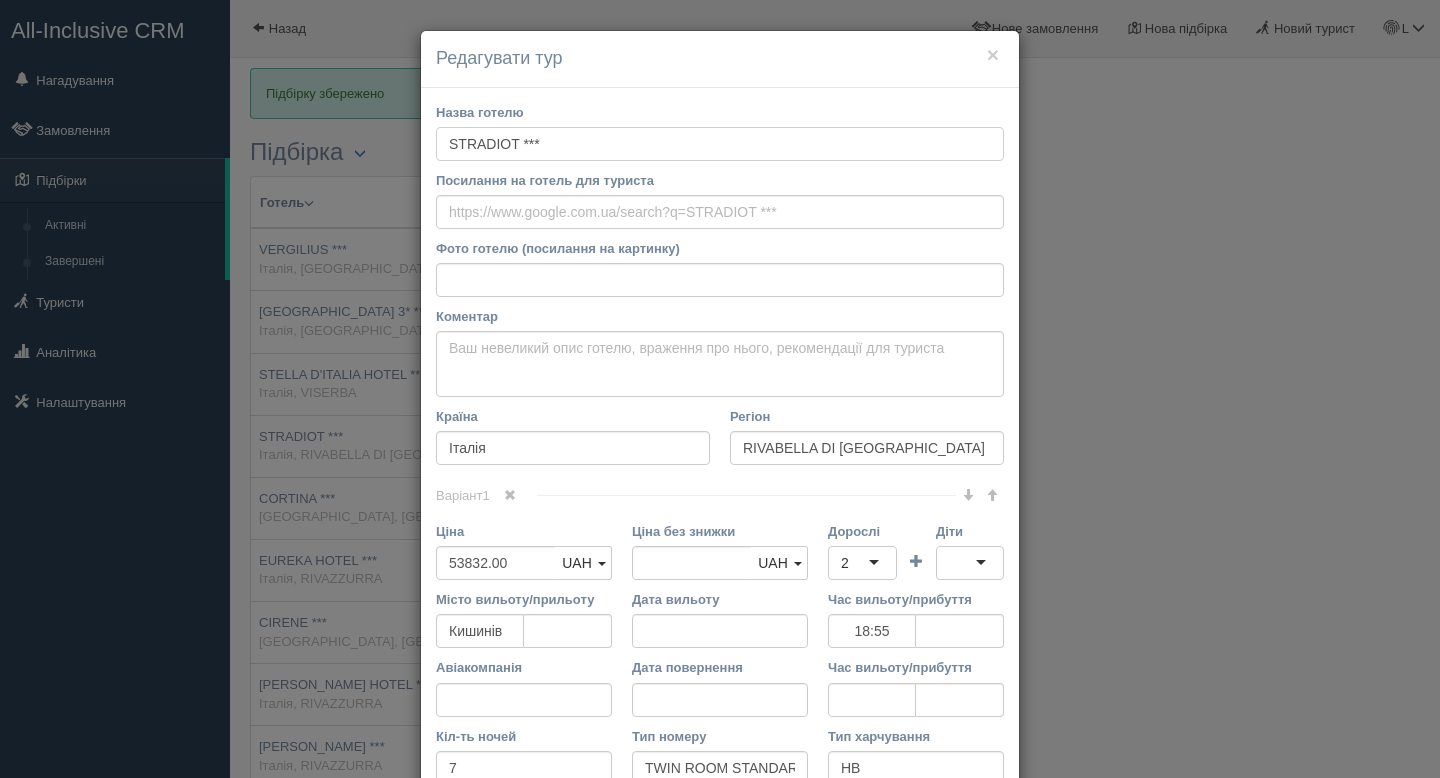 drag, startPoint x: 545, startPoint y: 145, endPoint x: 407, endPoint y: 145, distance: 138 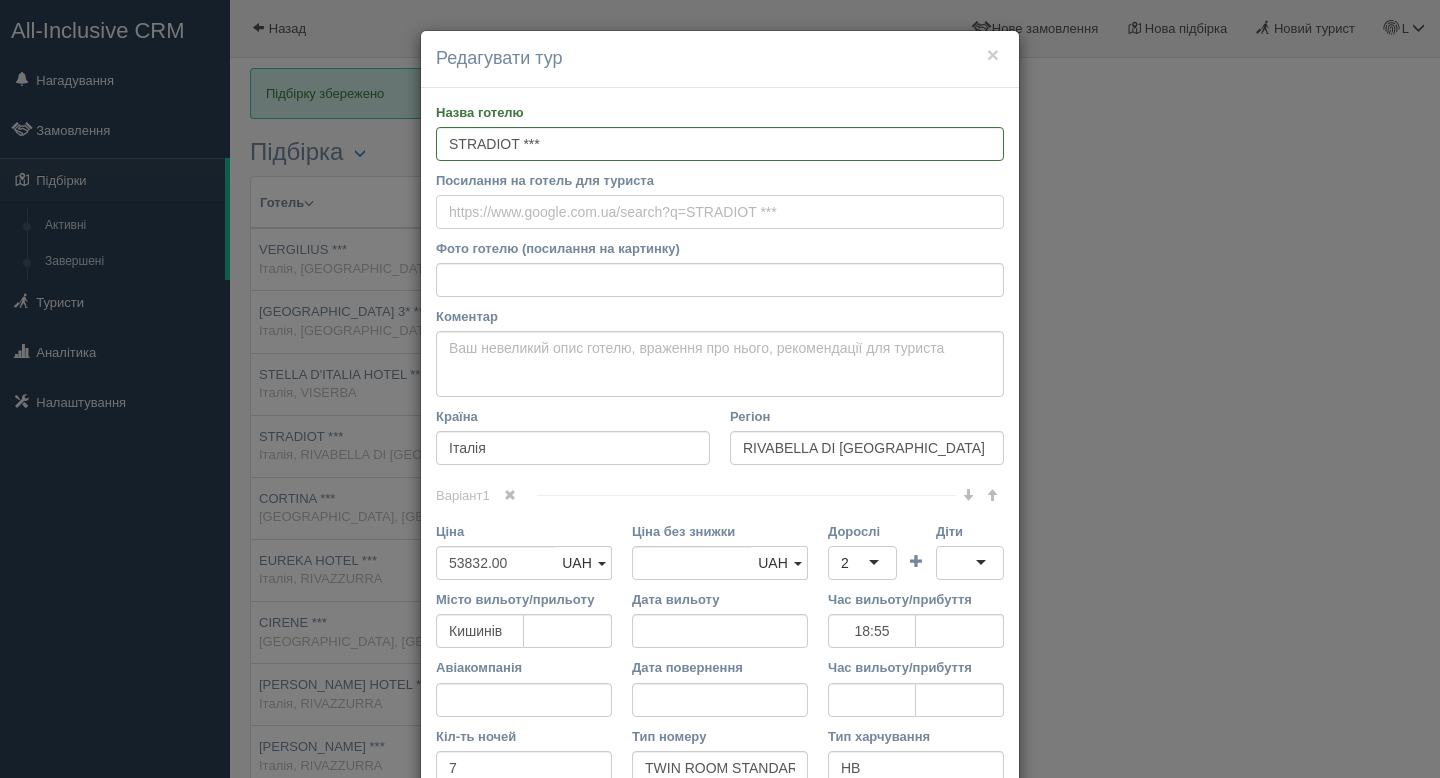 click on "Посилання на готель для туриста" at bounding box center [720, 212] 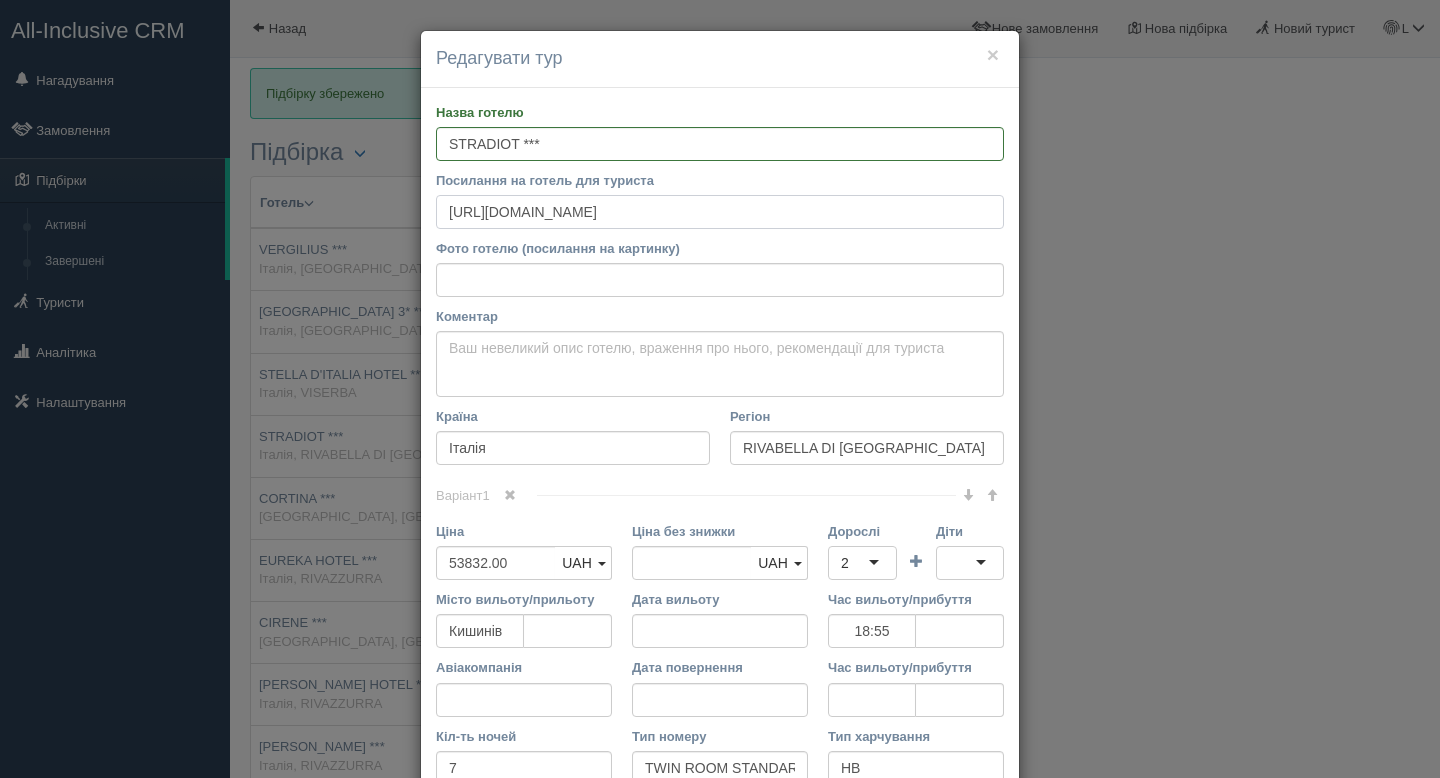 scroll, scrollTop: 239, scrollLeft: 0, axis: vertical 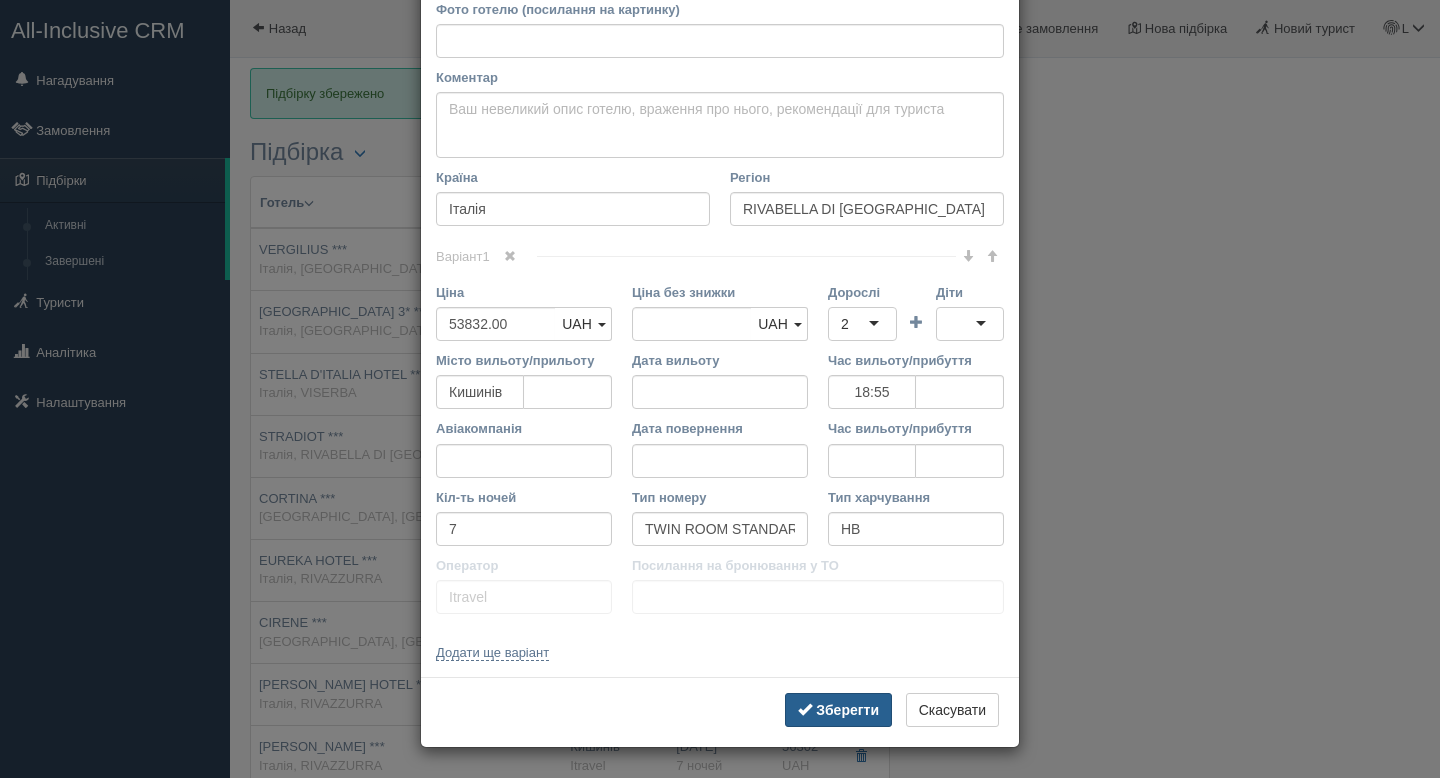 type on "https://www.booking.com/hotel/it/stradiot.uk.html" 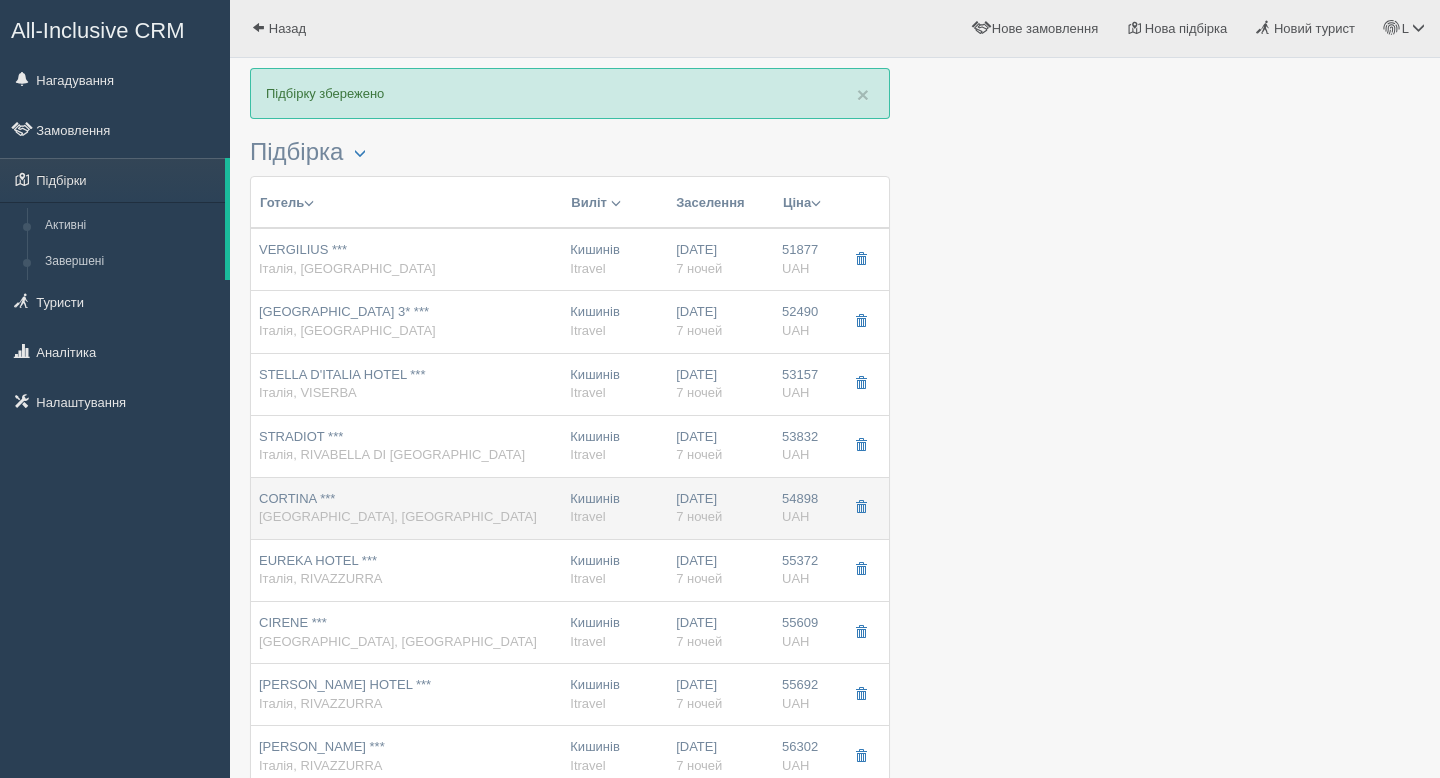 click on "Італія, RIMINI MARINA CENTRO" at bounding box center (398, 516) 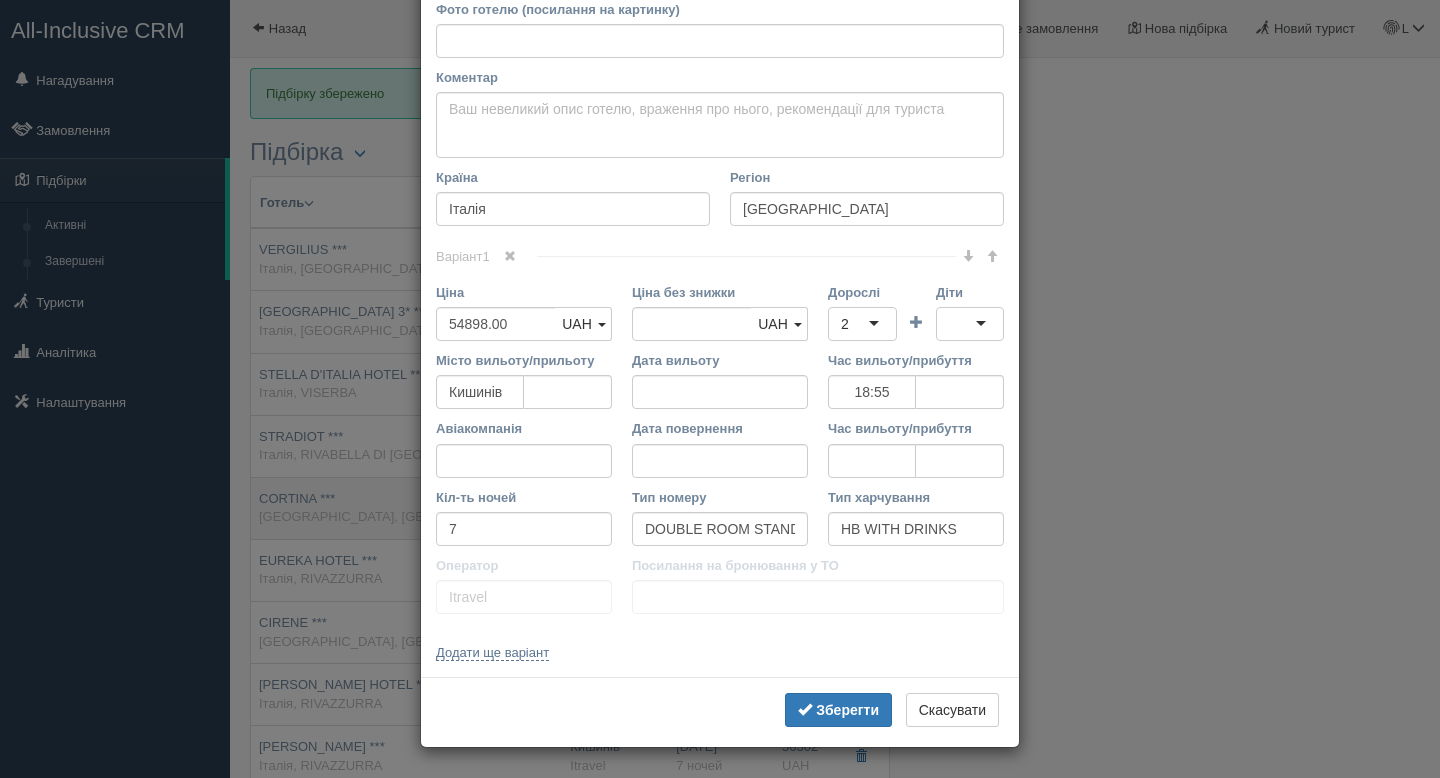 scroll, scrollTop: 0, scrollLeft: 0, axis: both 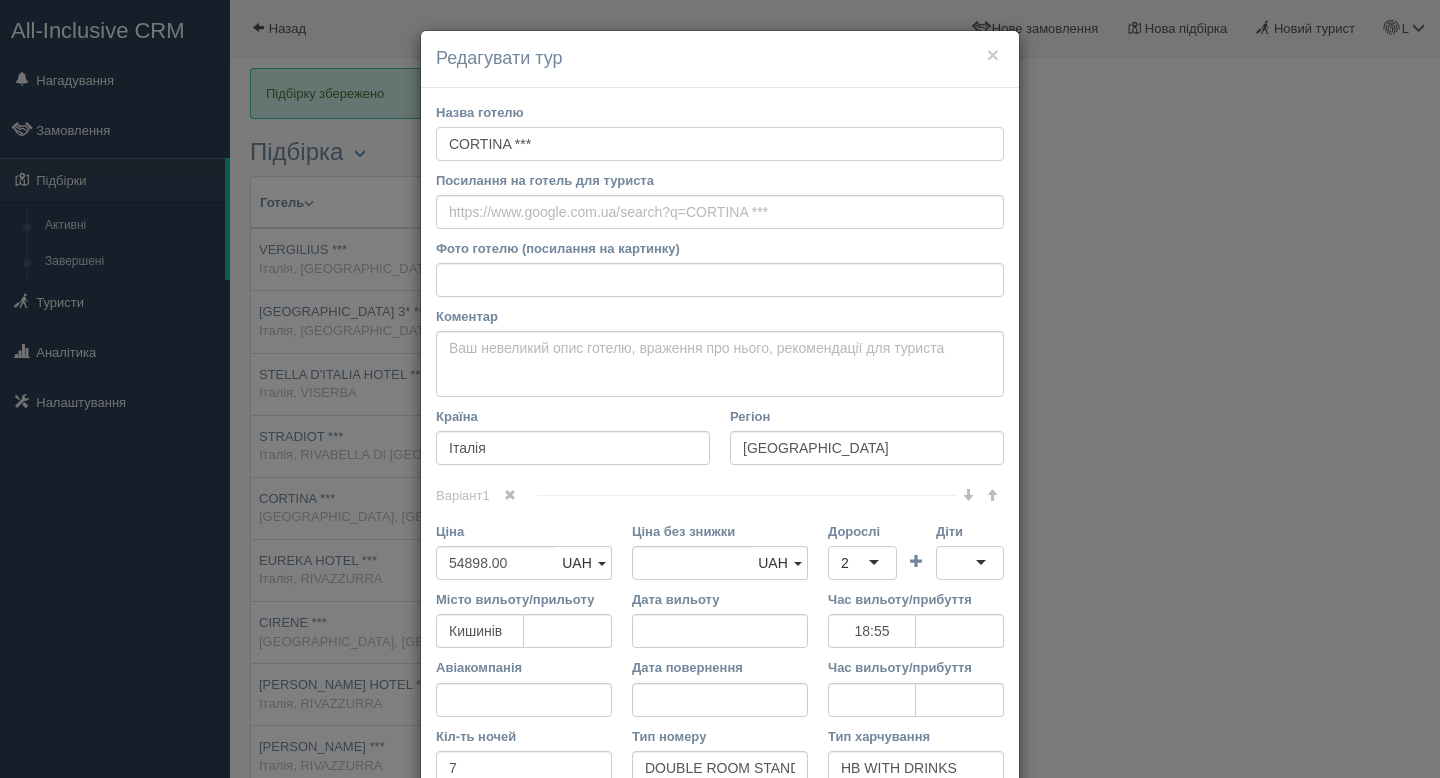 drag, startPoint x: 555, startPoint y: 147, endPoint x: 438, endPoint y: 147, distance: 117 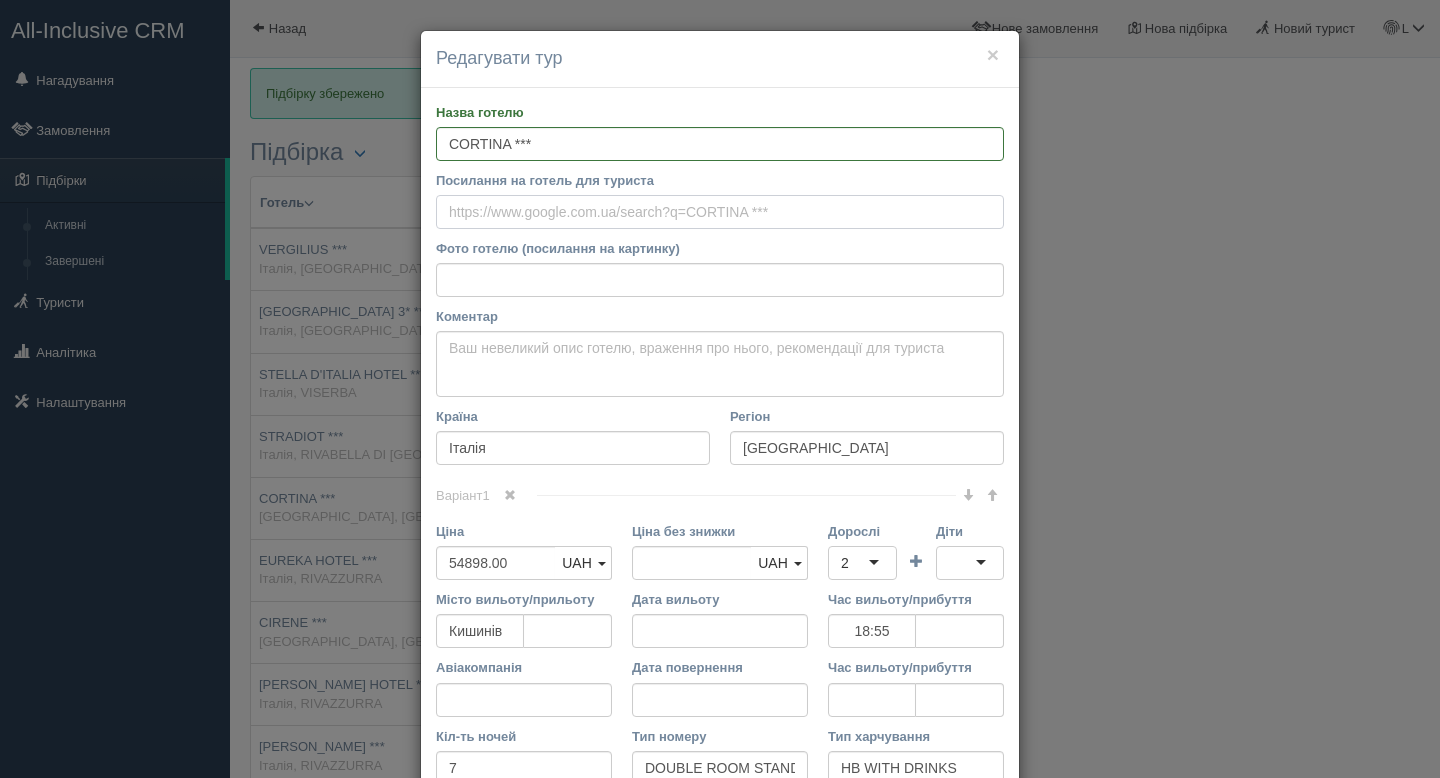 click on "Посилання на готель для туриста" at bounding box center [720, 212] 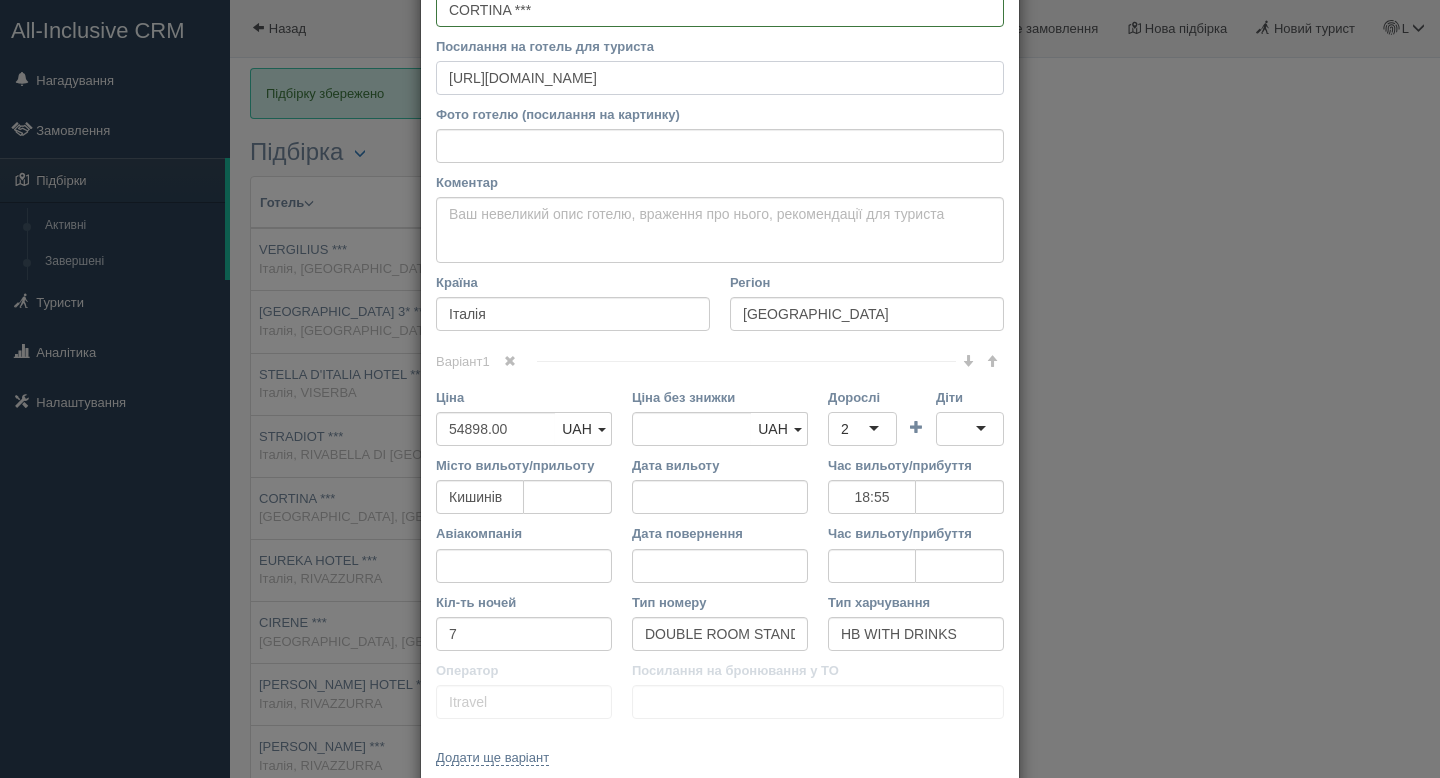 scroll, scrollTop: 239, scrollLeft: 0, axis: vertical 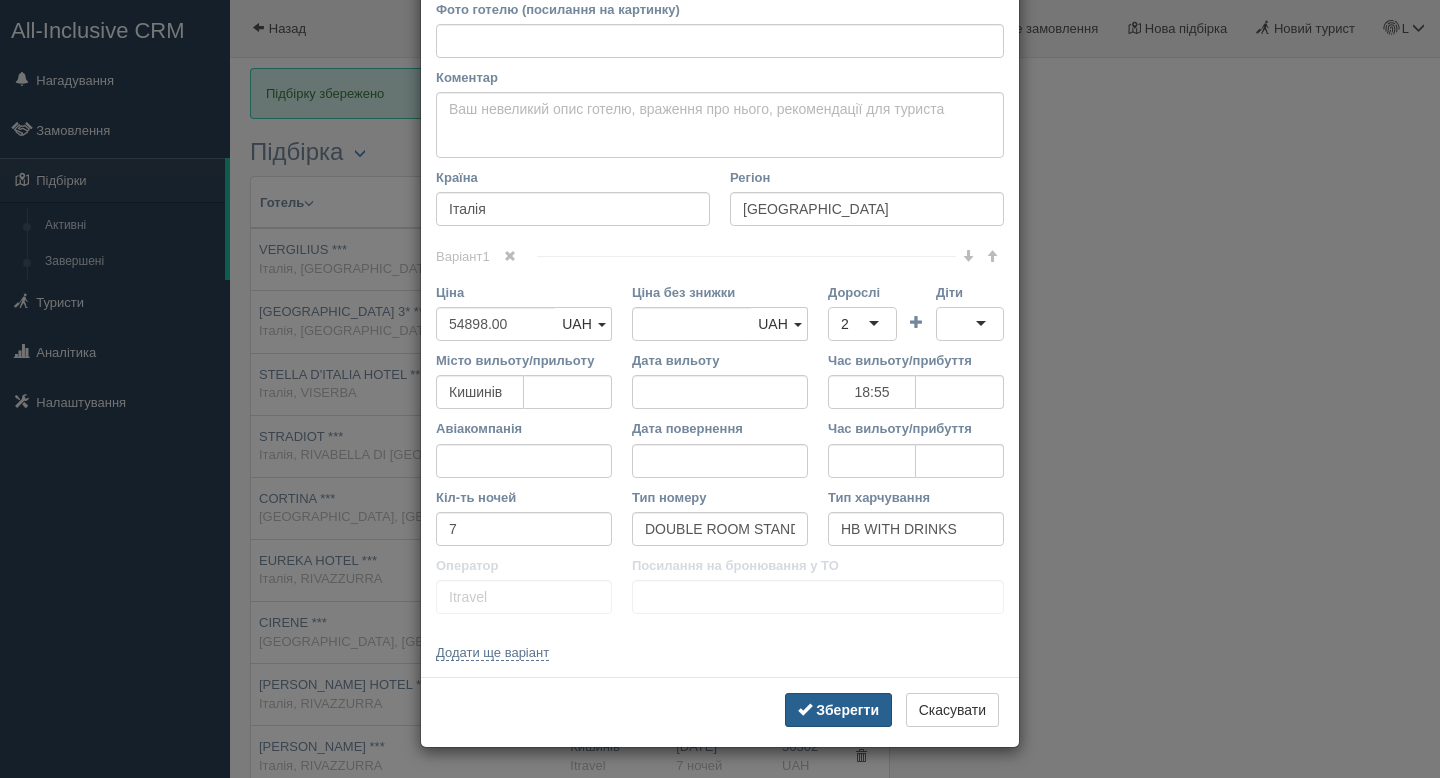 type on "https://www.booking.com/hotel/it/cortina-rimini.uk.html" 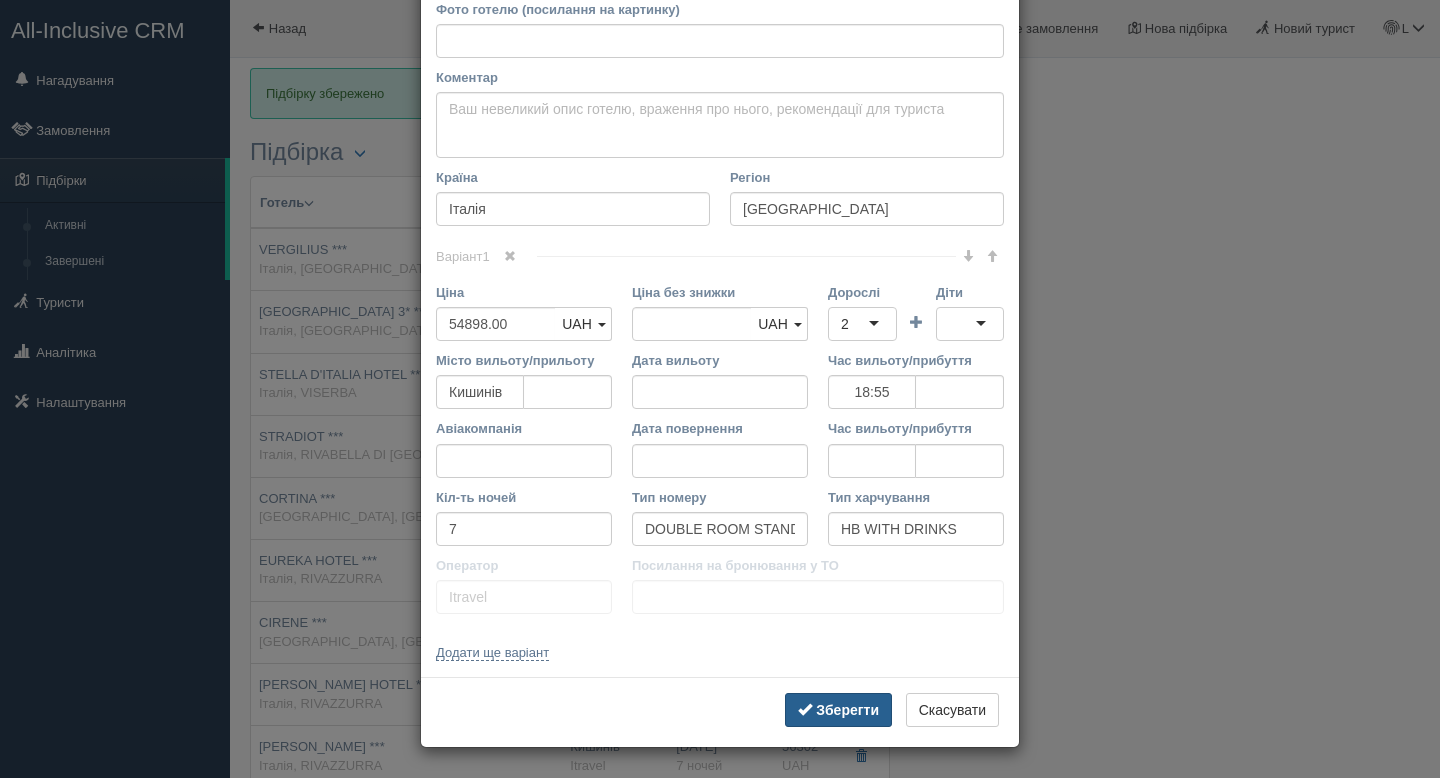 click on "Зберегти" at bounding box center [838, 710] 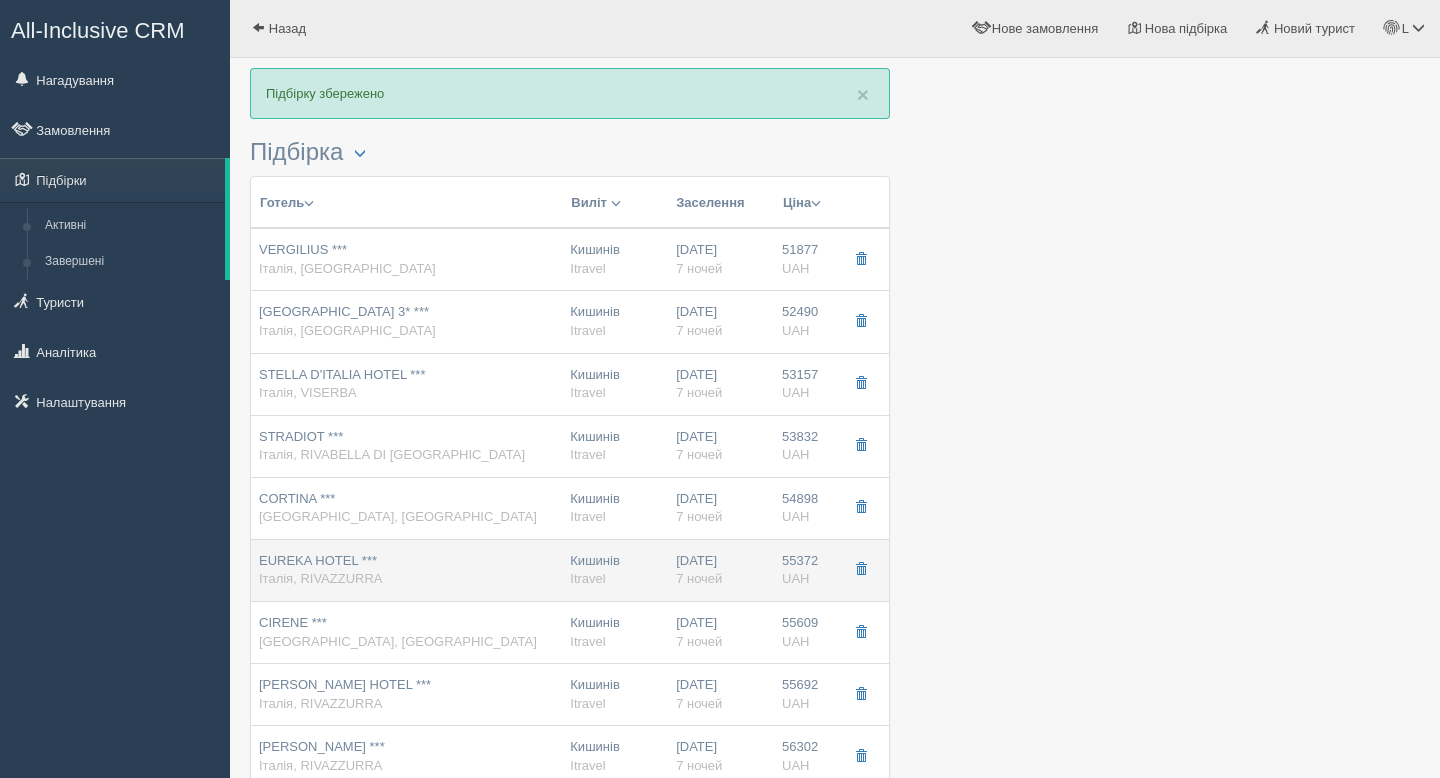click on "EUREKA HOTEL ***
Італія, RIVAZZURRA" at bounding box center (406, 570) 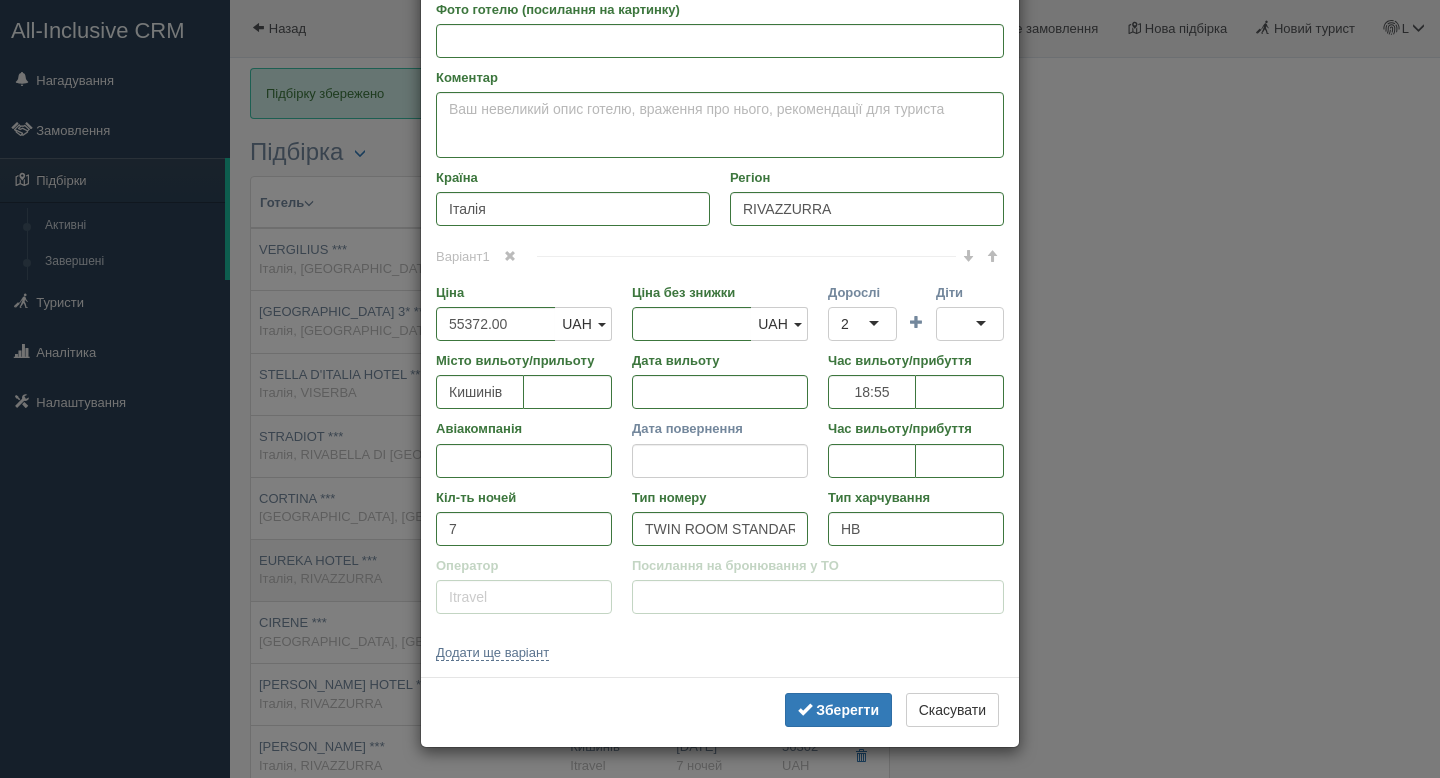 scroll, scrollTop: 0, scrollLeft: 0, axis: both 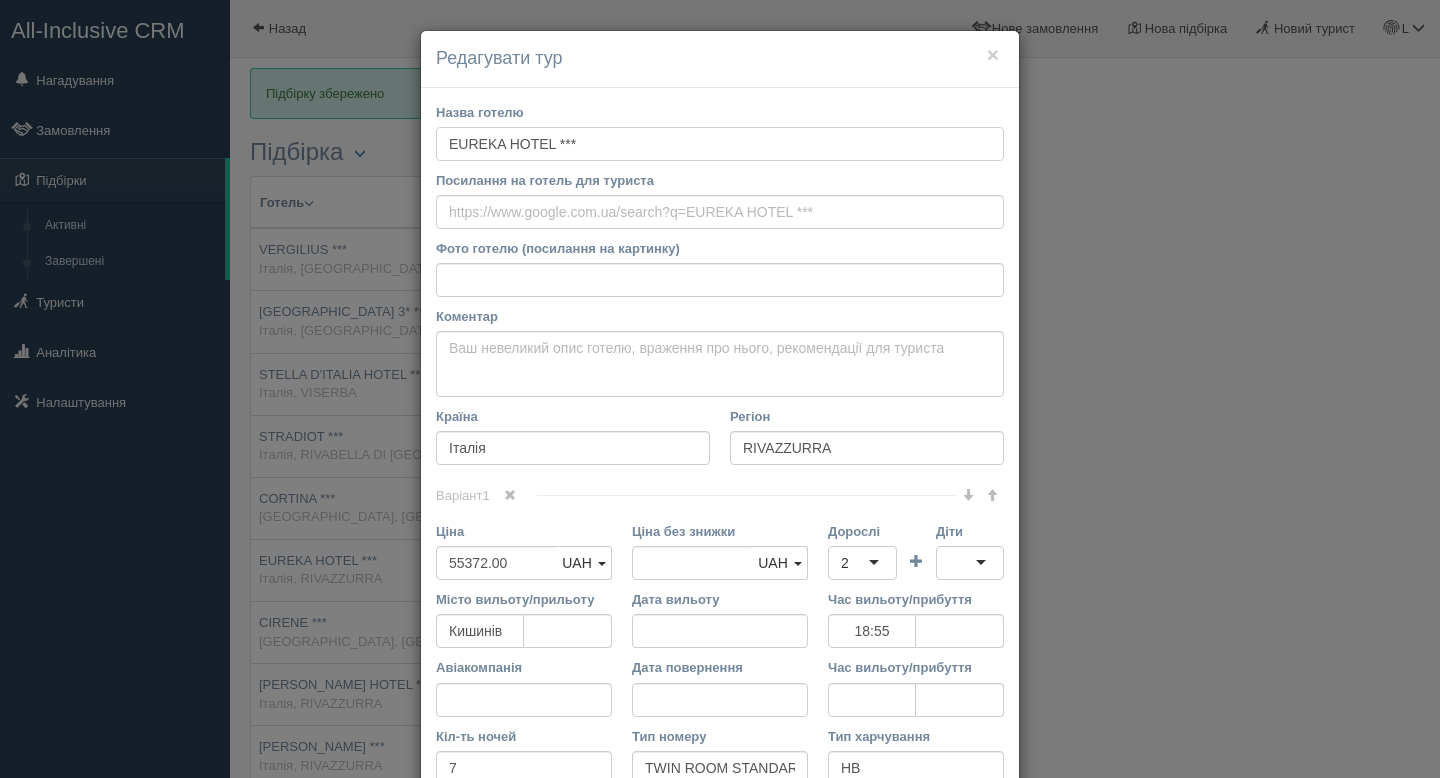 drag, startPoint x: 593, startPoint y: 149, endPoint x: 419, endPoint y: 140, distance: 174.2326 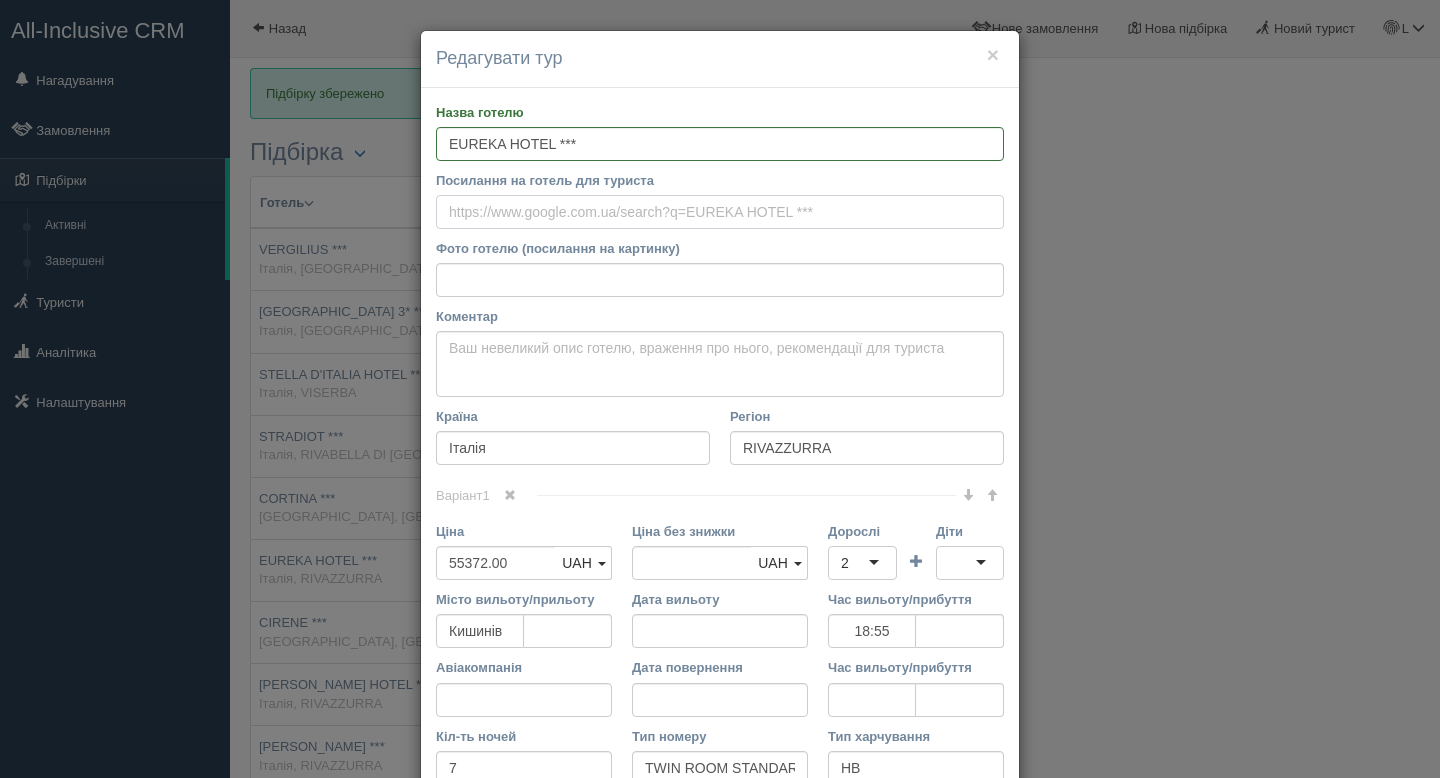click on "Посилання на готель для туриста" at bounding box center [720, 212] 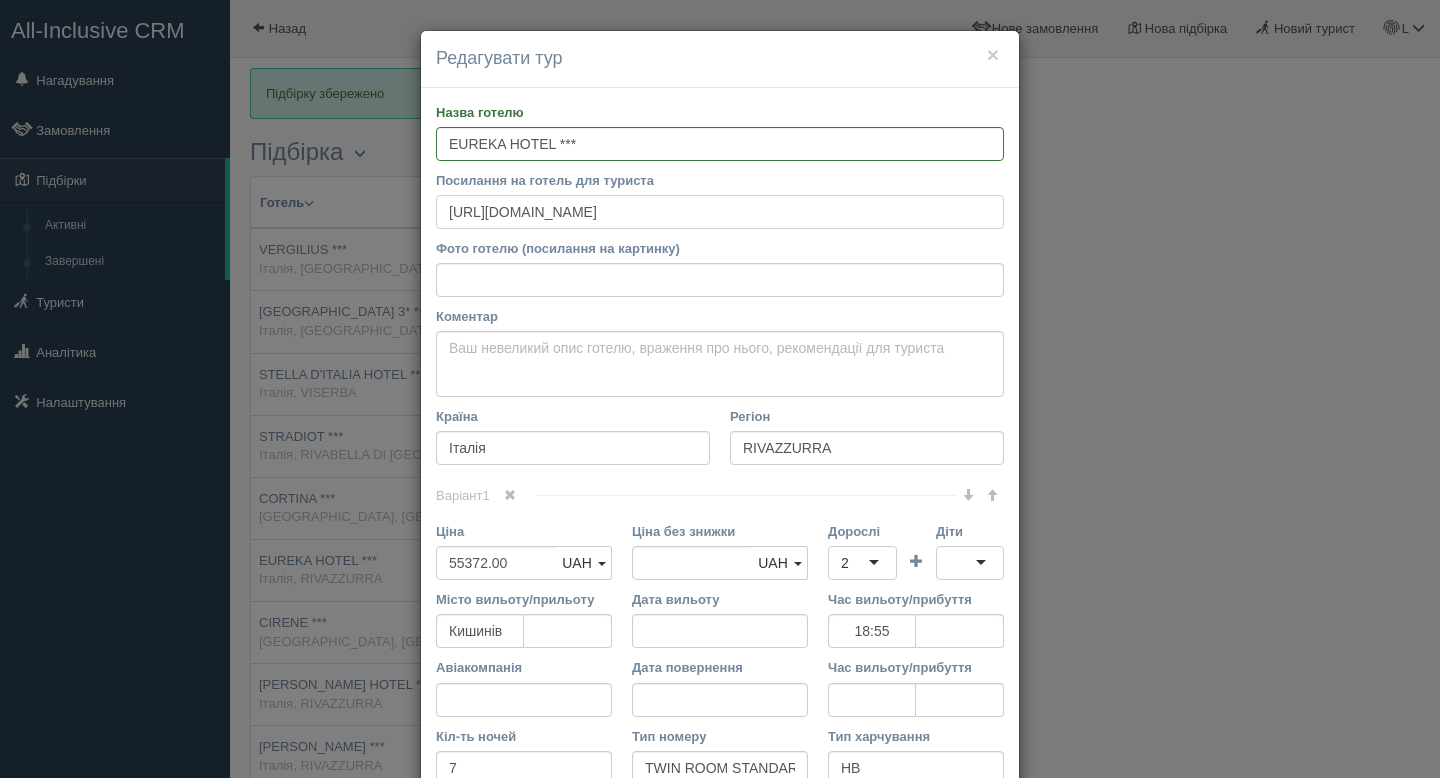 scroll, scrollTop: 239, scrollLeft: 0, axis: vertical 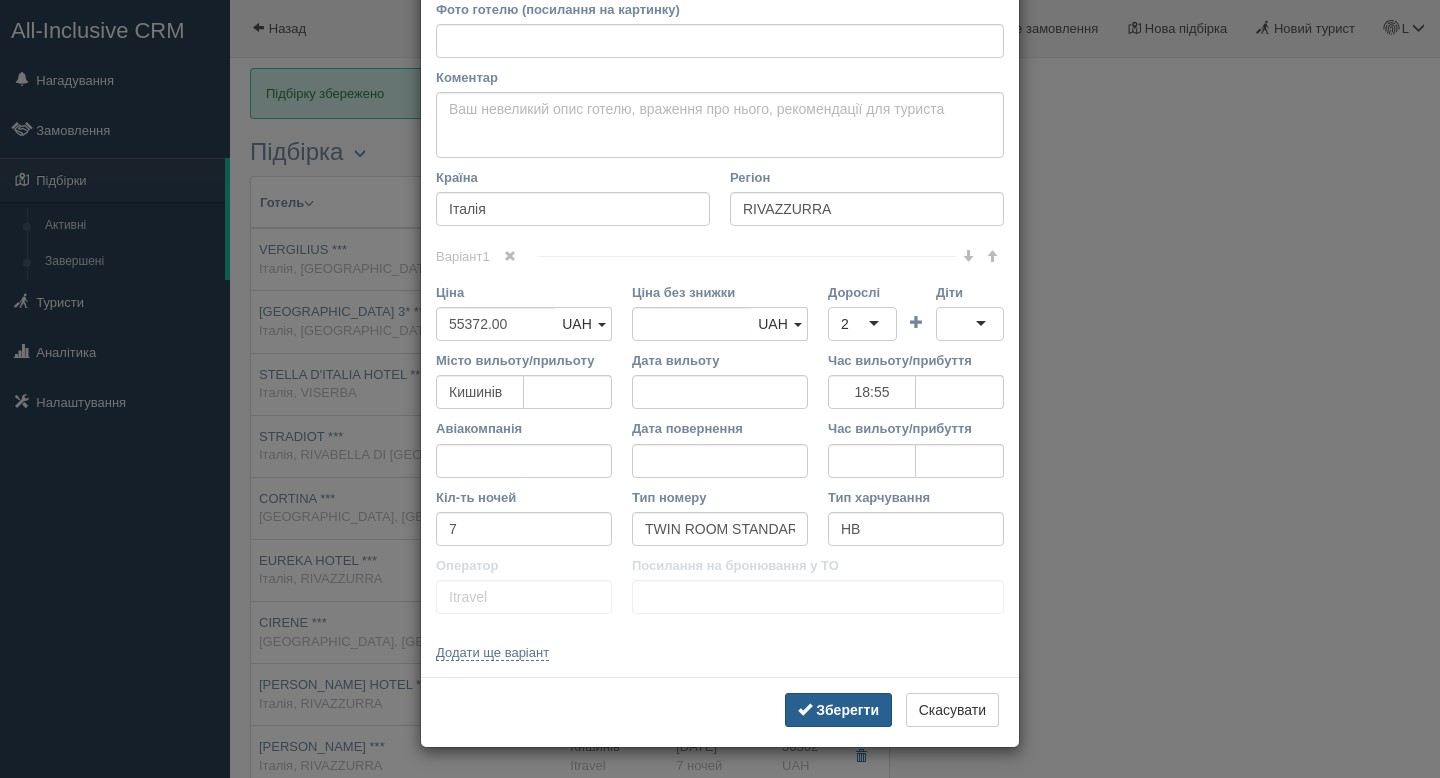 type on "https://www.booking.com/hotel/it/eureka-rimini1.uk.html" 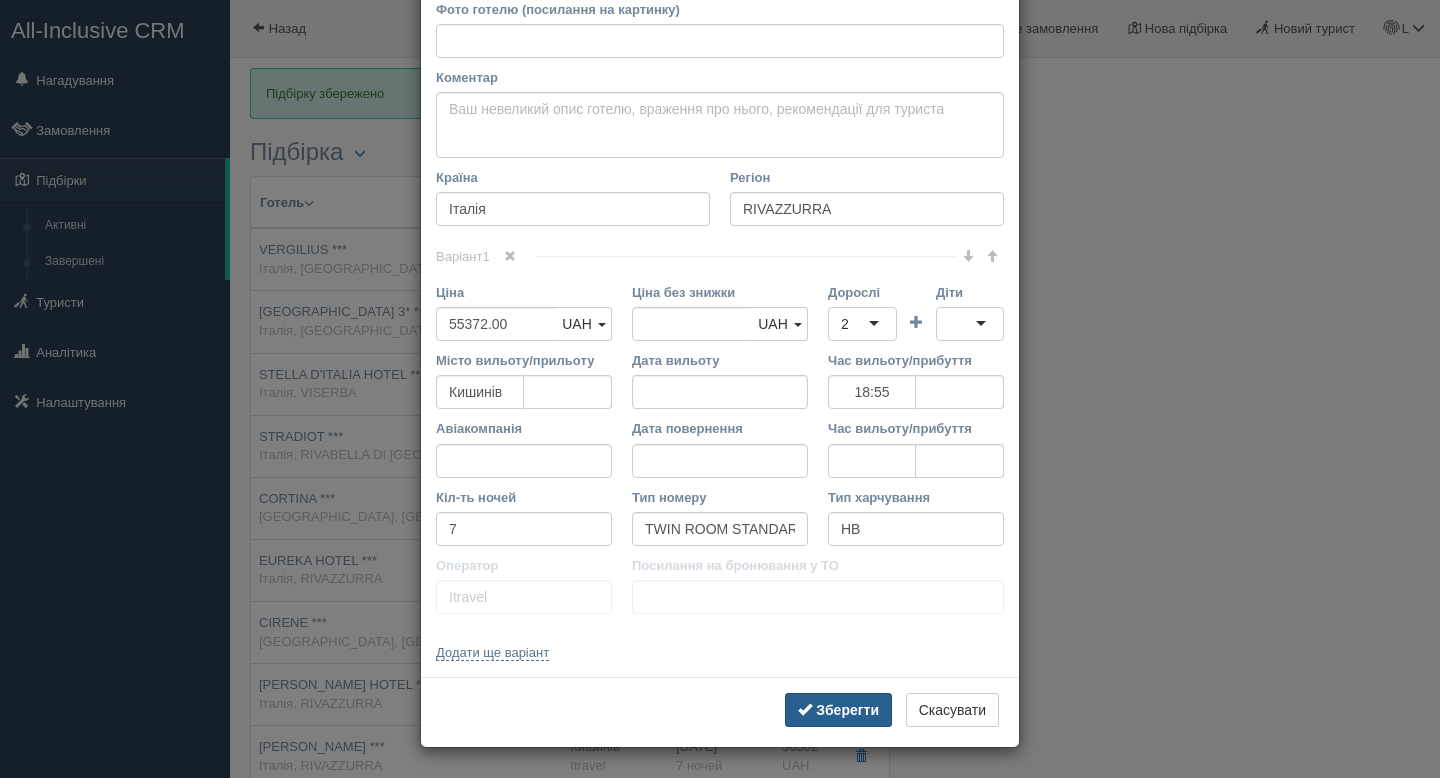 click on "Зберегти" at bounding box center [838, 710] 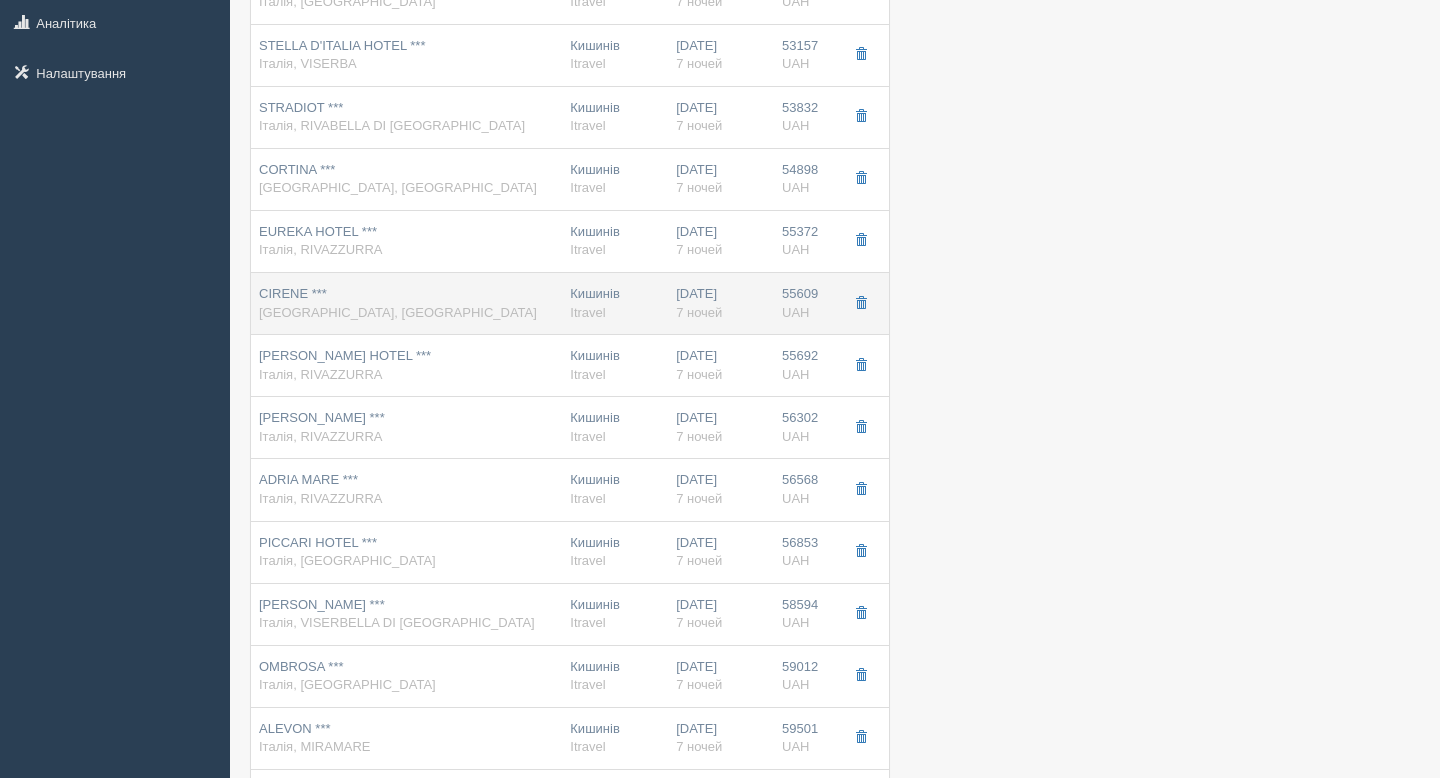 scroll, scrollTop: 334, scrollLeft: 0, axis: vertical 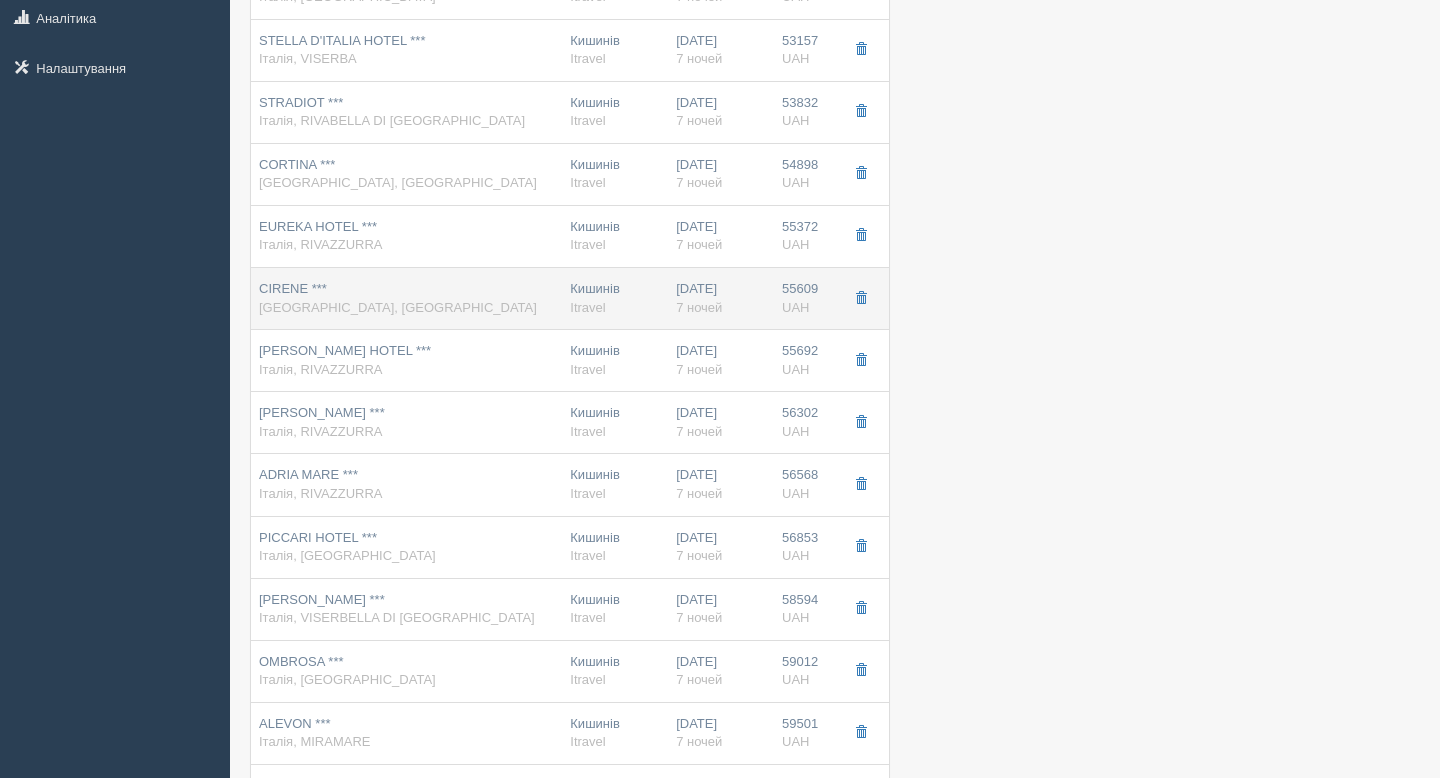 click on "Італія, RIMINI MARINA CENTRO" at bounding box center (398, 307) 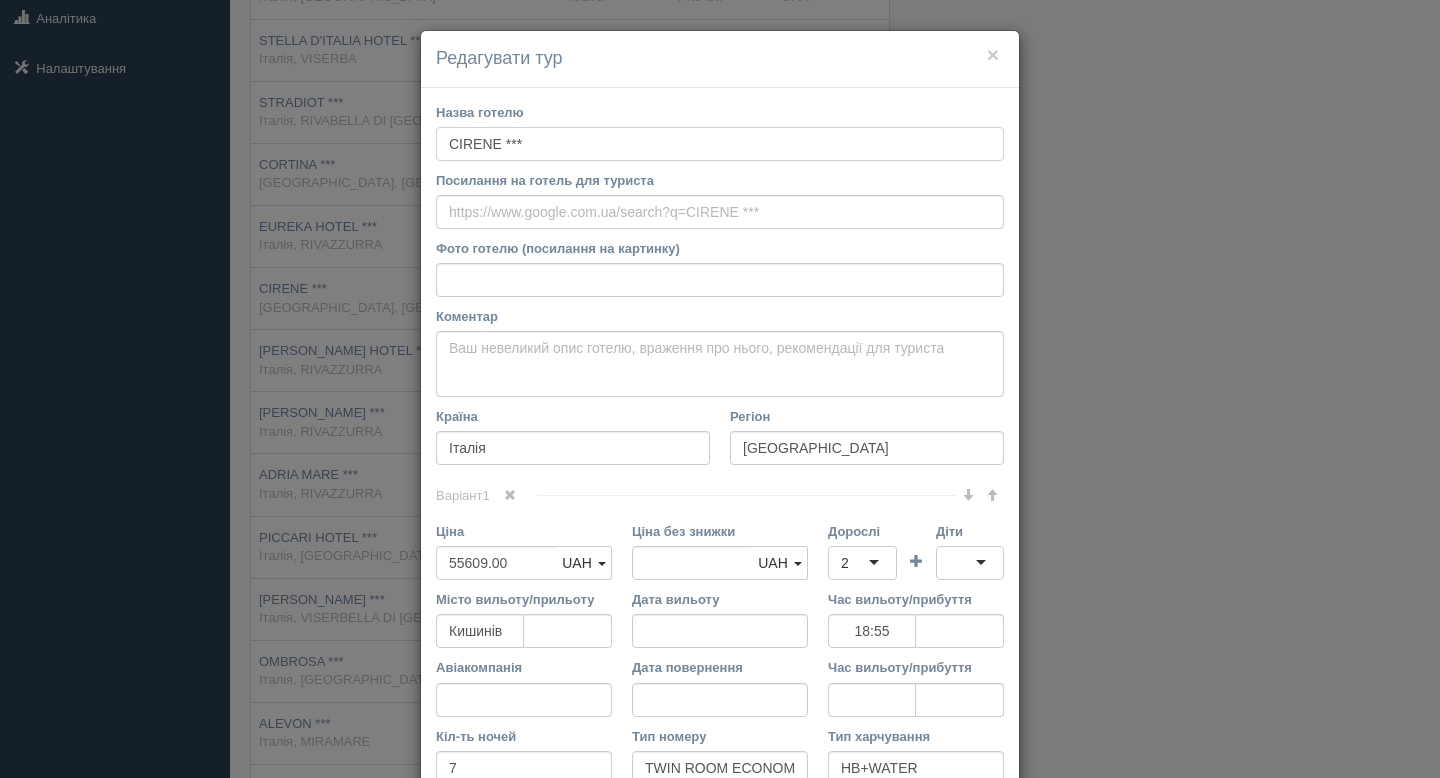 drag, startPoint x: 542, startPoint y: 143, endPoint x: 442, endPoint y: 143, distance: 100 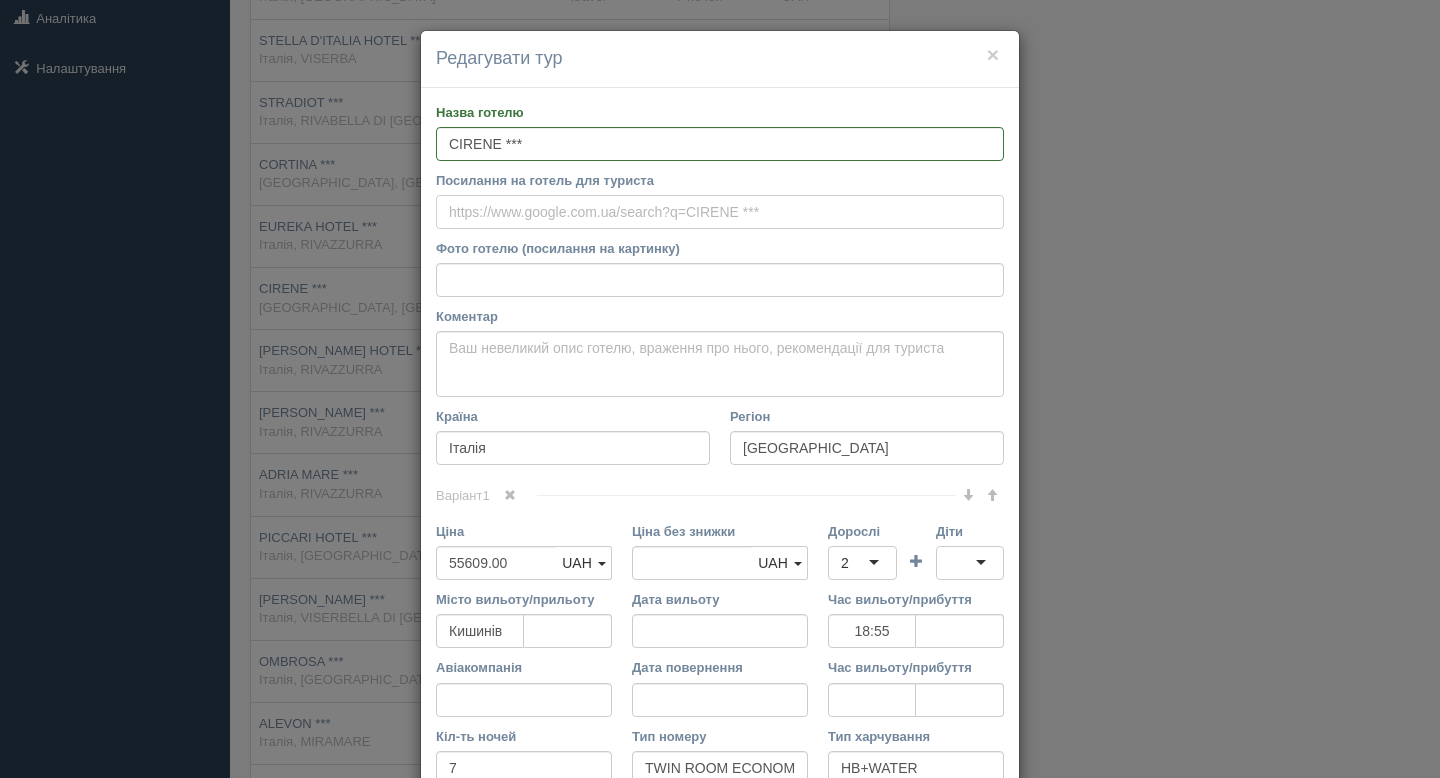 click on "Посилання на готель для туриста" at bounding box center [720, 212] 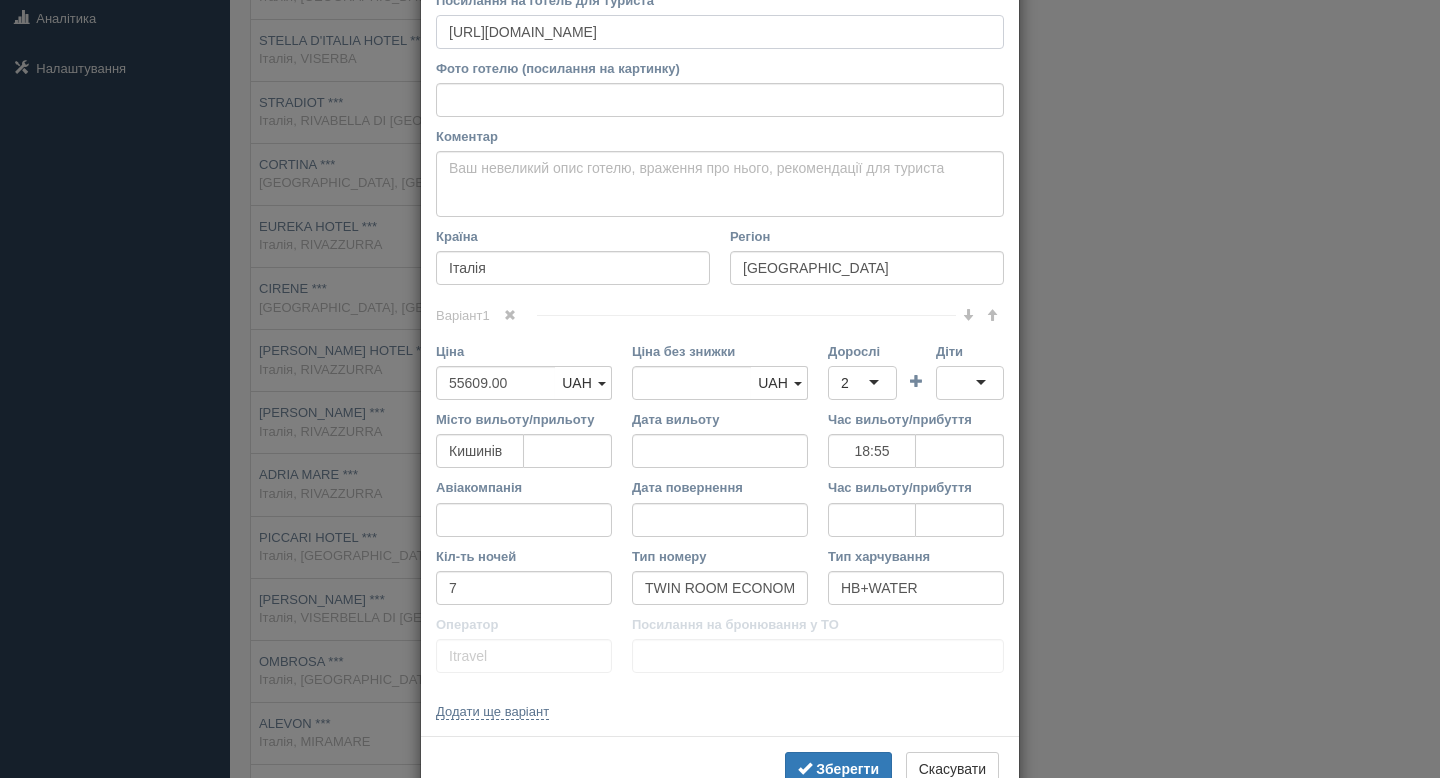 scroll, scrollTop: 239, scrollLeft: 0, axis: vertical 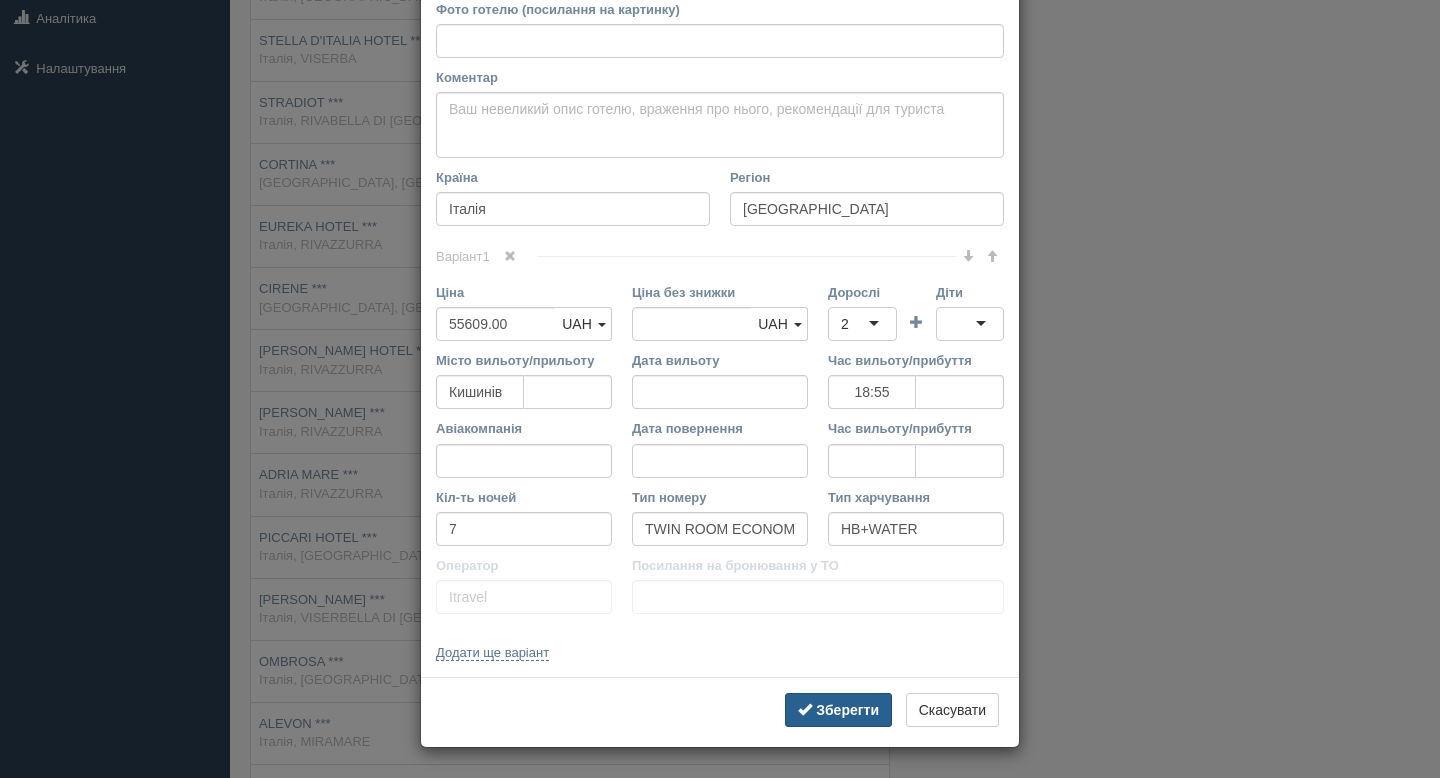 type on "https://www.booking.com/hotel/it/new-cirene.uk.html" 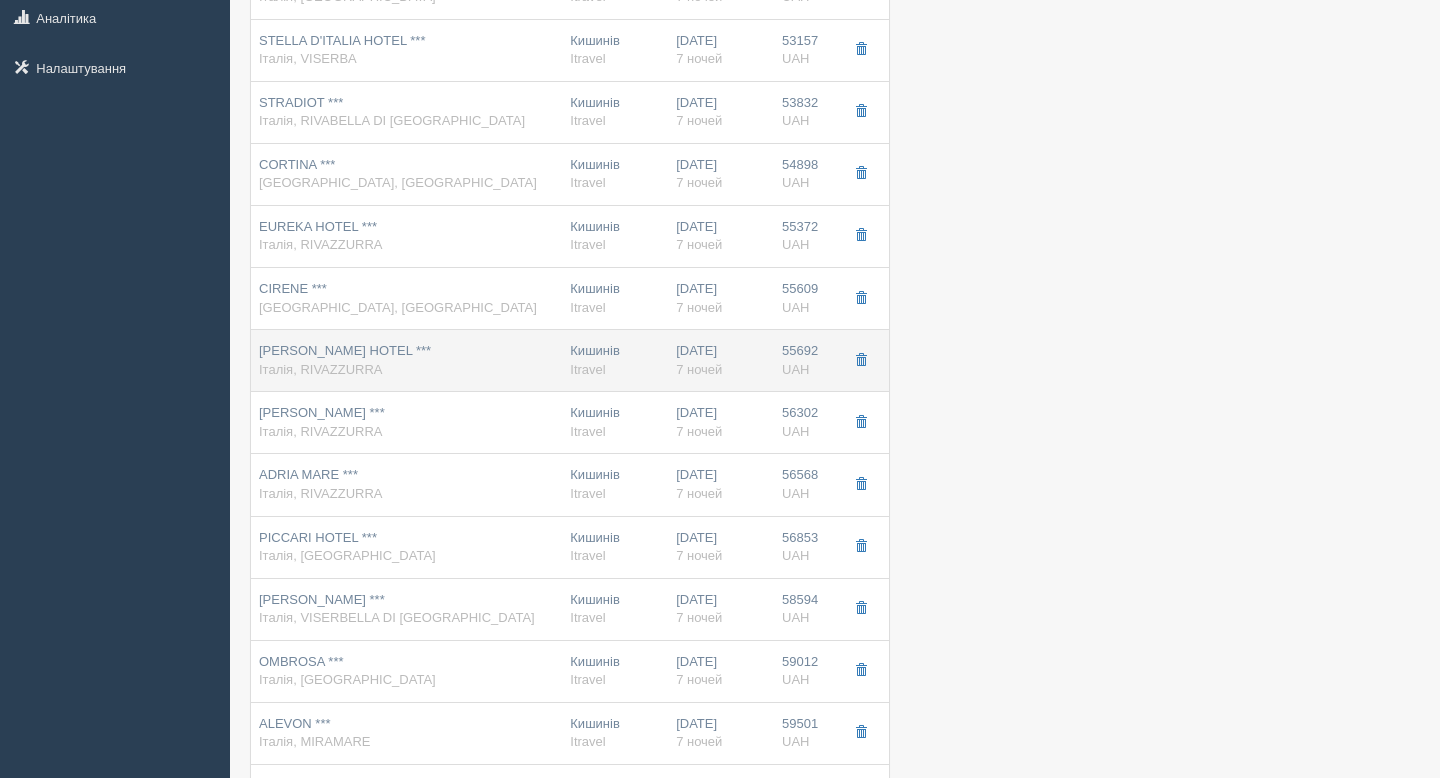 click on "ALFREDO'S HOTEL ***
Італія, RIVAZZURRA" at bounding box center [345, 360] 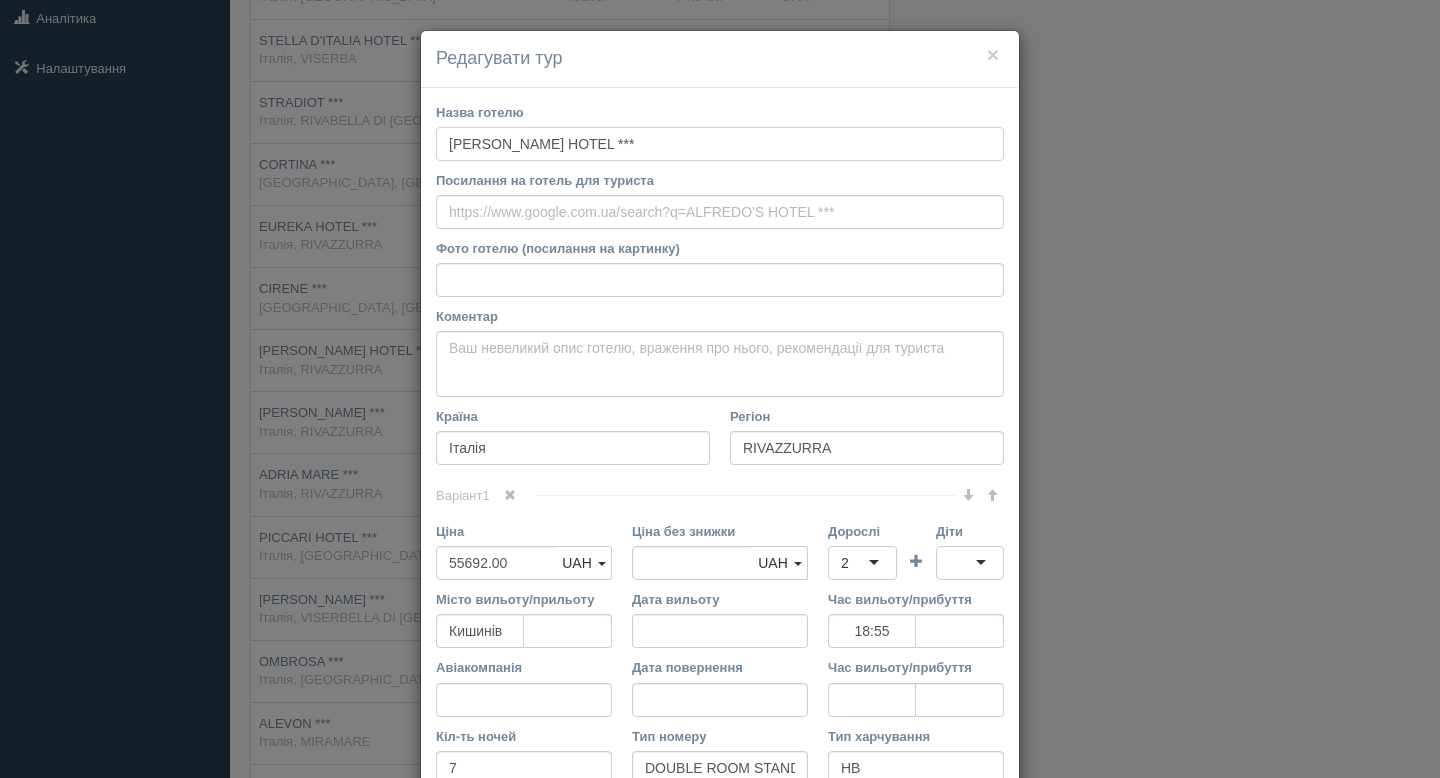 drag, startPoint x: 610, startPoint y: 143, endPoint x: 428, endPoint y: 140, distance: 182.02472 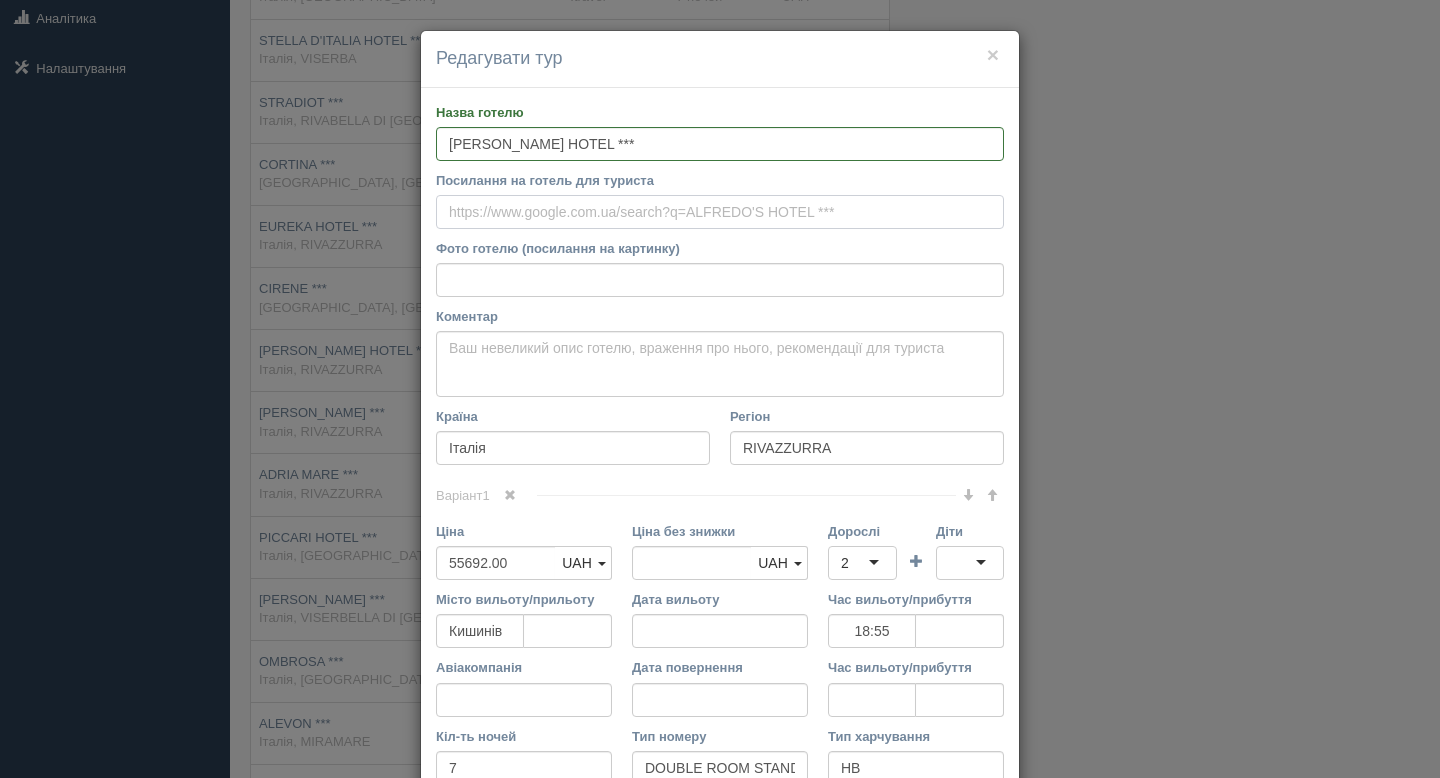 click on "Посилання на готель для туриста" at bounding box center (720, 212) 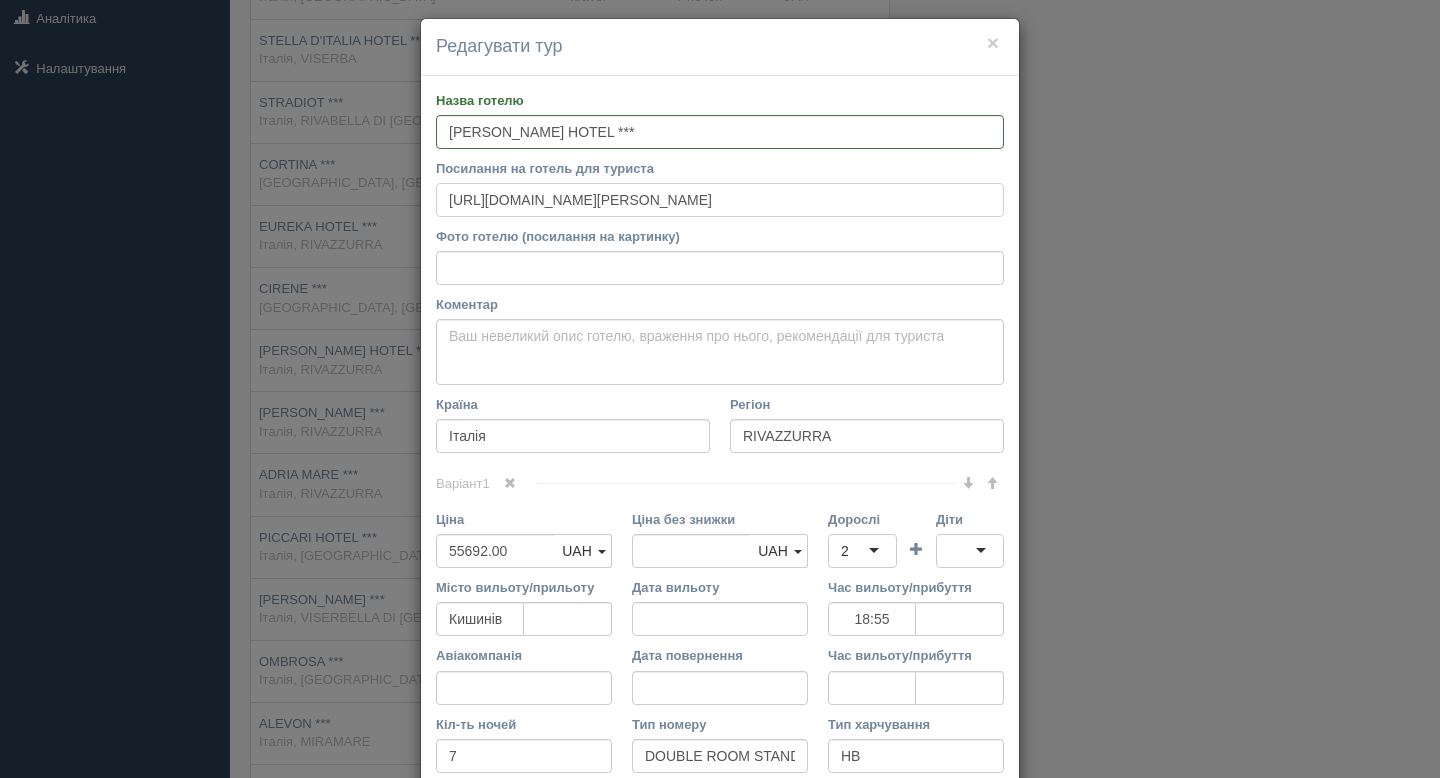 scroll, scrollTop: 239, scrollLeft: 0, axis: vertical 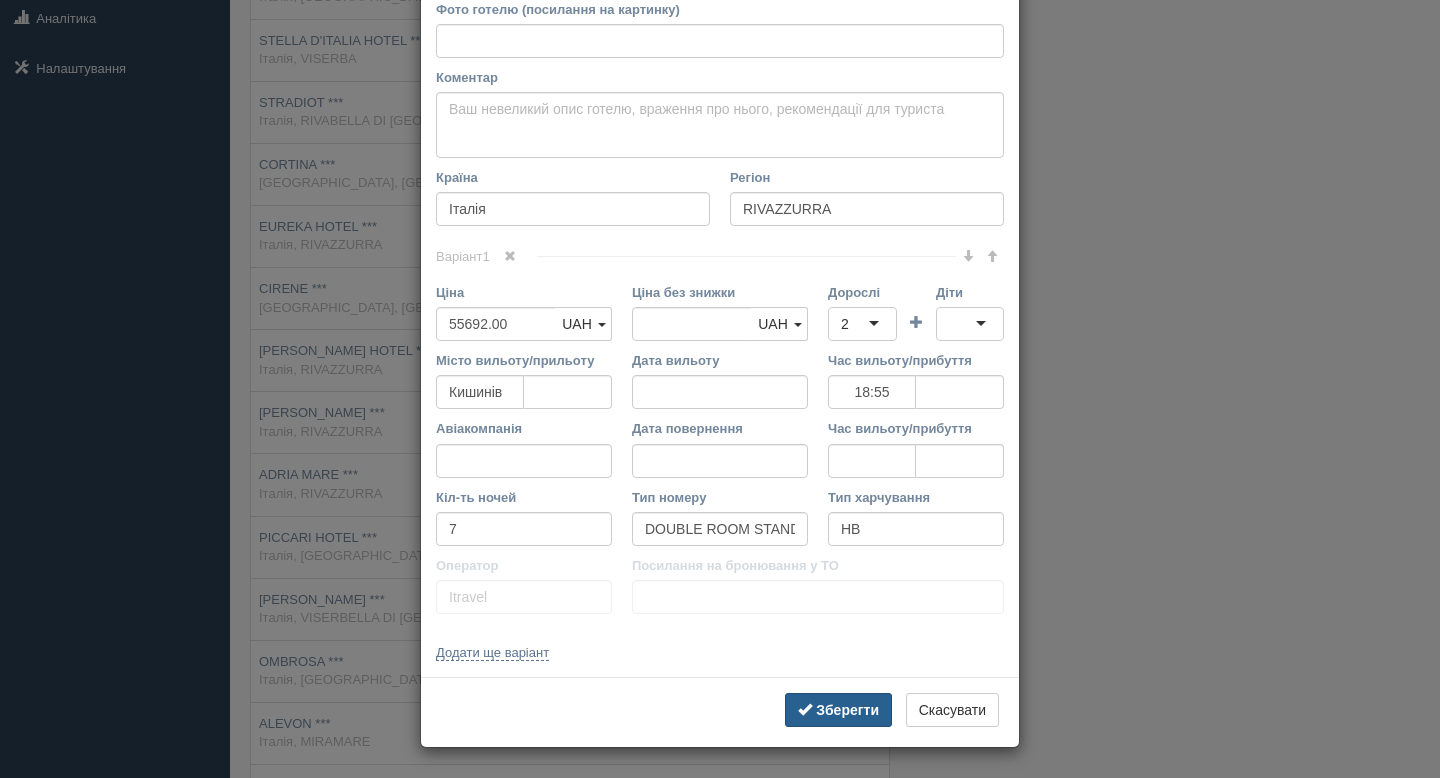 type on "https://www.booking.com/hotel/it/alfredo-s.uk.html" 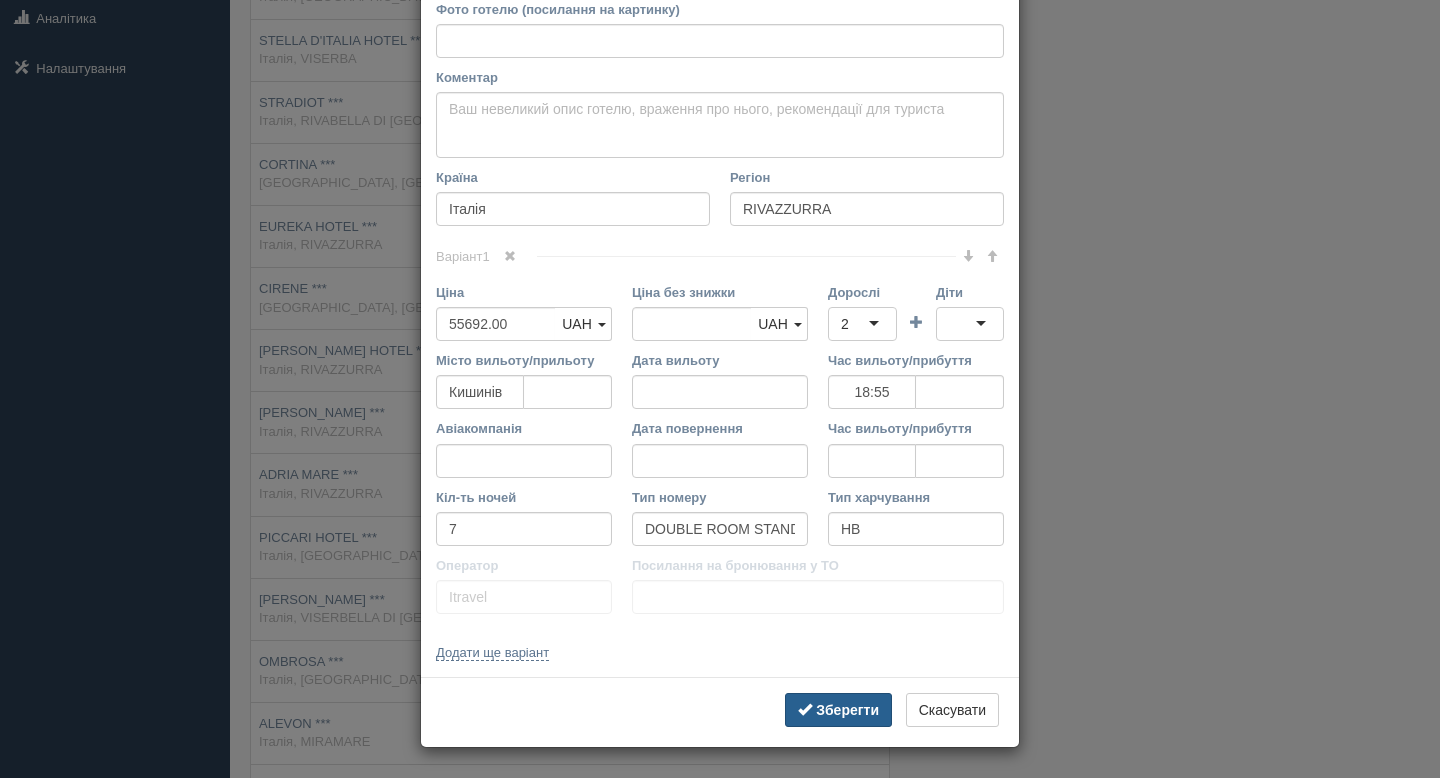 click on "Зберегти" at bounding box center (847, 710) 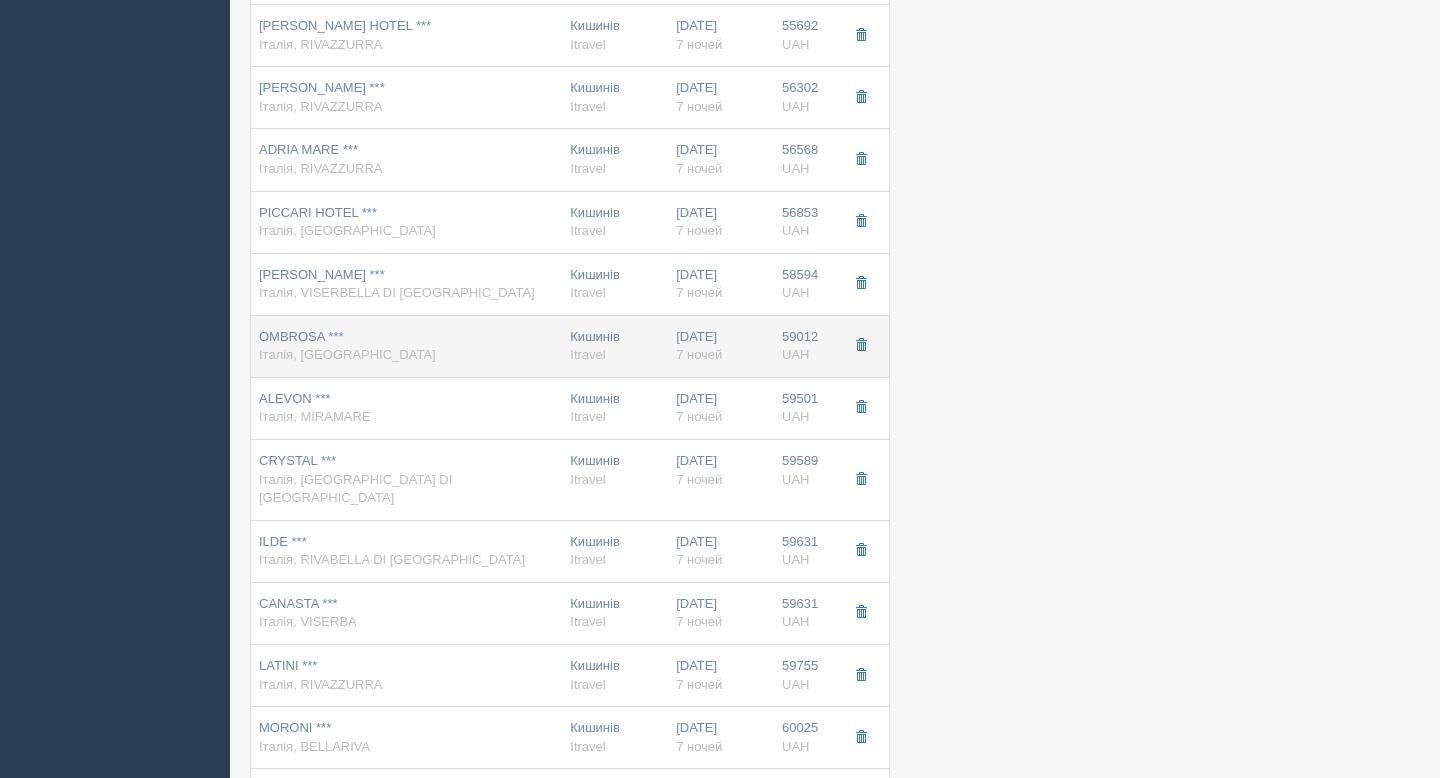 scroll, scrollTop: 656, scrollLeft: 0, axis: vertical 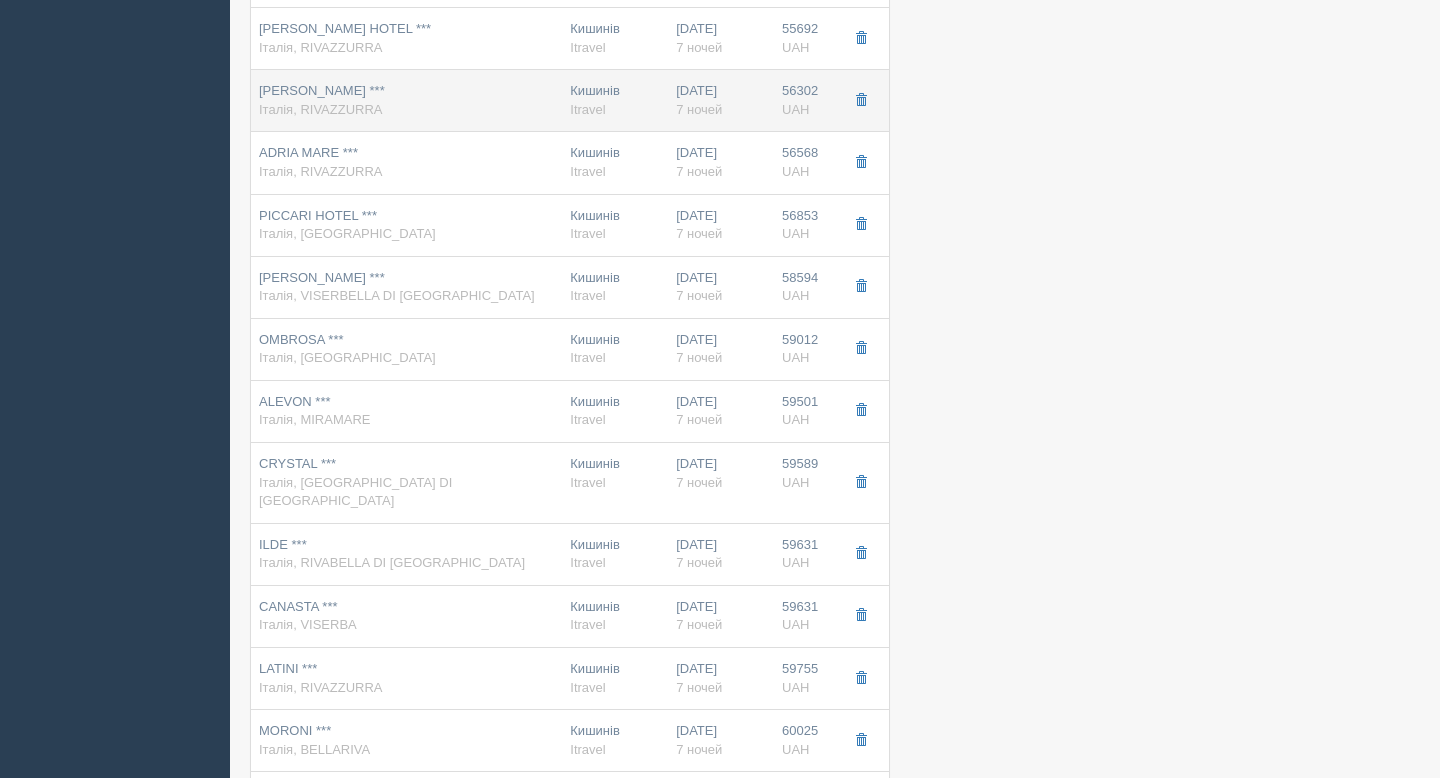 click on "SANTINI ***
Італія, RIVAZZURRA" at bounding box center [406, 100] 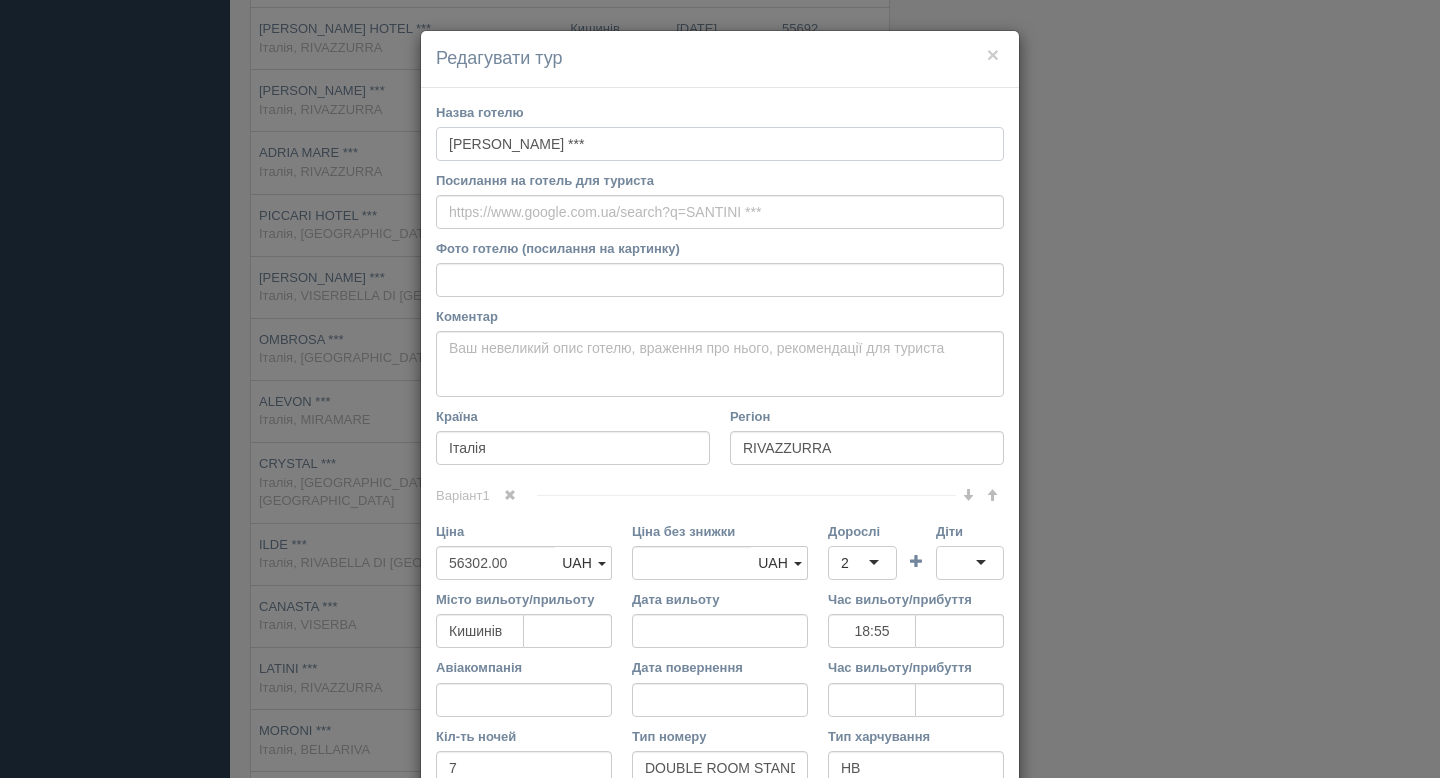 drag, startPoint x: 537, startPoint y: 144, endPoint x: 433, endPoint y: 143, distance: 104.00481 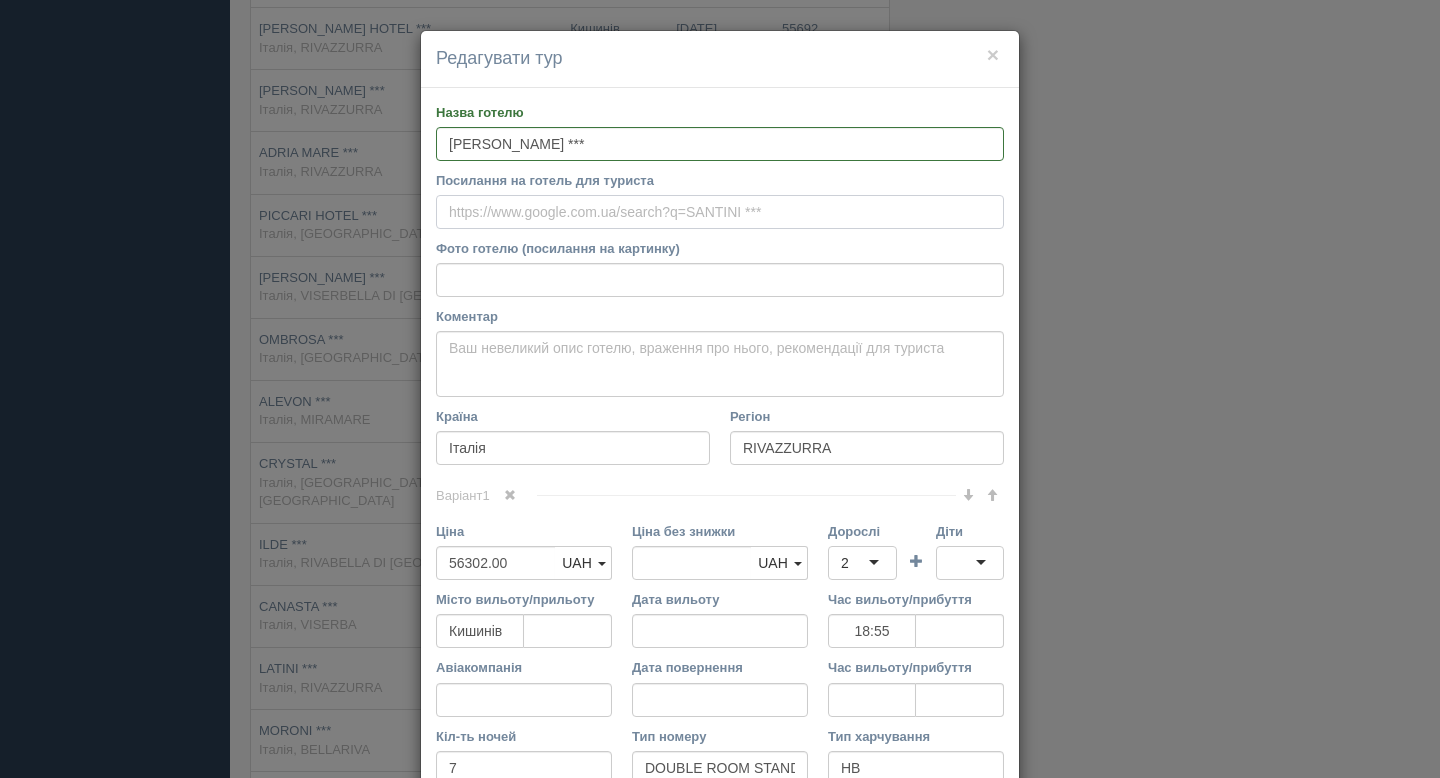 click on "Посилання на готель для туриста" at bounding box center [720, 212] 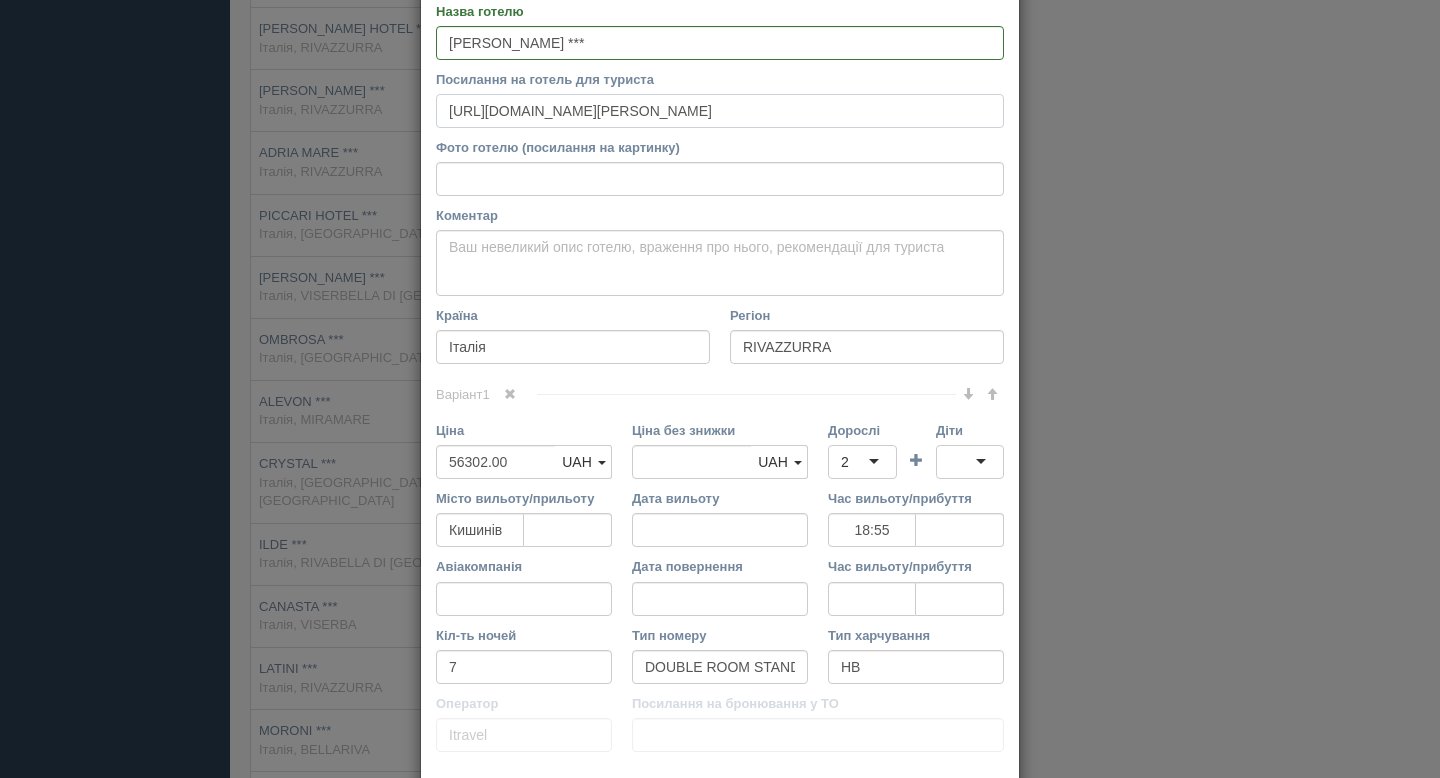 scroll, scrollTop: 239, scrollLeft: 0, axis: vertical 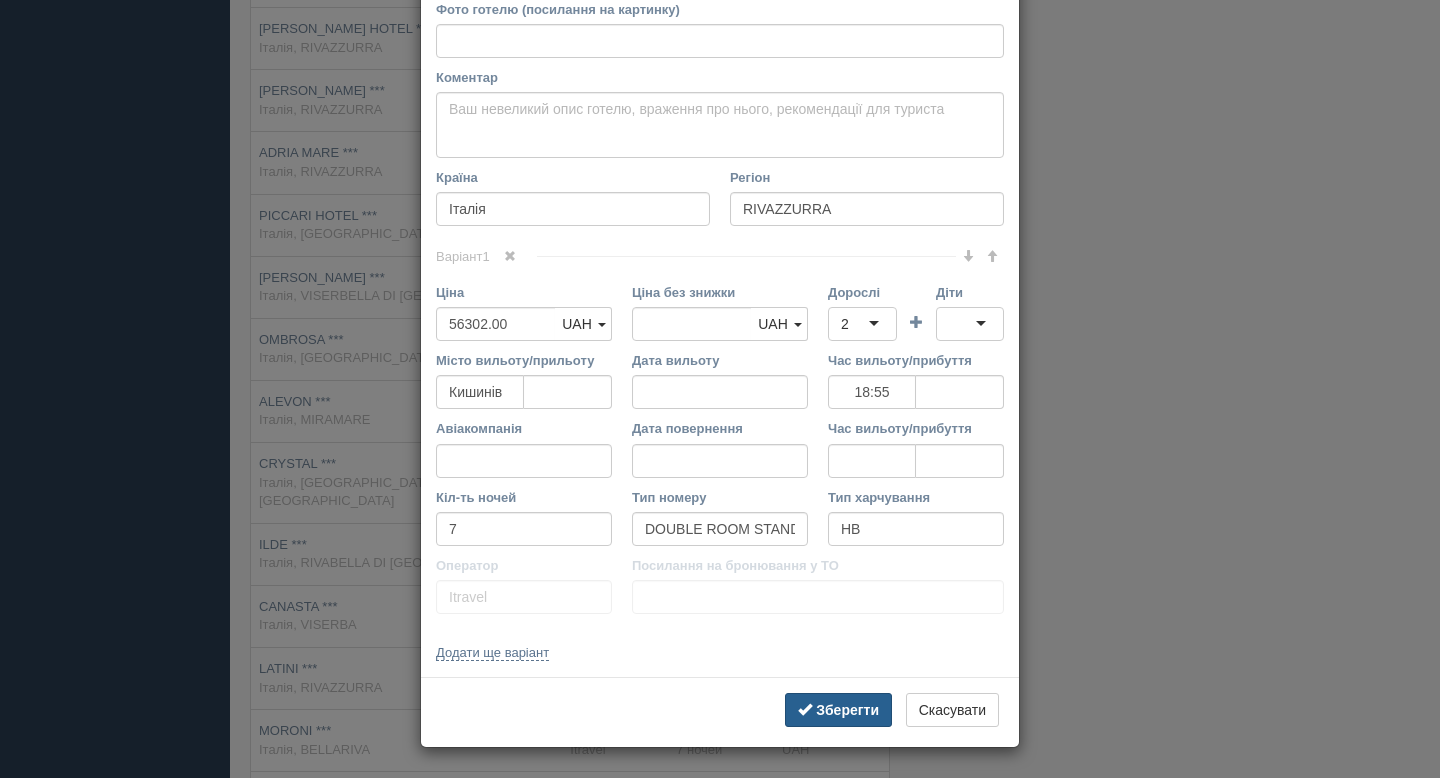 type on "https://www.booking.com/hotel/it/santini.uk.html" 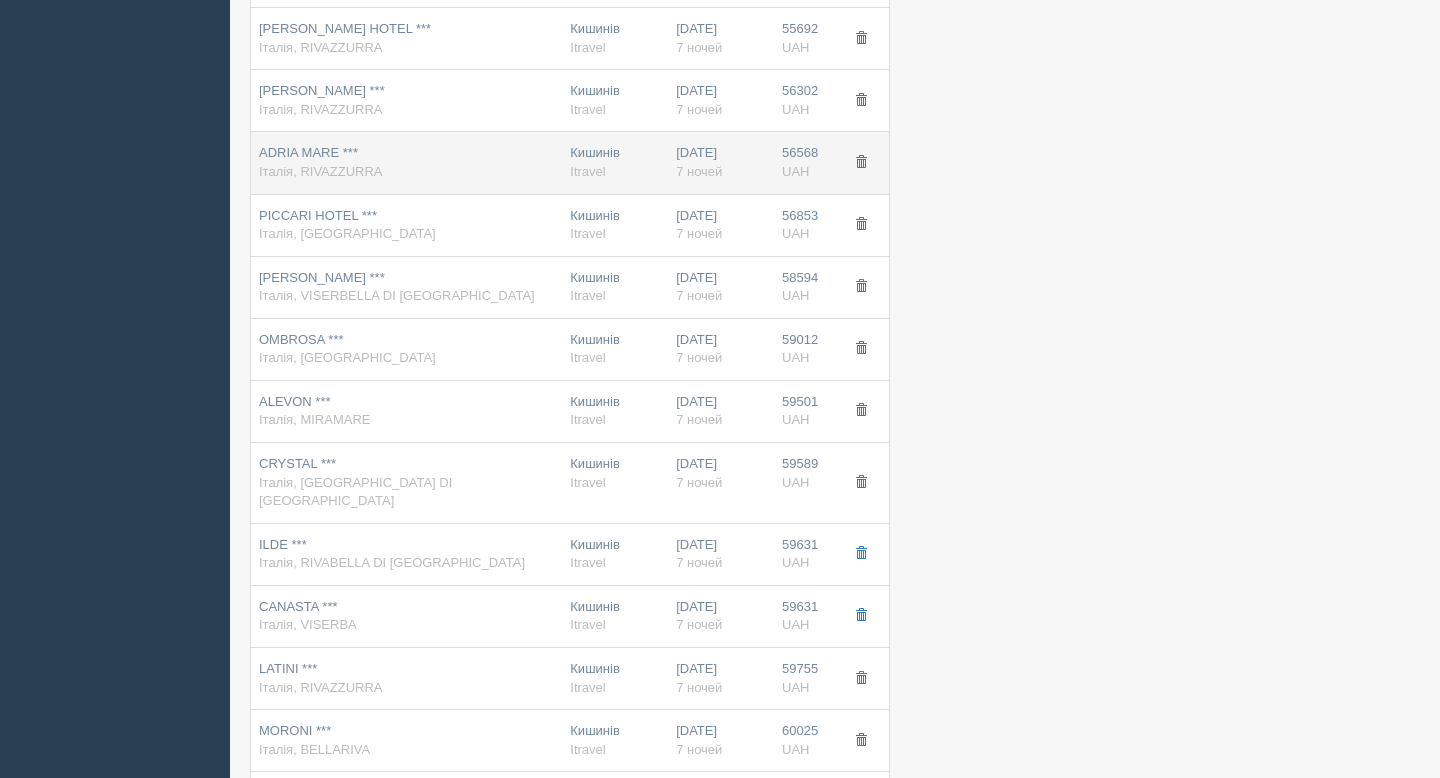 click on "ADRIA MARE ***
Італія, RIVAZZURRA" at bounding box center [406, 162] 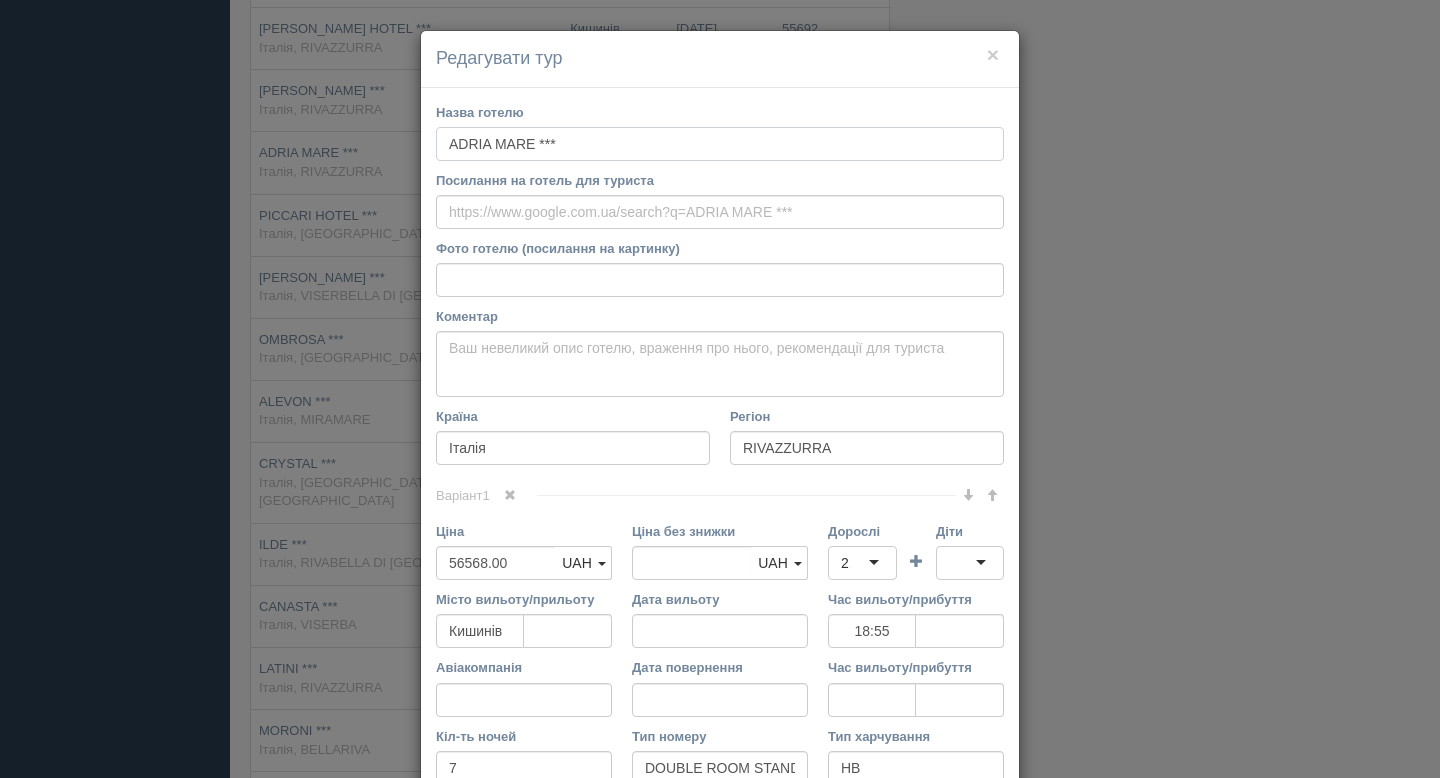drag, startPoint x: 570, startPoint y: 140, endPoint x: 408, endPoint y: 140, distance: 162 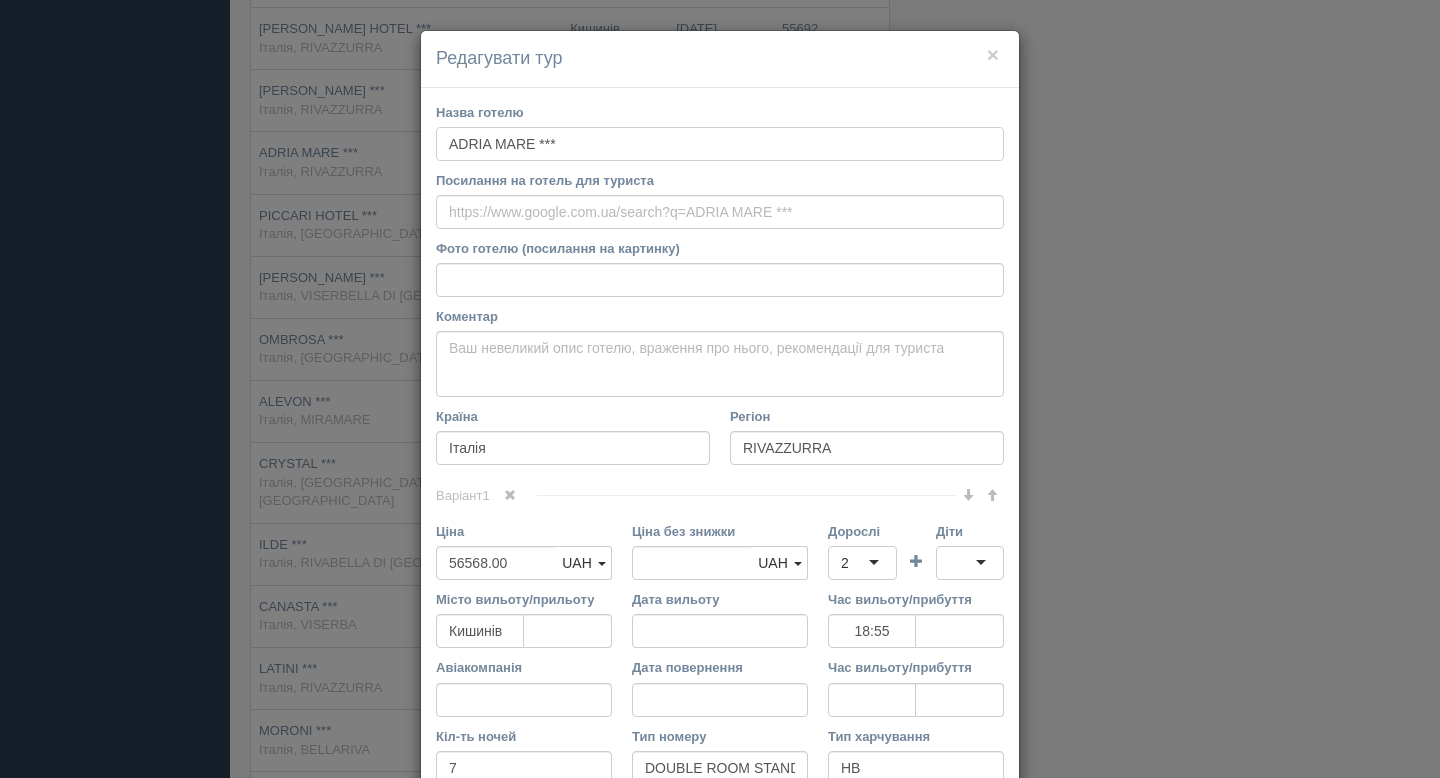 click on "×
Редагувати тур
Назва готелю
ADRIA MARE ***
Посилання на готель для туриста
Фото готелю (посилання на картинку)
Не вдалось завантажити фото. Можливо, Ви скопіювали посилання на сторінку, а не на картинку
Коментар
Основний опис
Додатковий опис
Закріпити
Збережено" at bounding box center [720, 389] 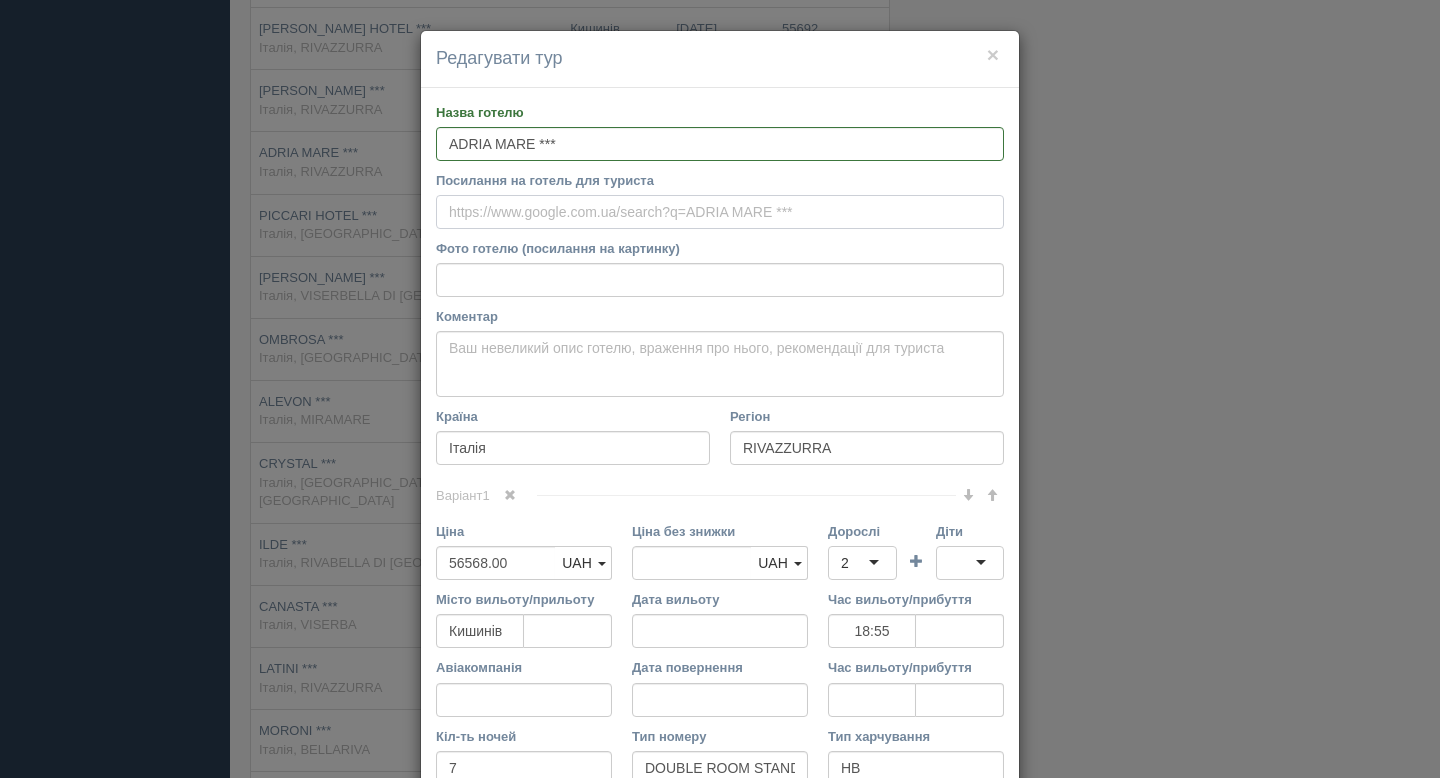click on "Посилання на готель для туриста" at bounding box center (720, 212) 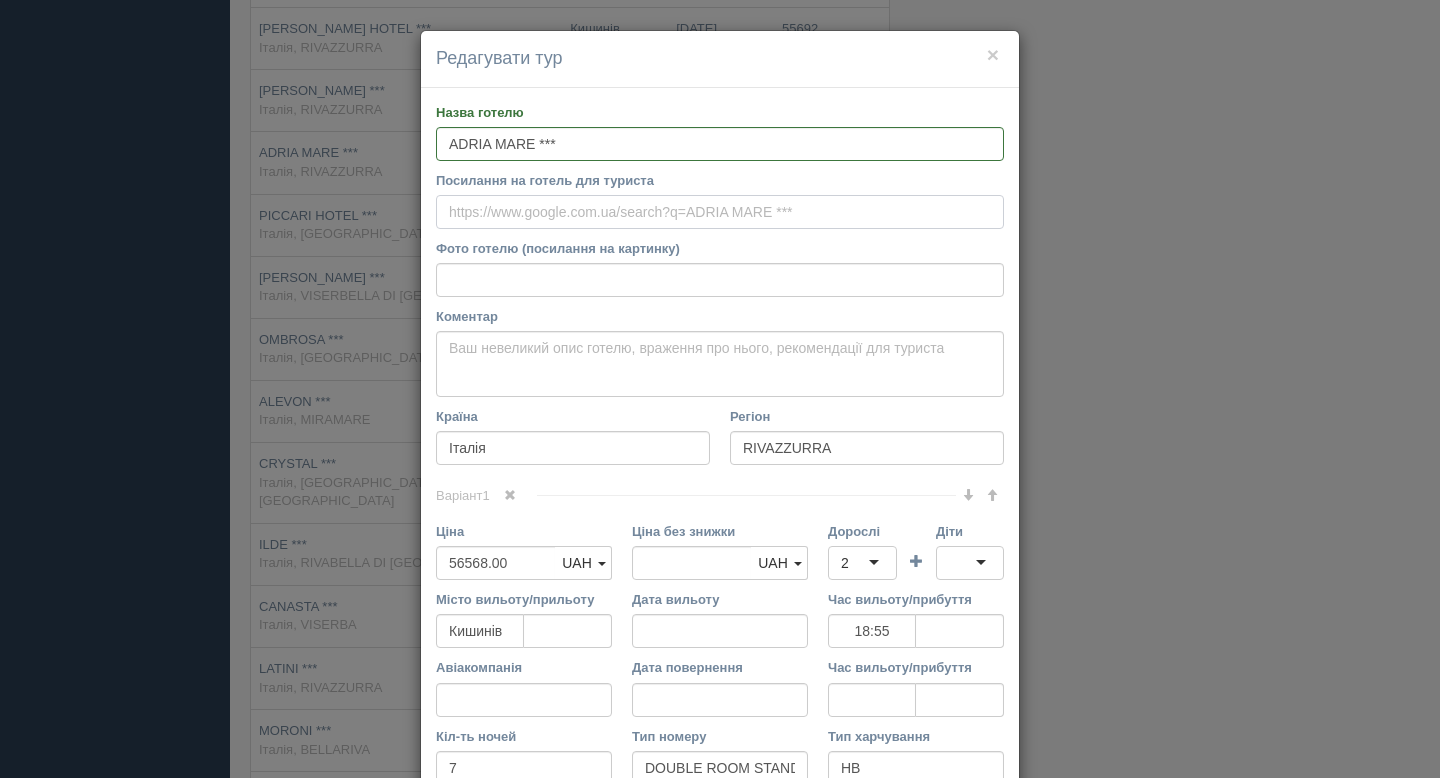 paste on "https://www.booking.com/hotel/it/adria-mare.uk.html" 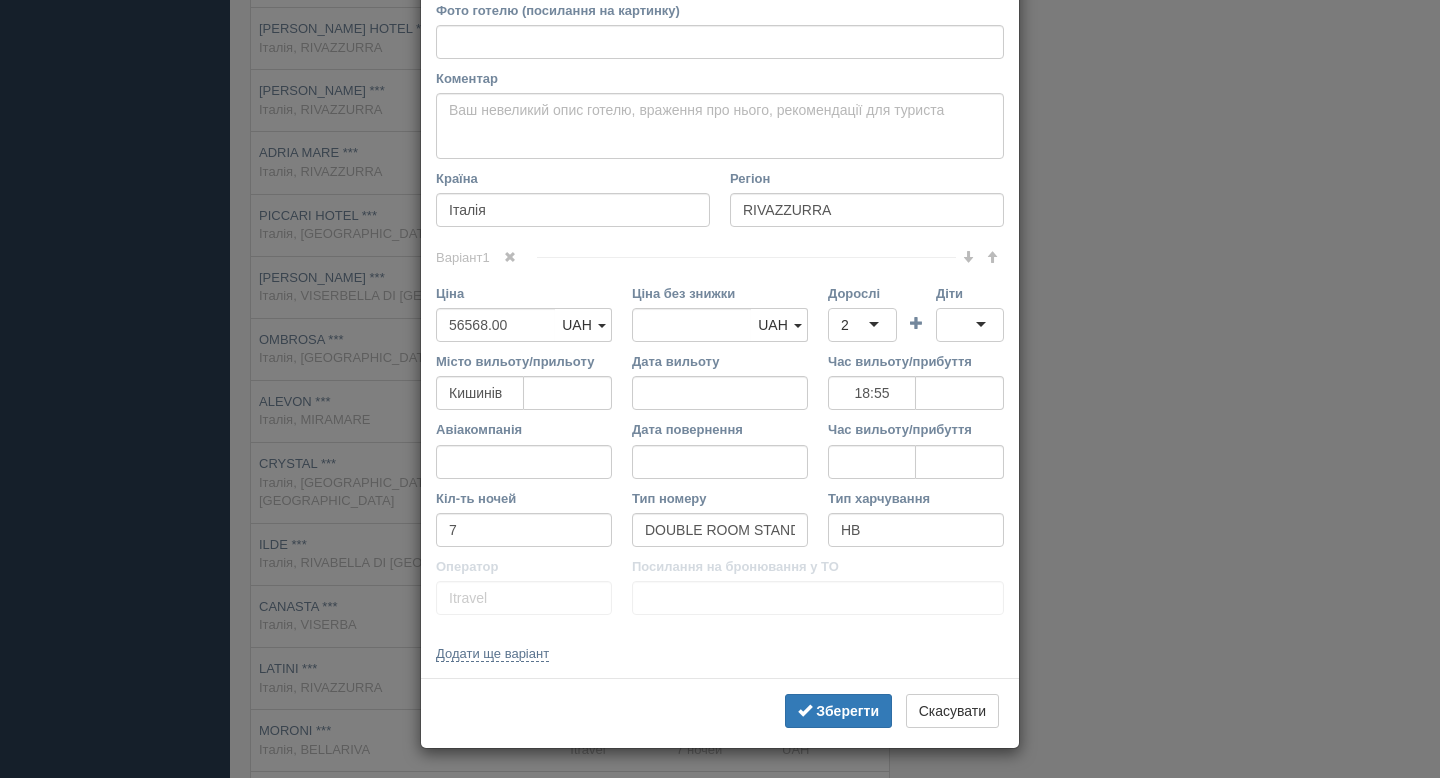 scroll, scrollTop: 239, scrollLeft: 0, axis: vertical 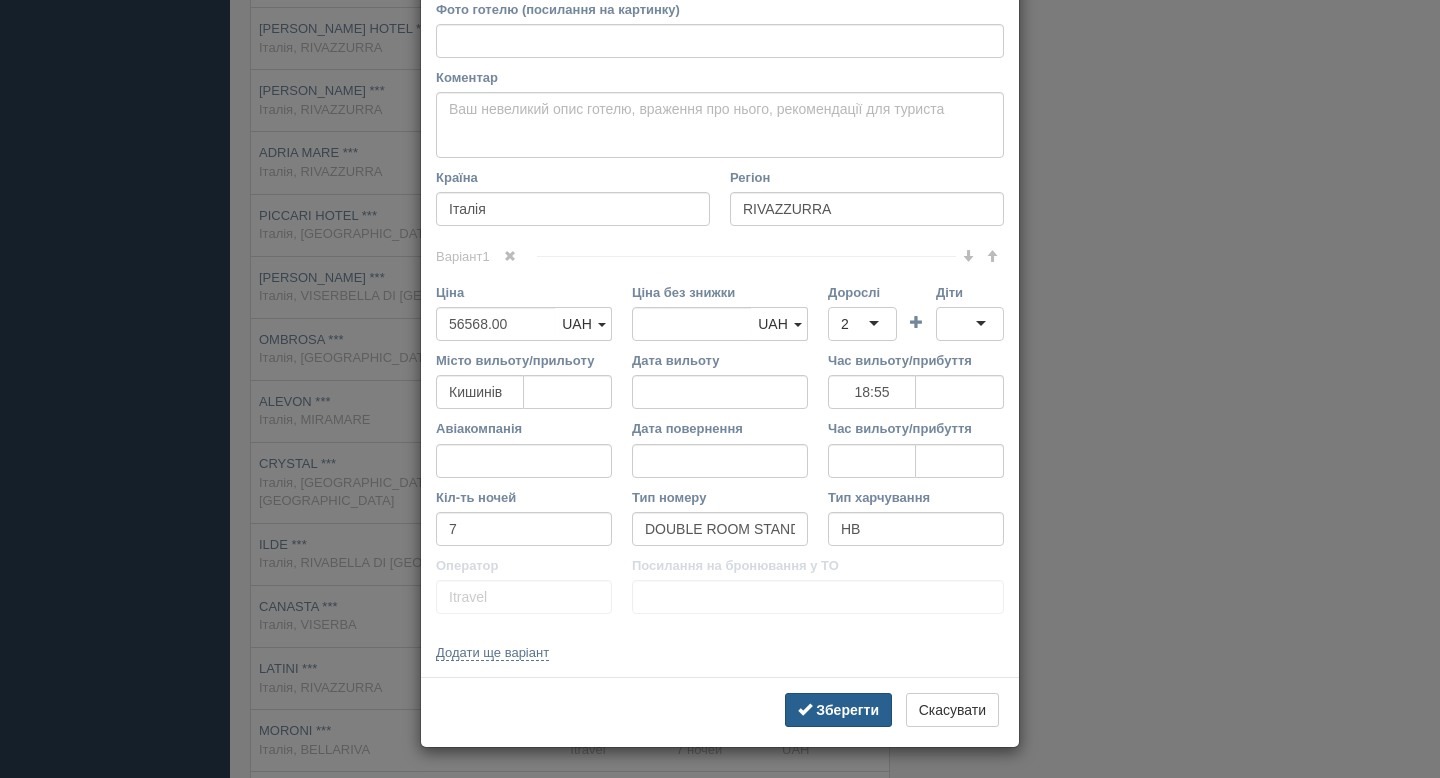 type on "https://www.booking.com/hotel/it/adria-mare.uk.html" 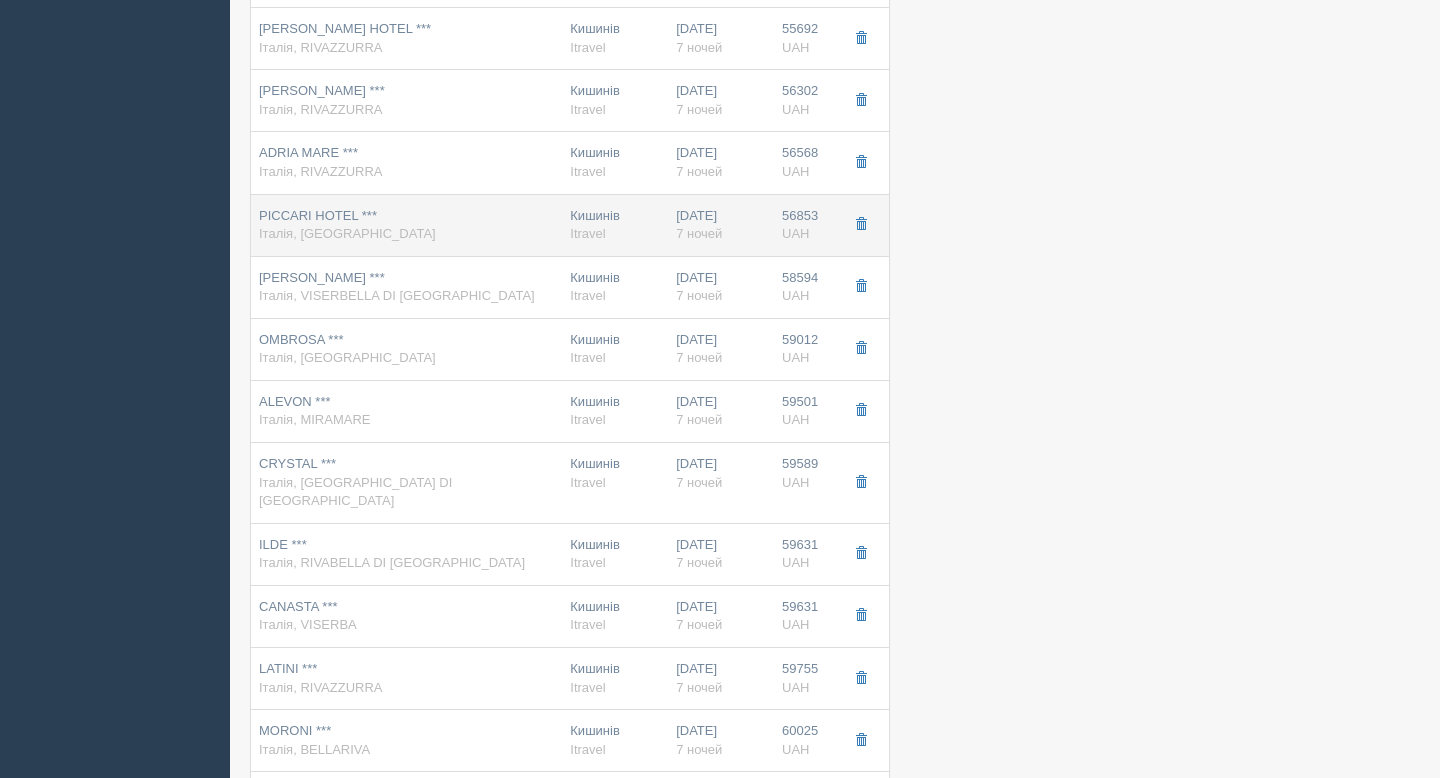 click on "PICCARI HOTEL ***
Італія, RIMINI" at bounding box center [406, 225] 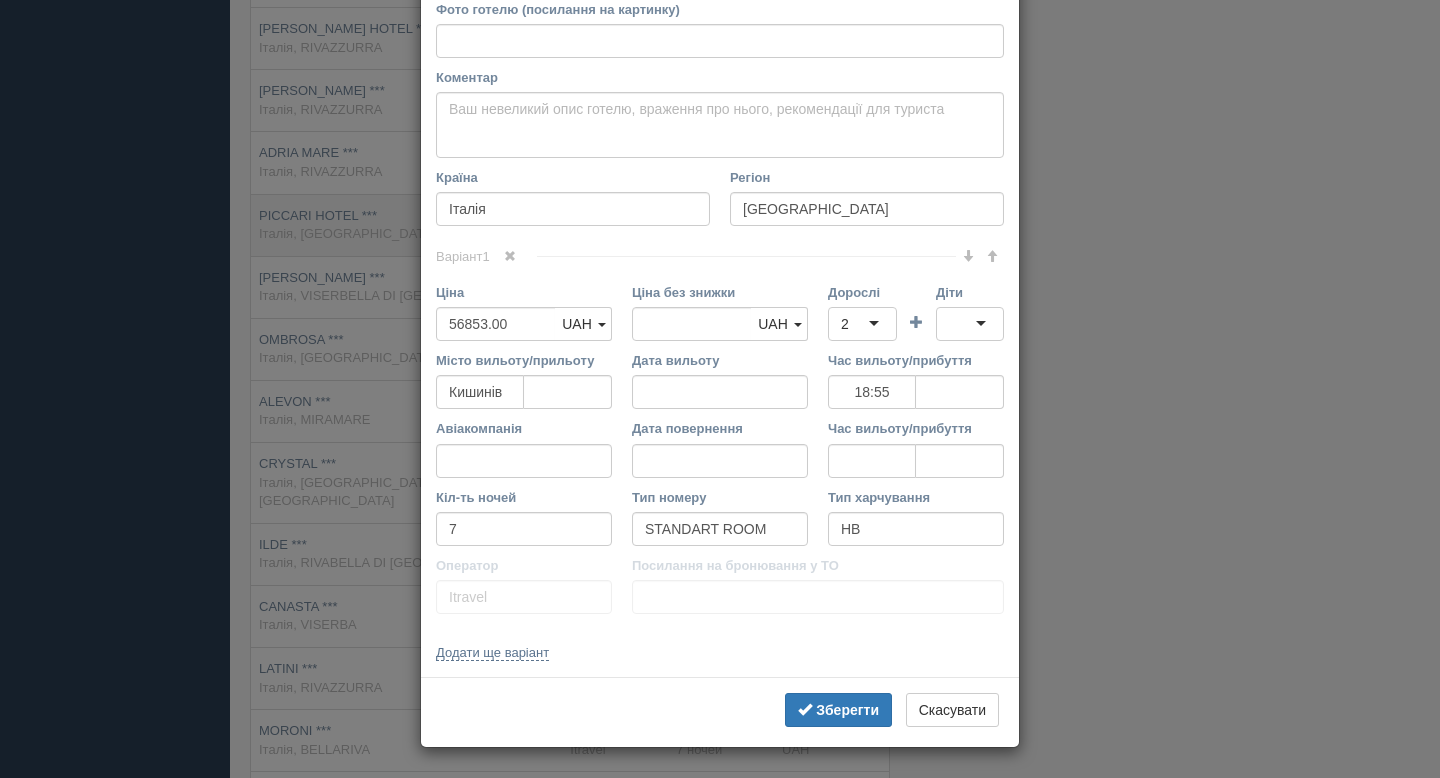 scroll, scrollTop: 0, scrollLeft: 0, axis: both 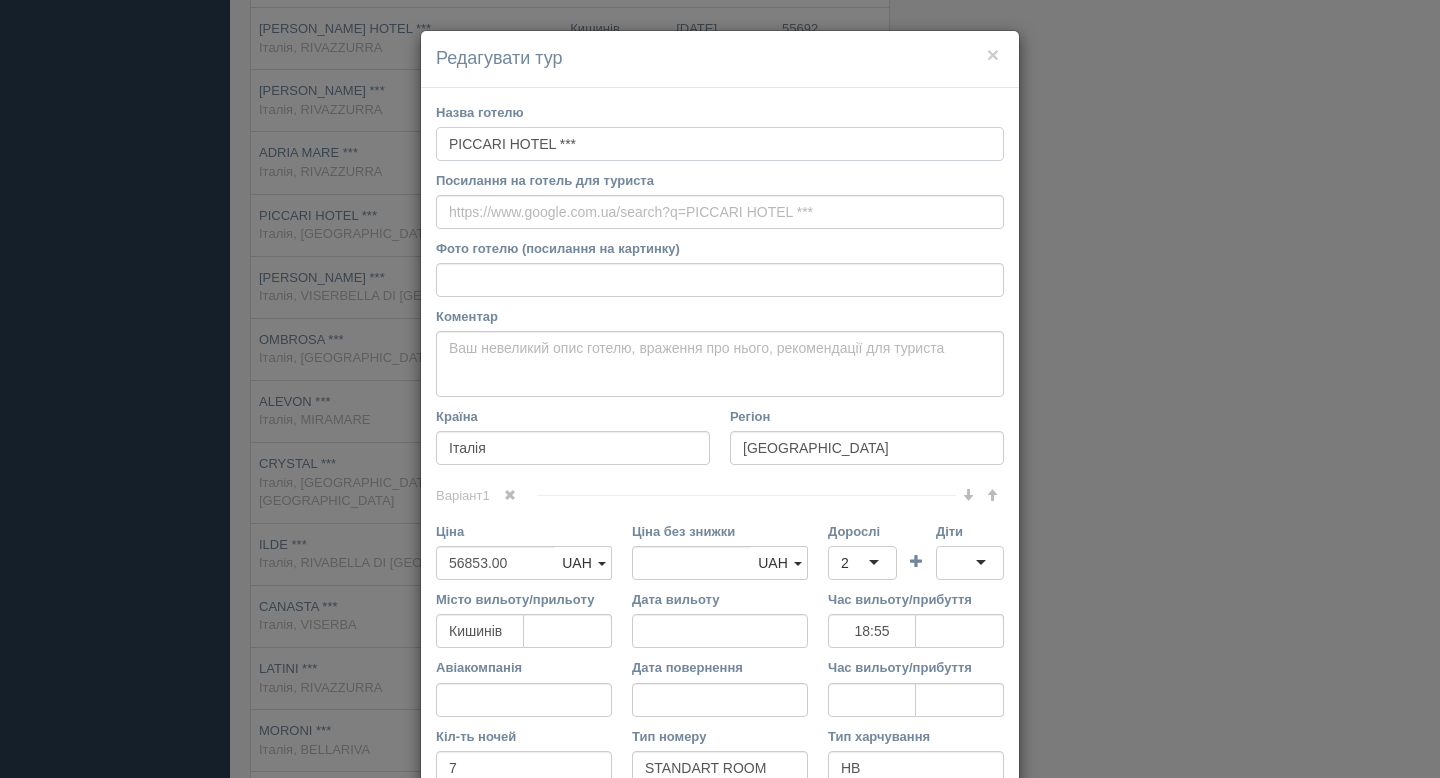 drag, startPoint x: 604, startPoint y: 146, endPoint x: 394, endPoint y: 146, distance: 210 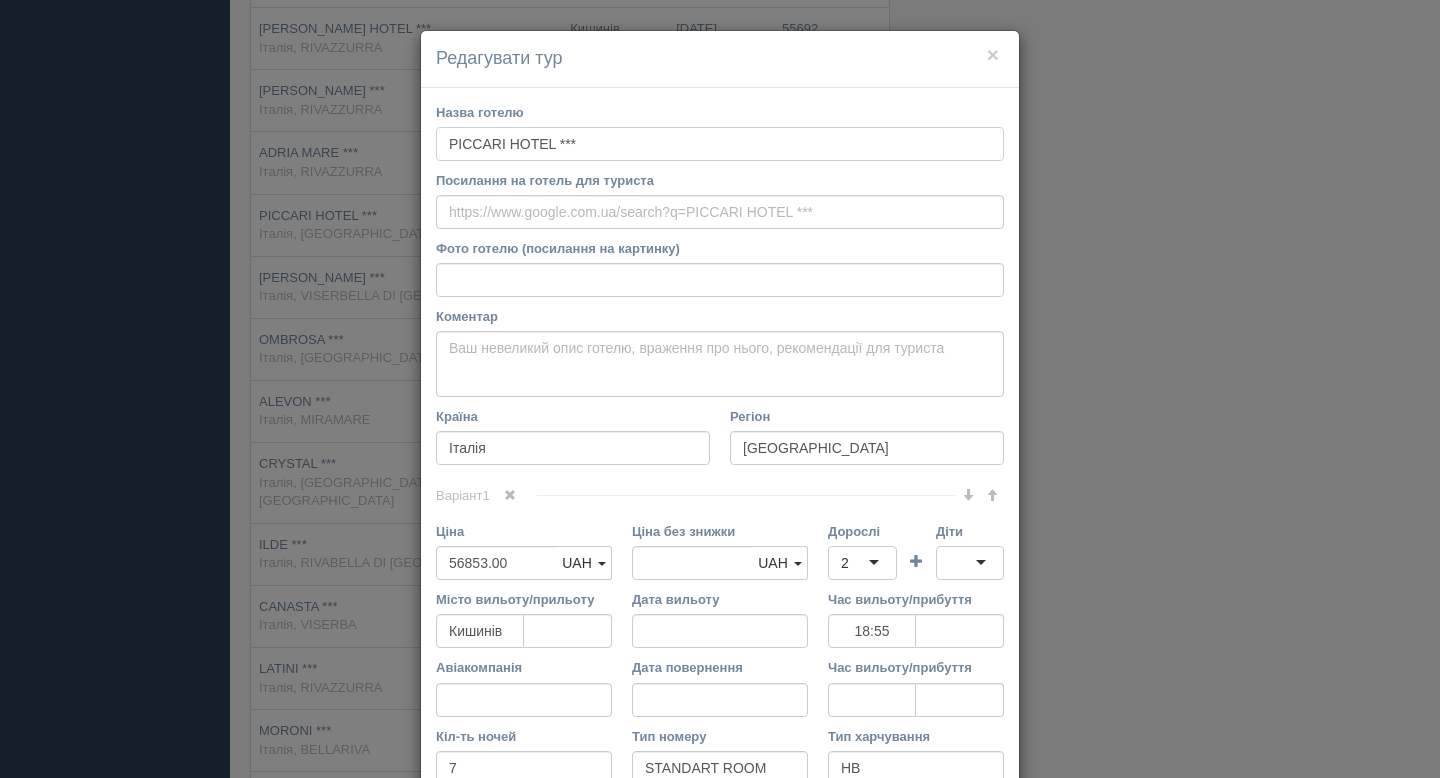 click on "×
Редагувати тур
Назва готелю
PICCARI HOTEL ***
Посилання на готель для туриста
Фото готелю (посилання на картинку)
Не вдалось завантажити фото. Можливо, Ви скопіювали посилання на сторінку, а не на картинку
Коментар
Основний опис
Додатковий опис
Закріпити
Збережено" at bounding box center [720, 389] 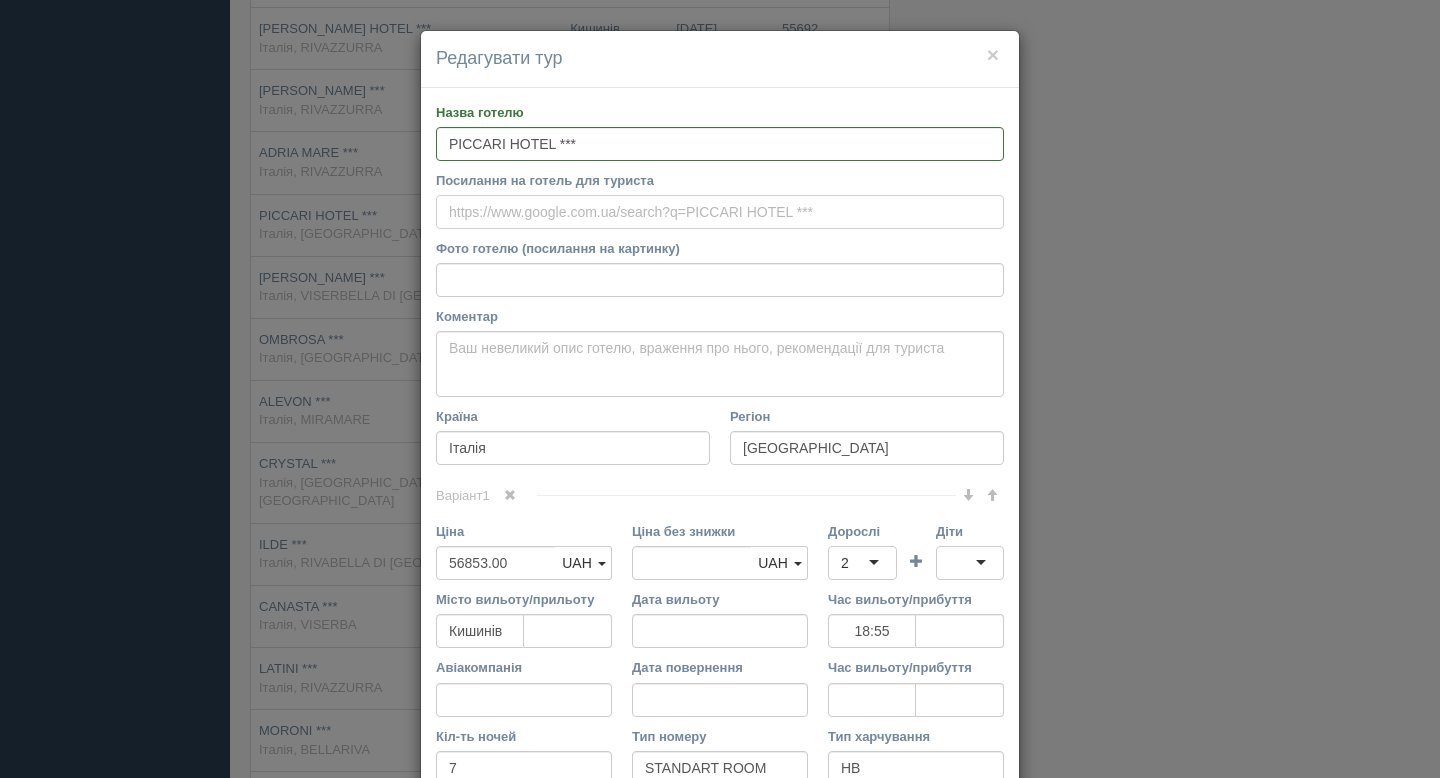 click on "Посилання на готель для туриста" at bounding box center [720, 212] 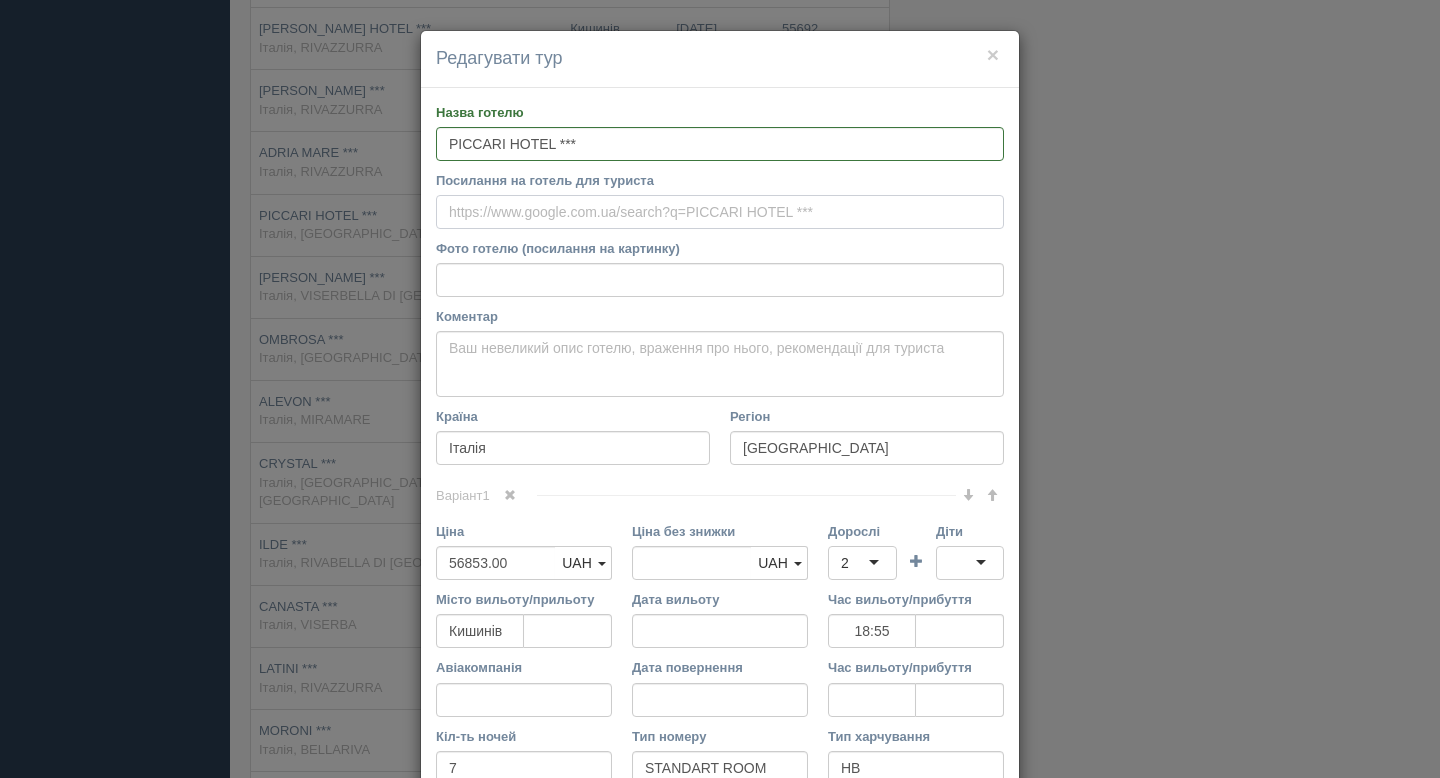 paste on "https://www.hotelpiccarinew.it/" 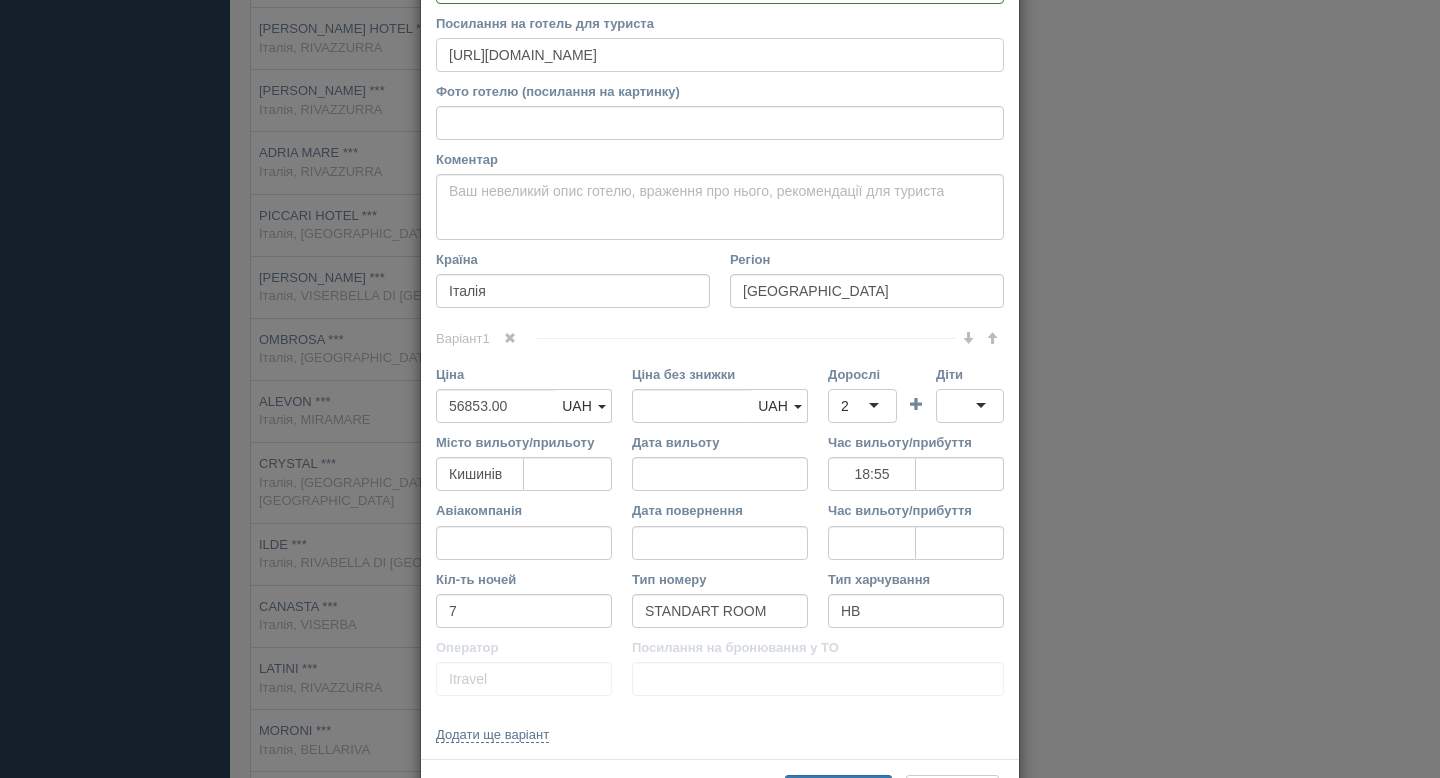 scroll, scrollTop: 239, scrollLeft: 0, axis: vertical 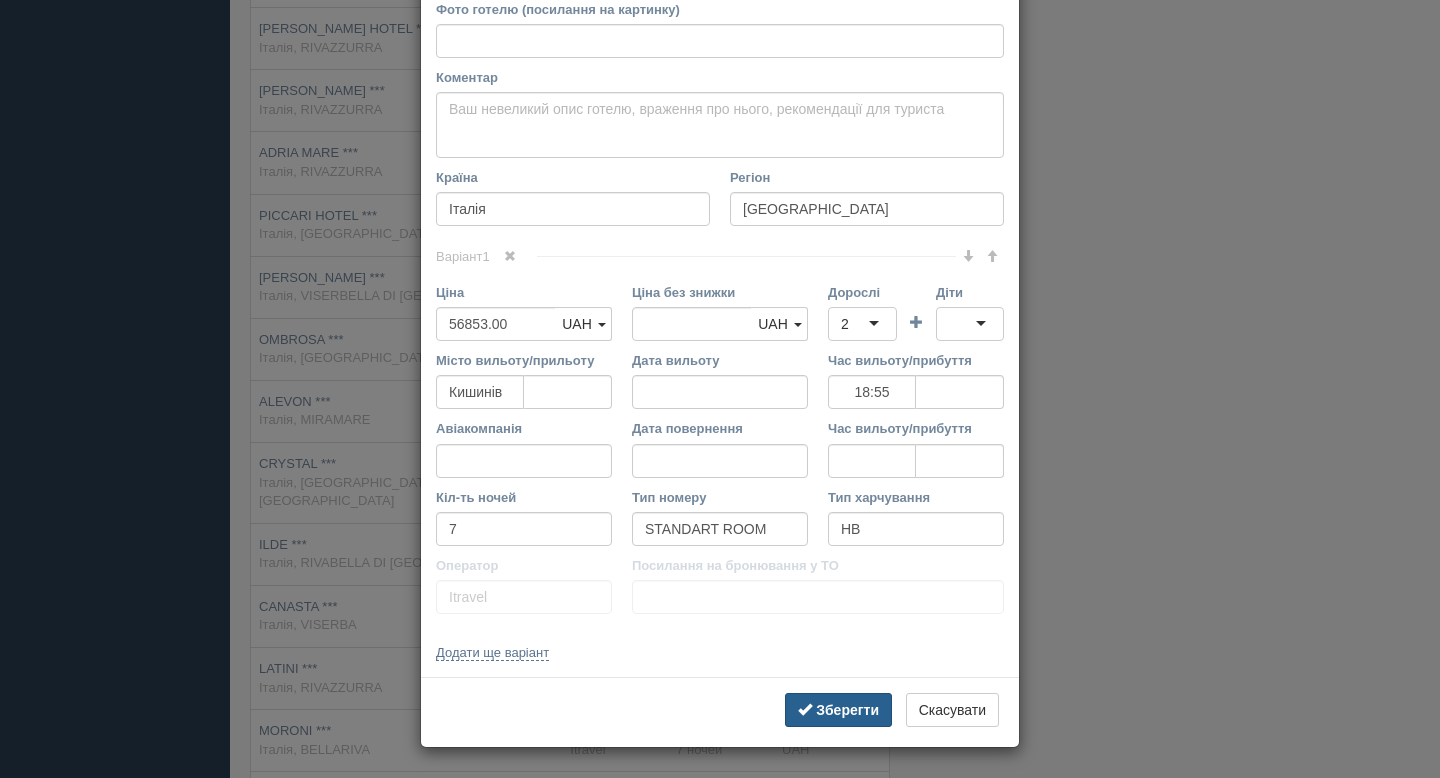 type on "https://www.hotelpiccarinew.it/" 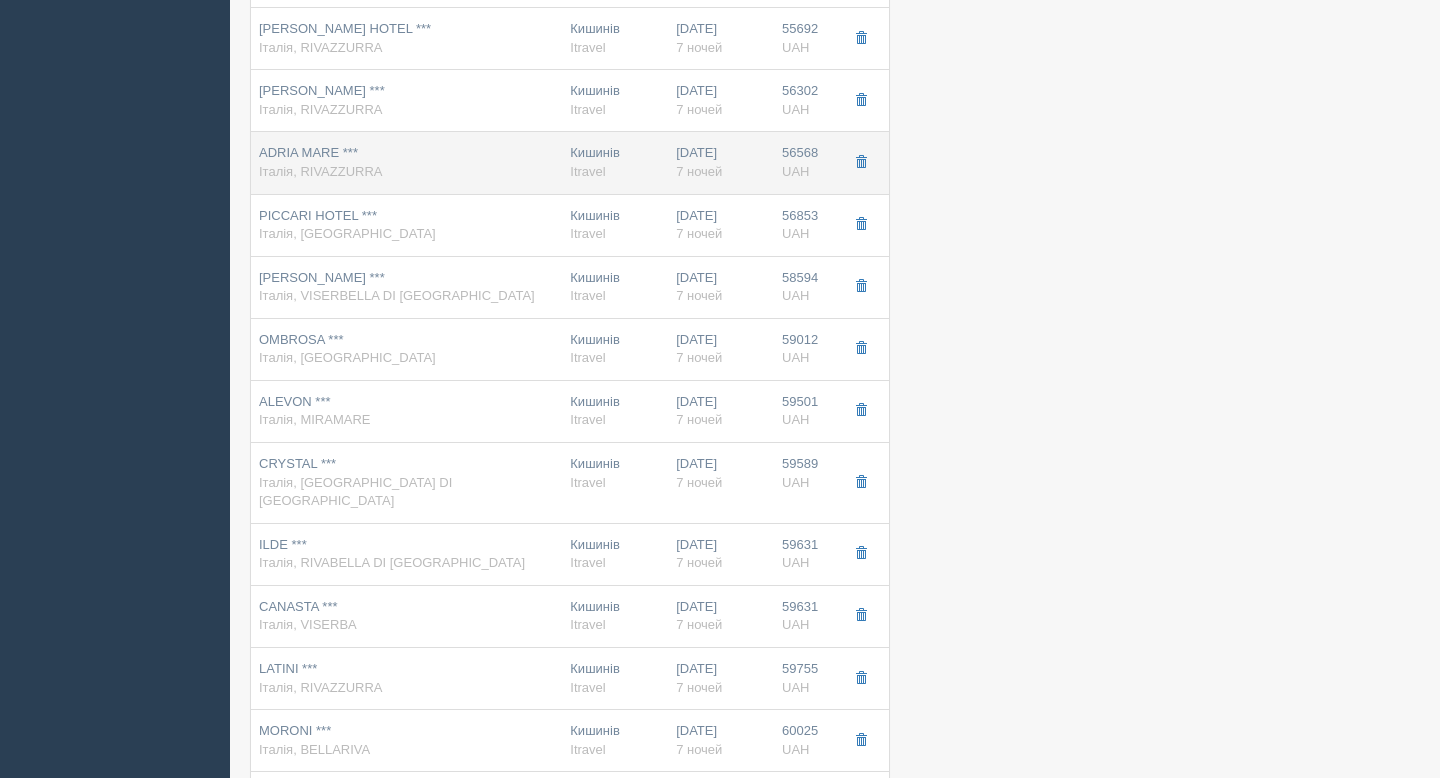 click on "ADRIA MARE ***" at bounding box center (308, 152) 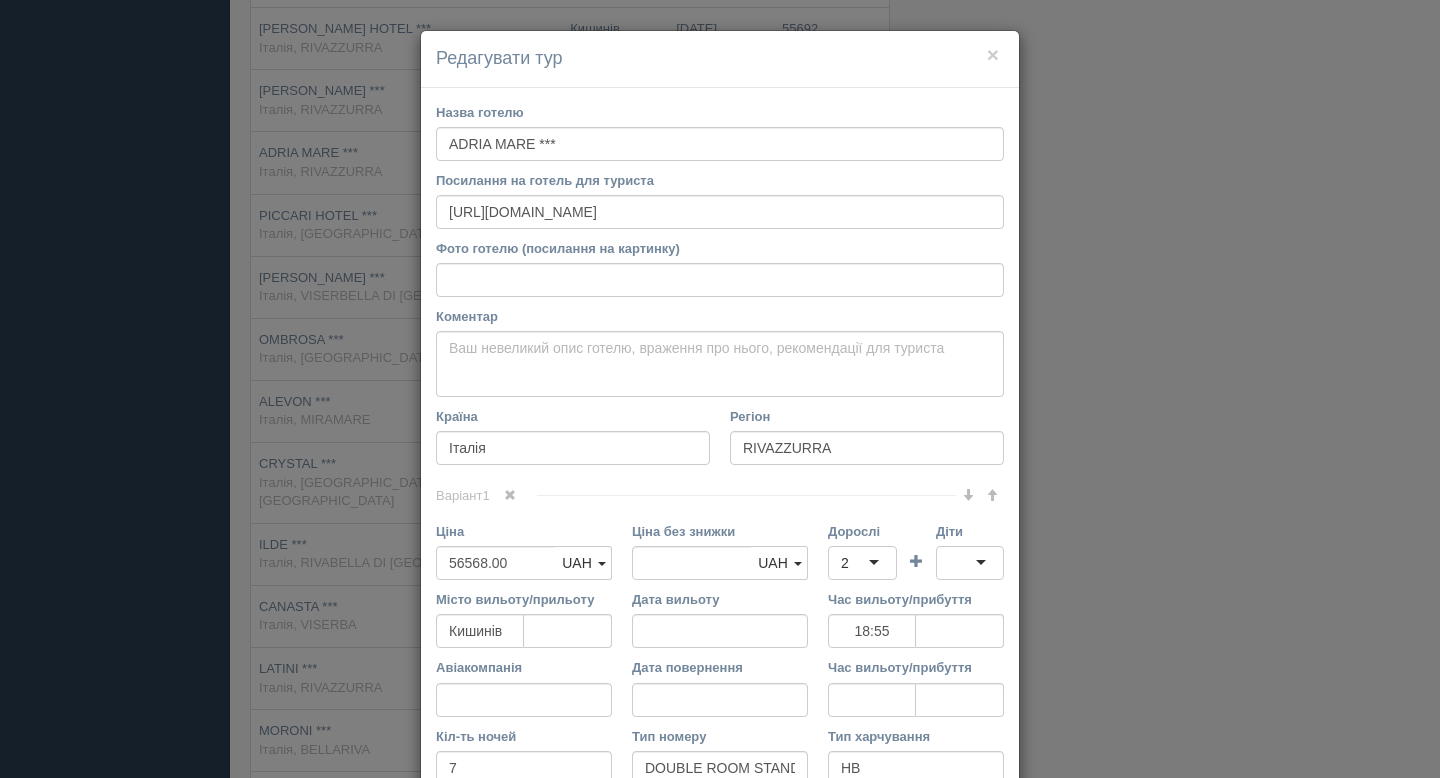 click on "Редагувати тур" at bounding box center [720, 59] 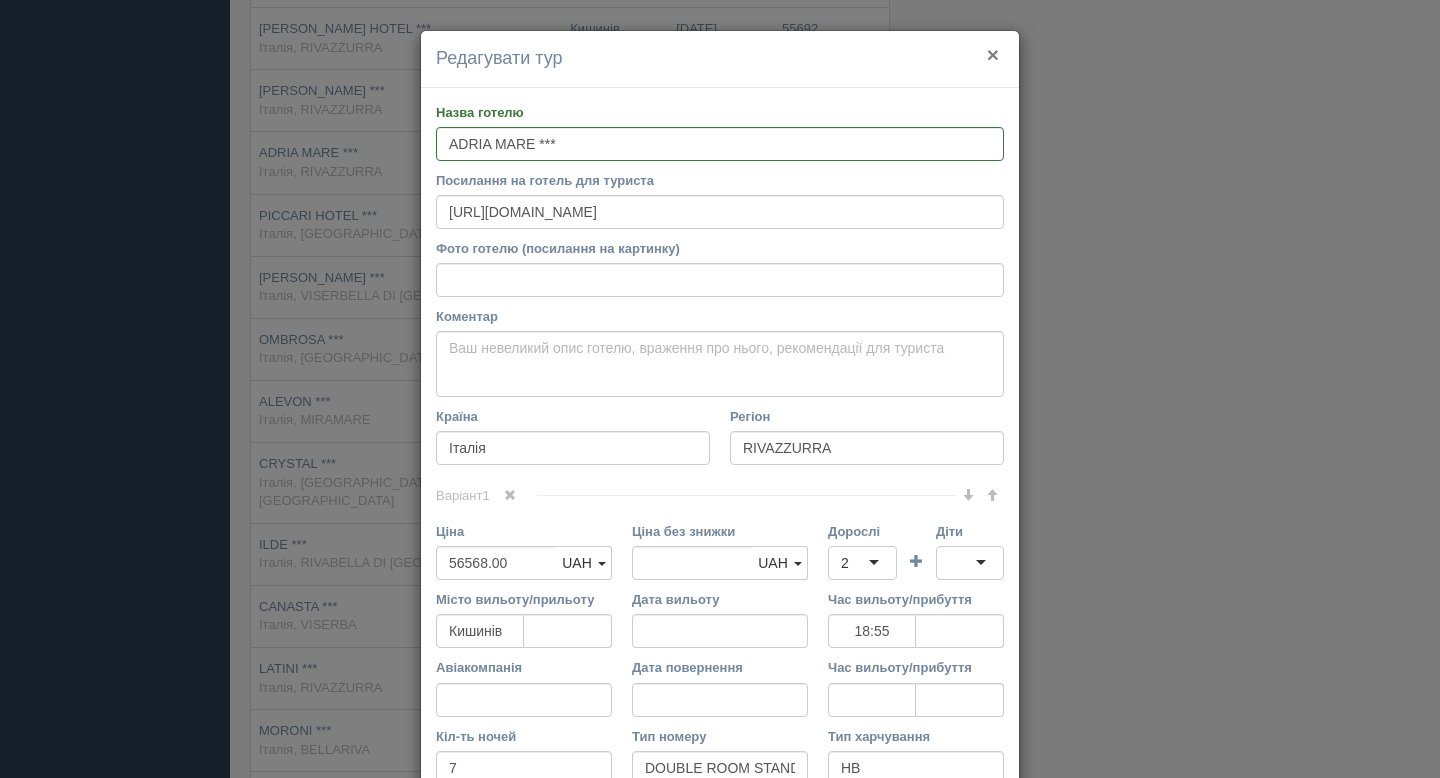 click on "×" at bounding box center (993, 54) 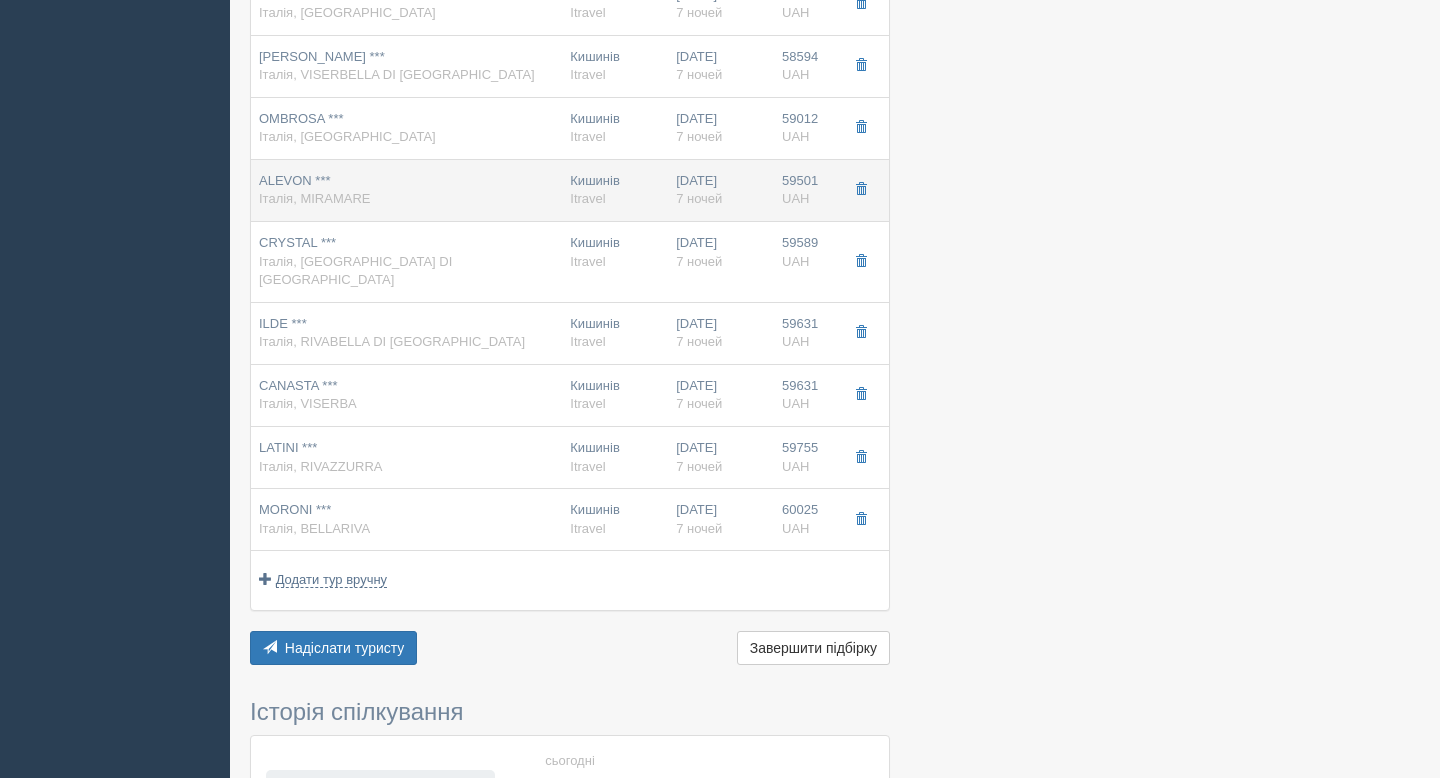 scroll, scrollTop: 880, scrollLeft: 0, axis: vertical 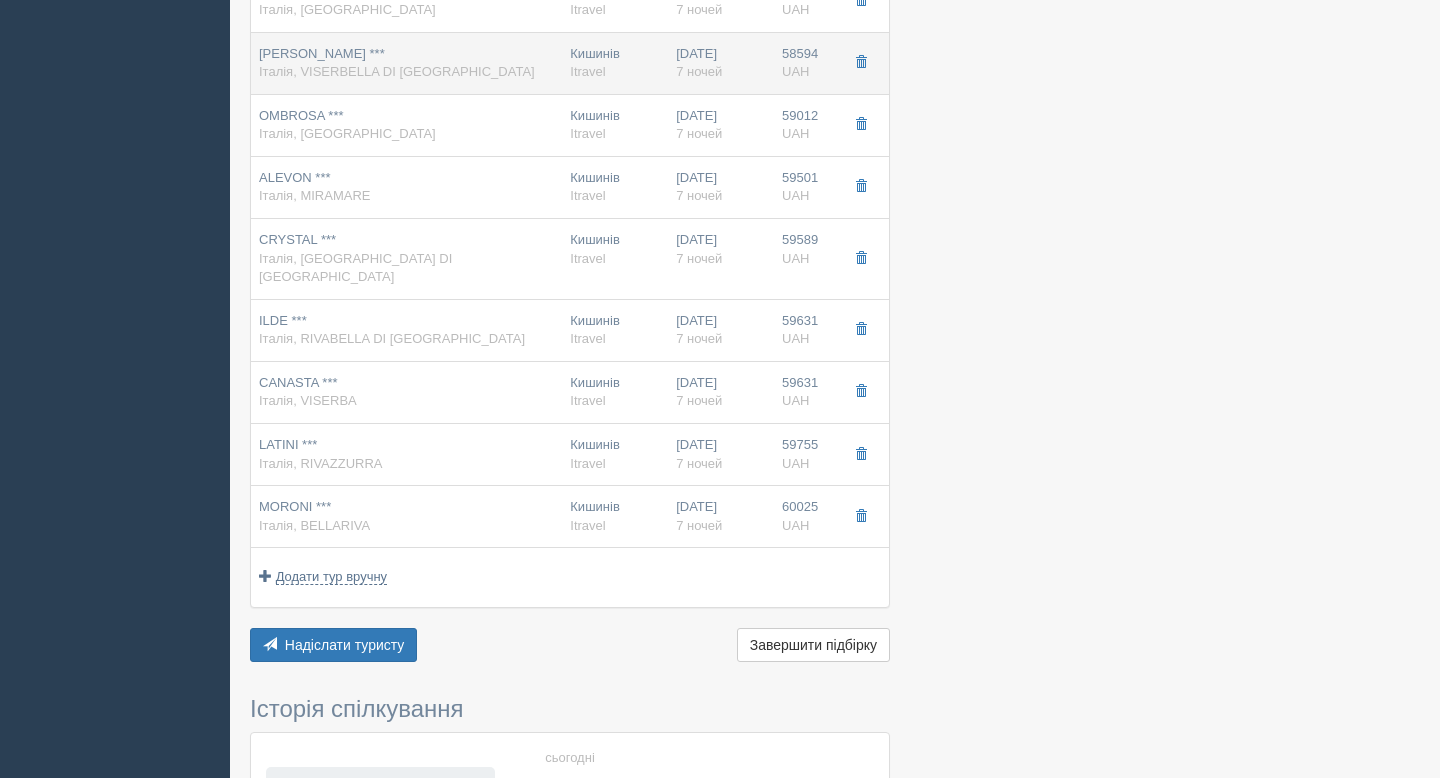 click on "ARON ***
Італія, VISERBELLA DI RIMINI" at bounding box center [397, 63] 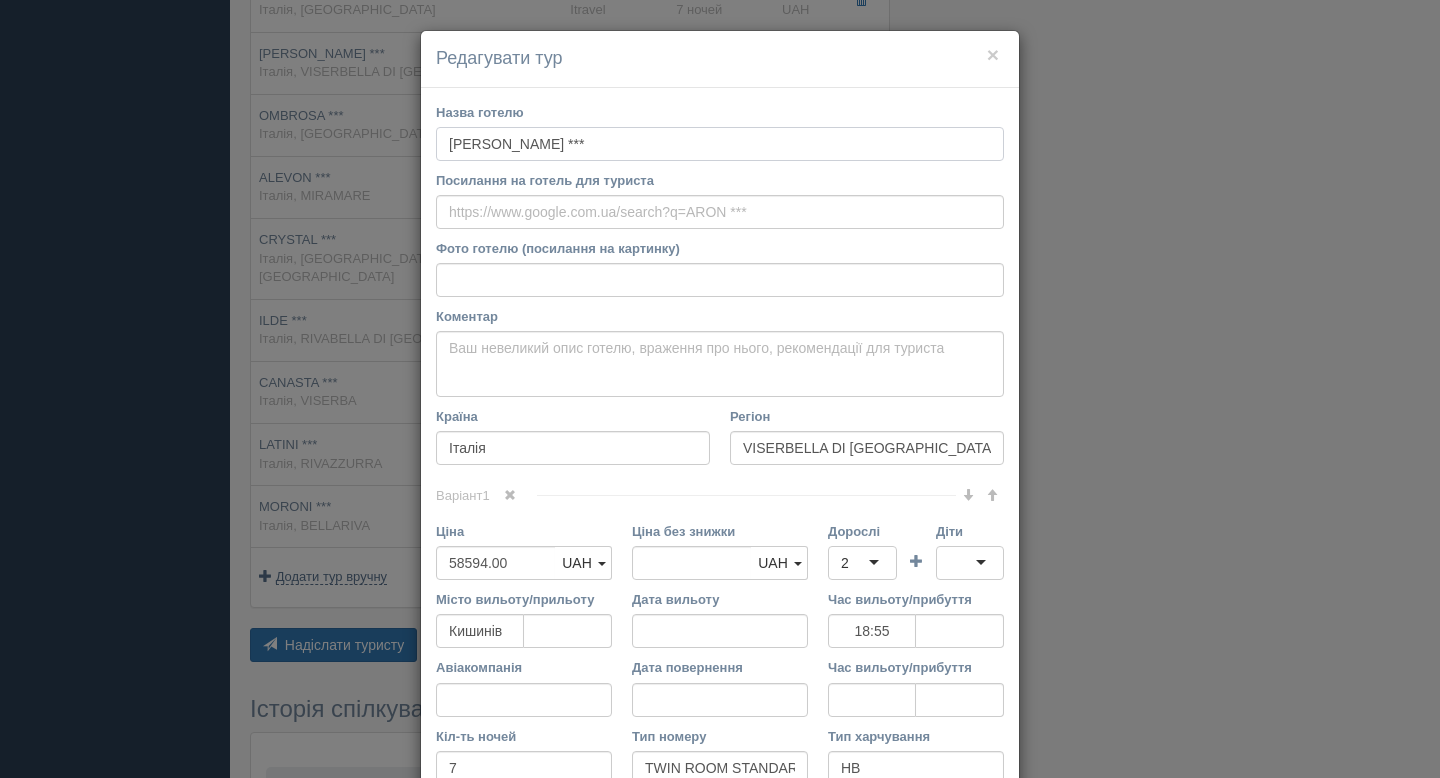 drag, startPoint x: 548, startPoint y: 142, endPoint x: 422, endPoint y: 142, distance: 126 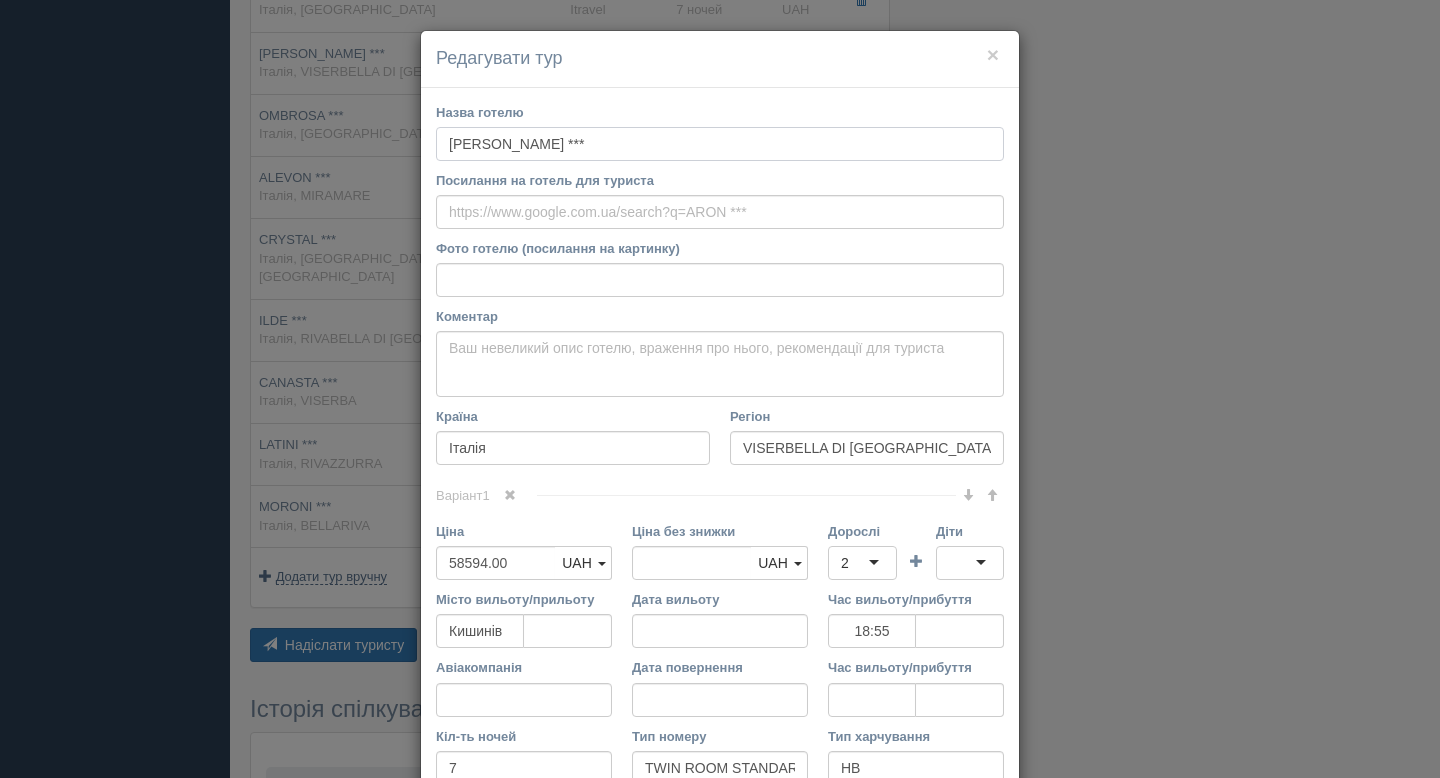 click on "Назва готелю
ARON ***
Посилання на готель для туриста
Фото готелю (посилання на картинку)
Не вдалось завантажити фото. Можливо, Ви скопіювали посилання на сторінку, а не на картинку
Коментар
Основний опис
Додатковий опис
Закріпити
Збережено
Необхідно вказати назву готелю і країну
Країна
Італія
1" at bounding box center (720, 502) 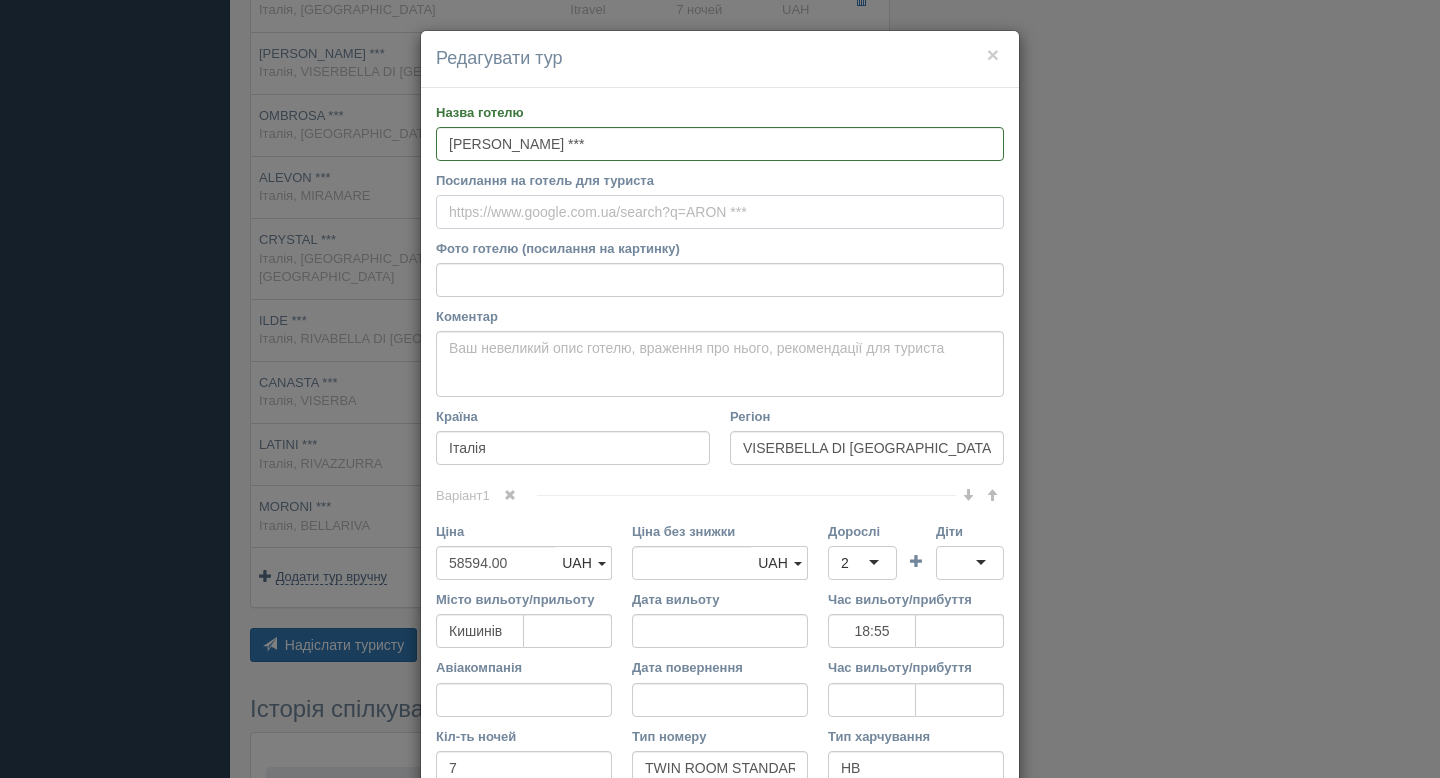 click on "Посилання на готель для туриста" at bounding box center (720, 212) 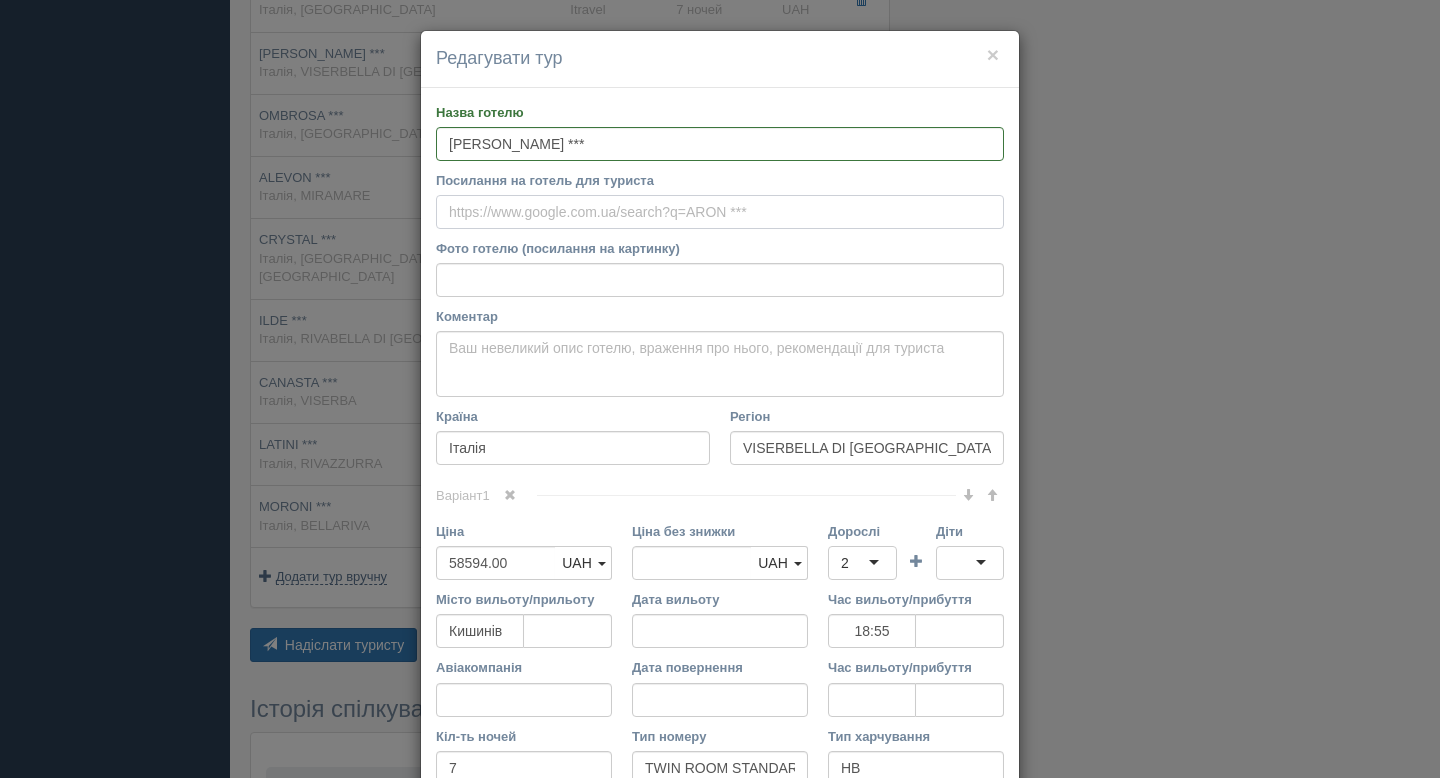 paste on "https://www.hotelaron.it/it/index/?utm_source=google&utm_medium=local&utm_campaign=google-business&utm_content=site-link" 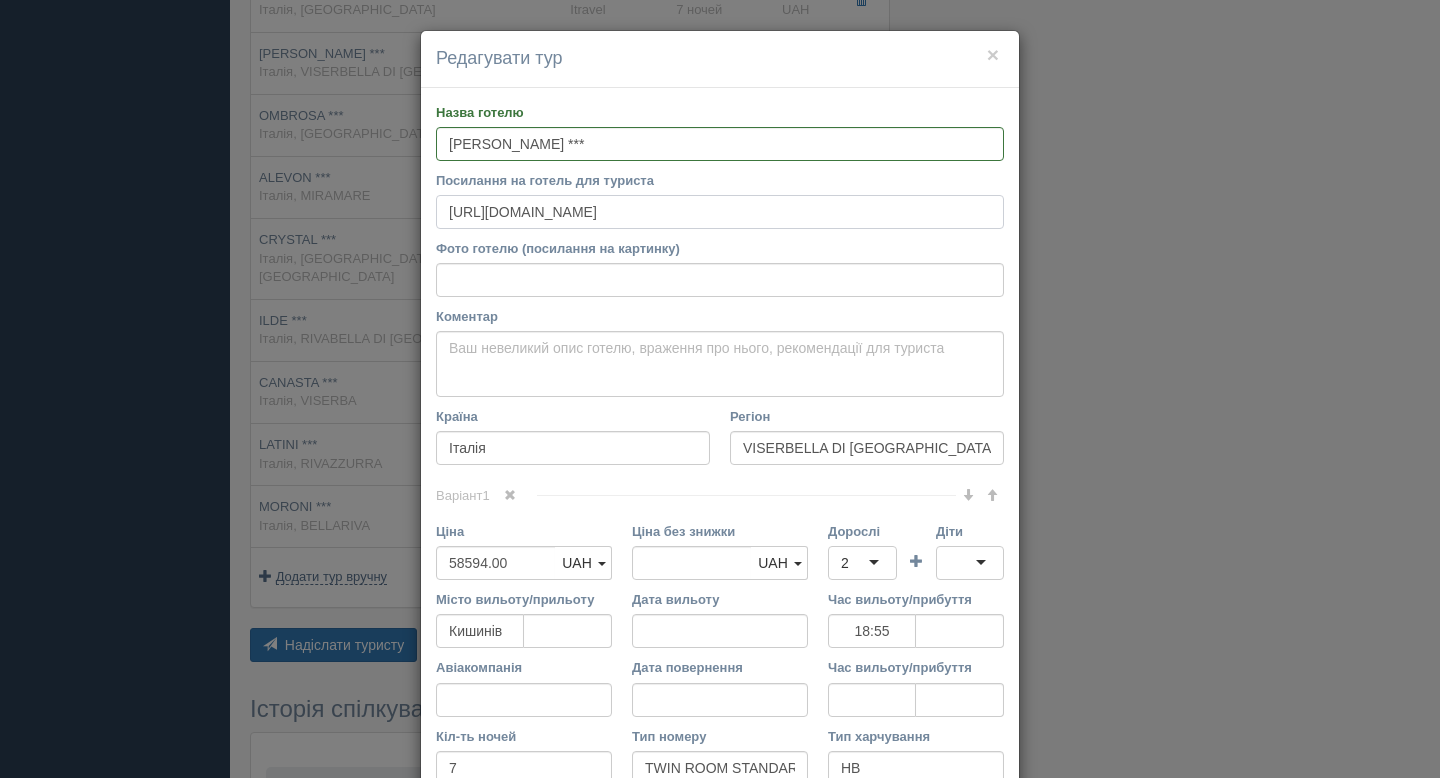 scroll, scrollTop: 0, scrollLeft: 311, axis: horizontal 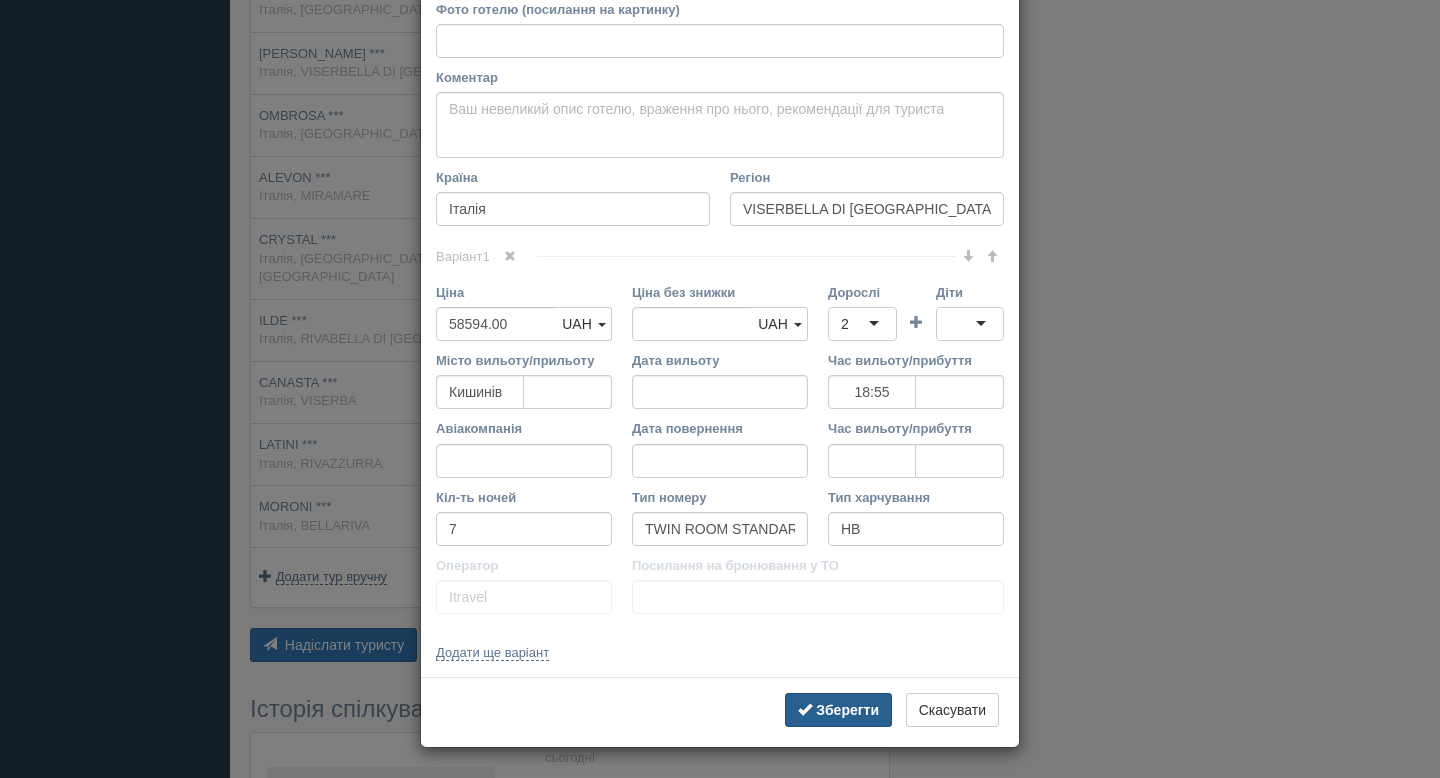 type on "https://www.hotelaron.it/it/index/?utm_source=google&utm_medium=local&utm_campaign=google-business&utm_content=site-link" 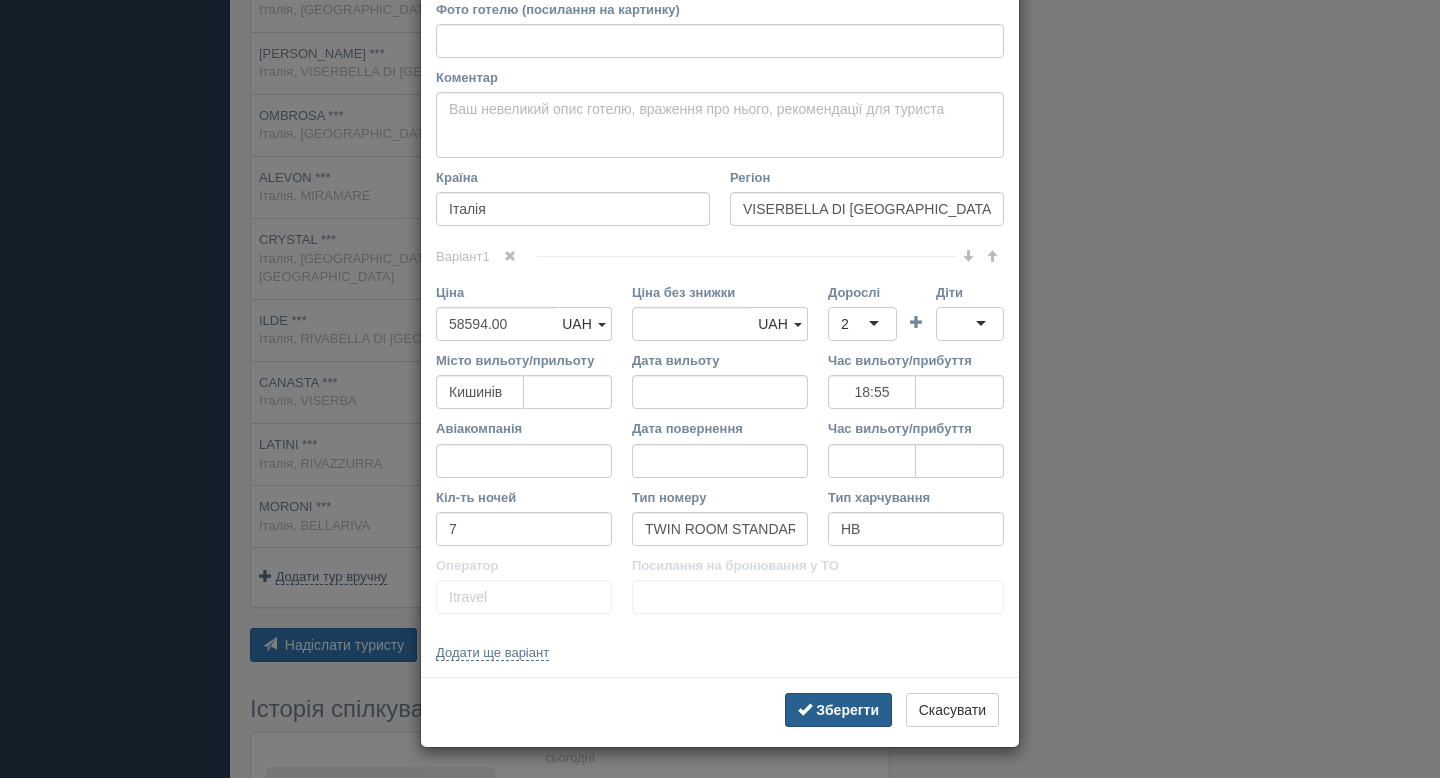 click on "Зберегти" at bounding box center (847, 710) 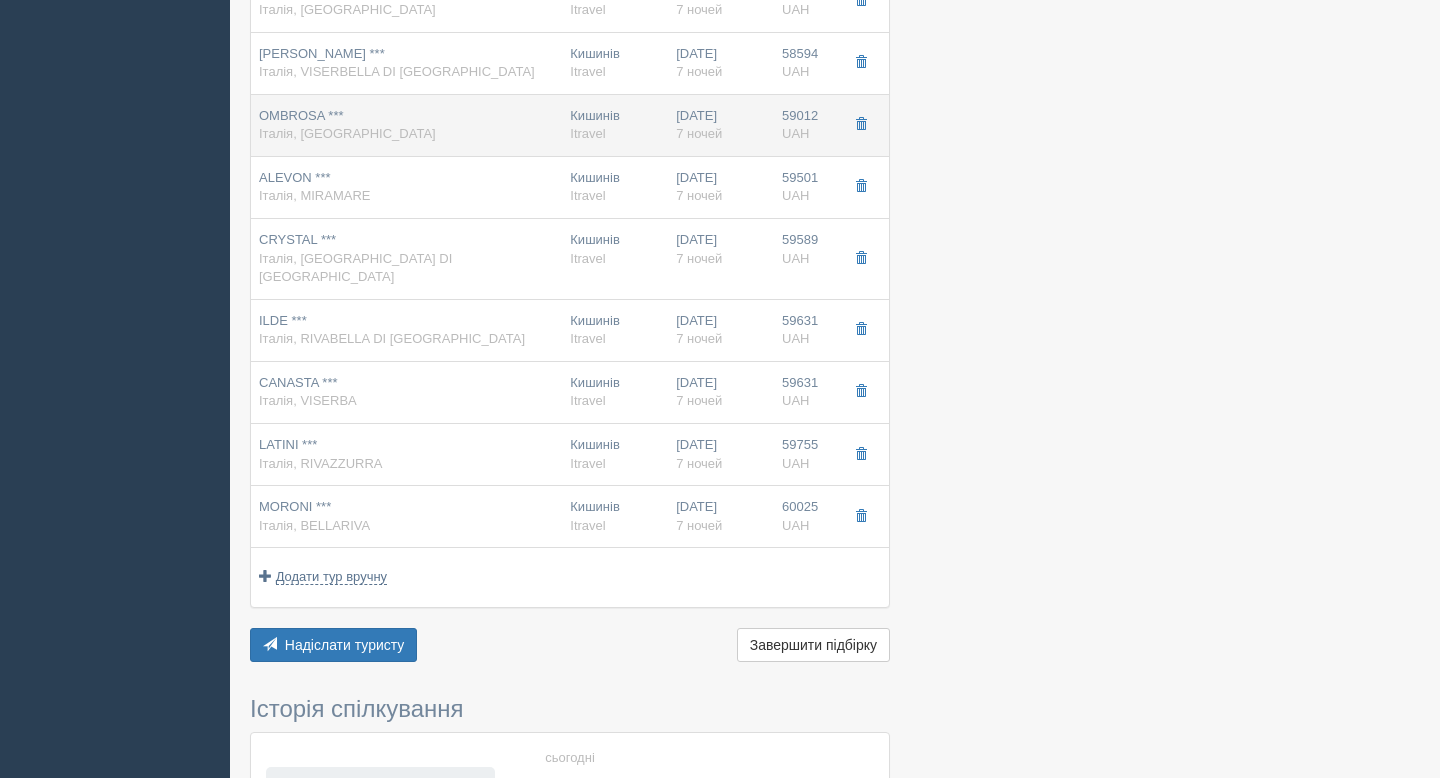 click on "OMBROSA ***
Італія, BELLARIA" at bounding box center (406, 125) 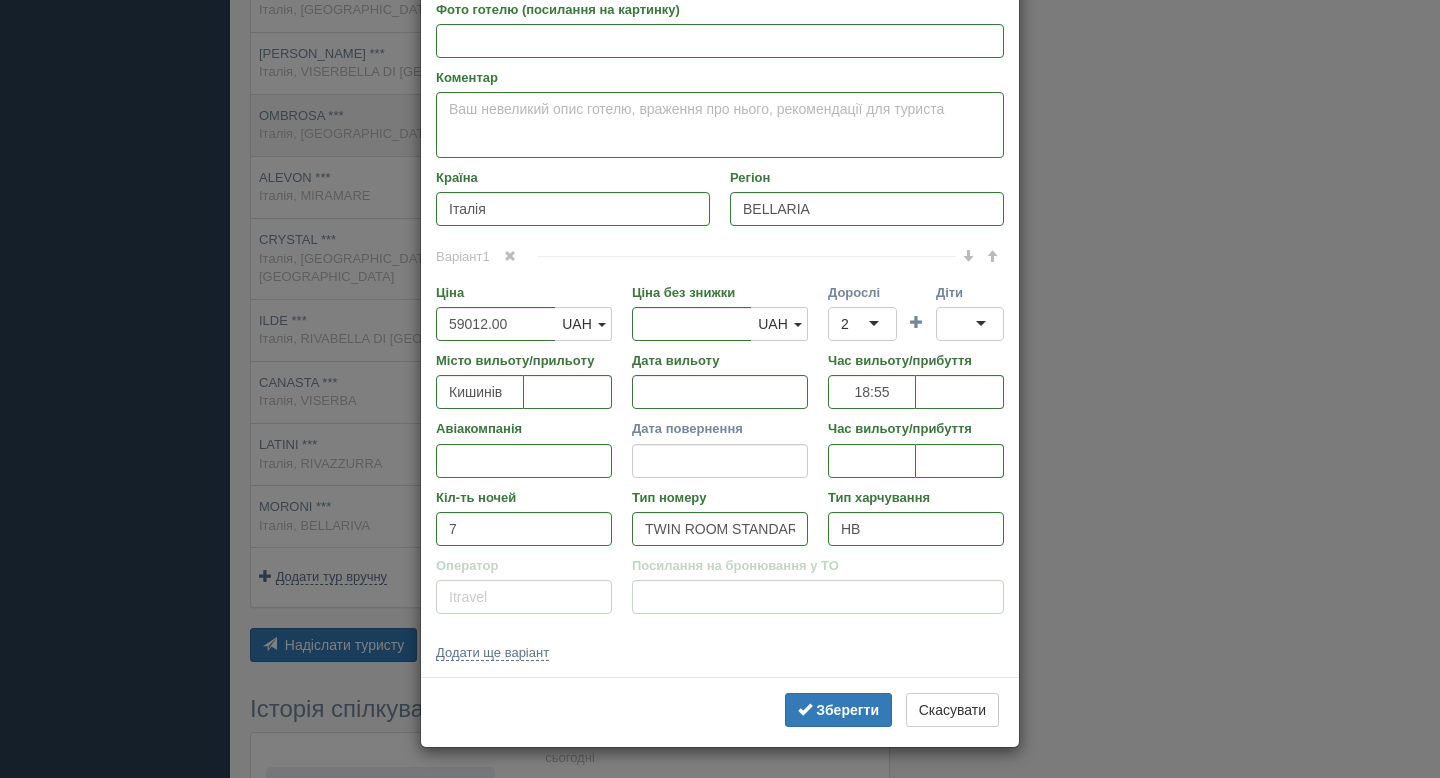 scroll, scrollTop: 0, scrollLeft: 0, axis: both 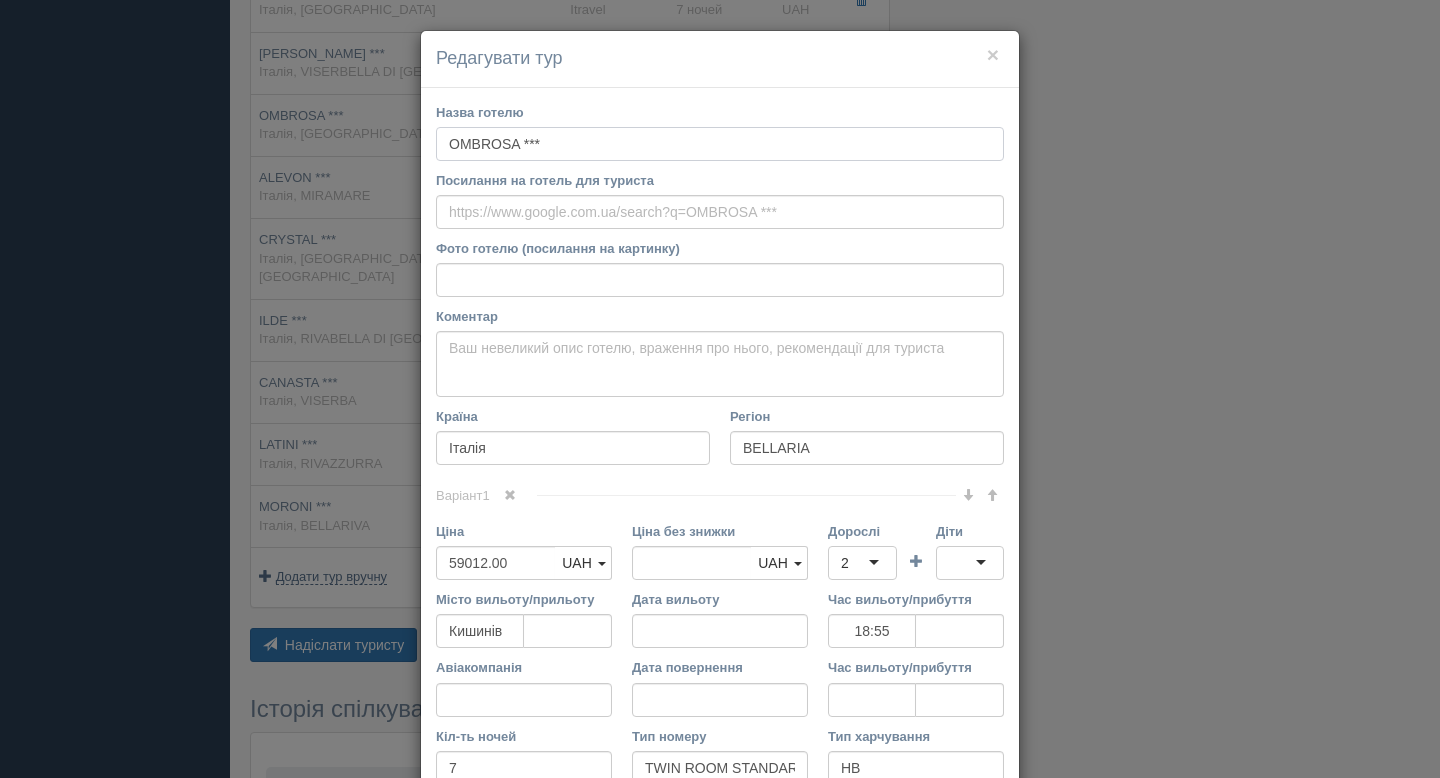 drag, startPoint x: 567, startPoint y: 145, endPoint x: 429, endPoint y: 143, distance: 138.0145 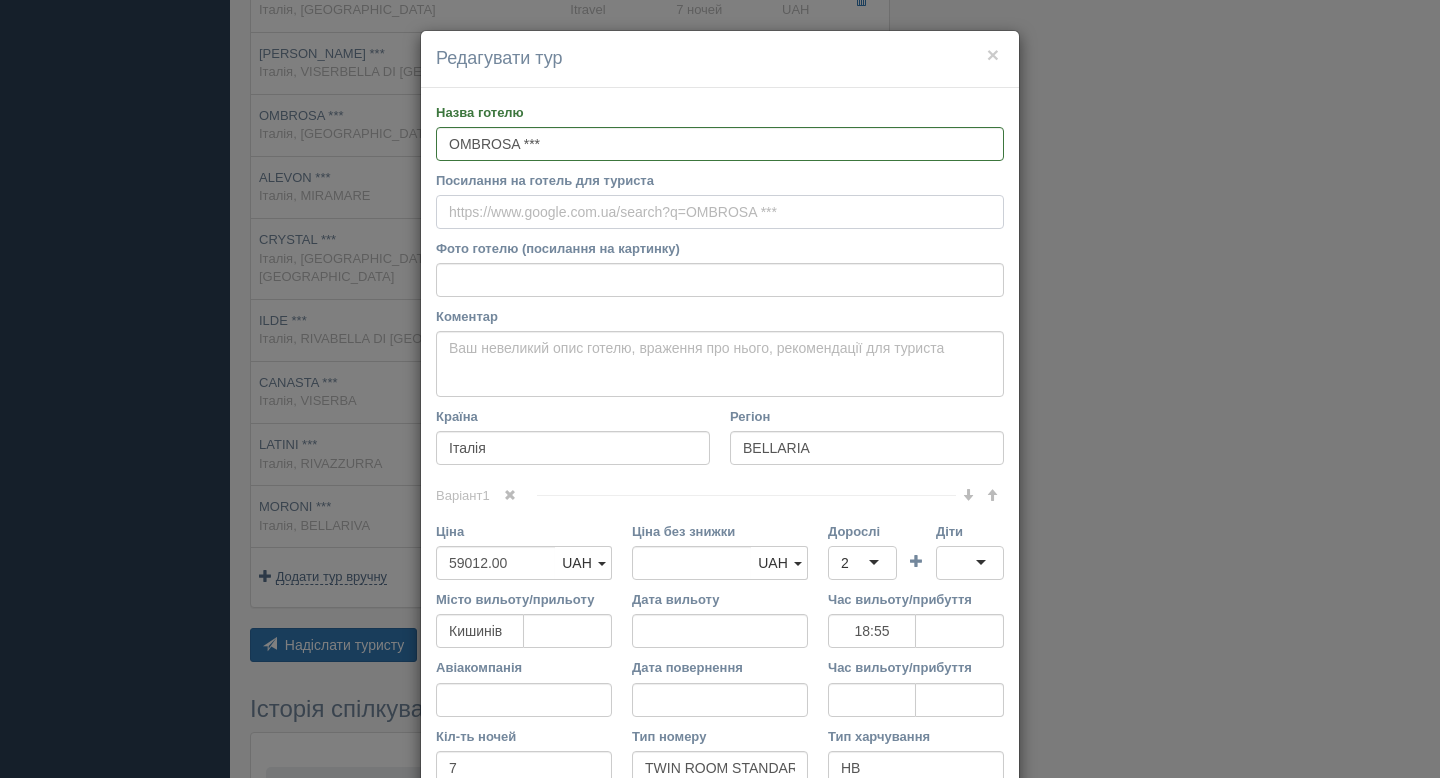 click on "Посилання на готель для туриста" at bounding box center [720, 212] 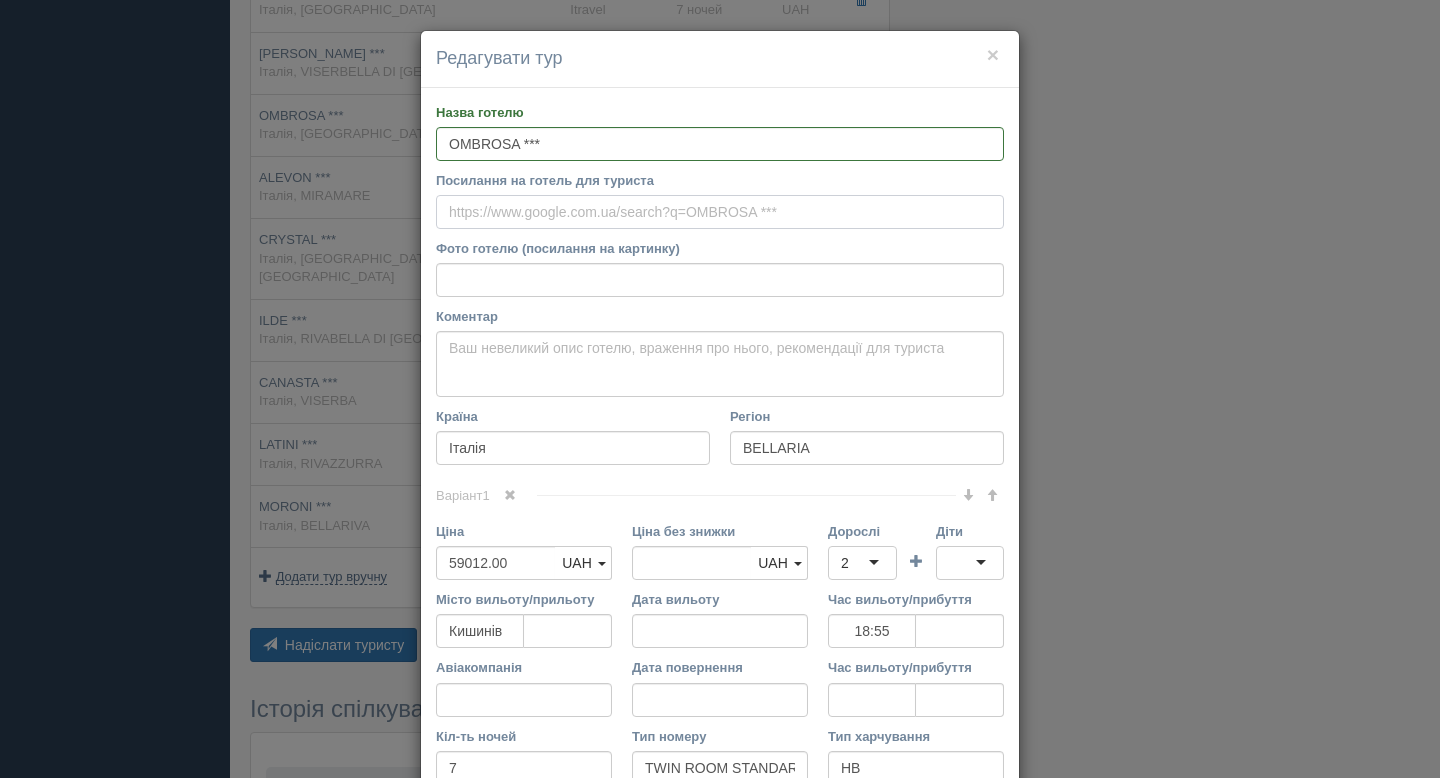 paste on "https://www.alberghi.it/emilia-romagna/bellaria-igea-marina/hotel-ombrosa" 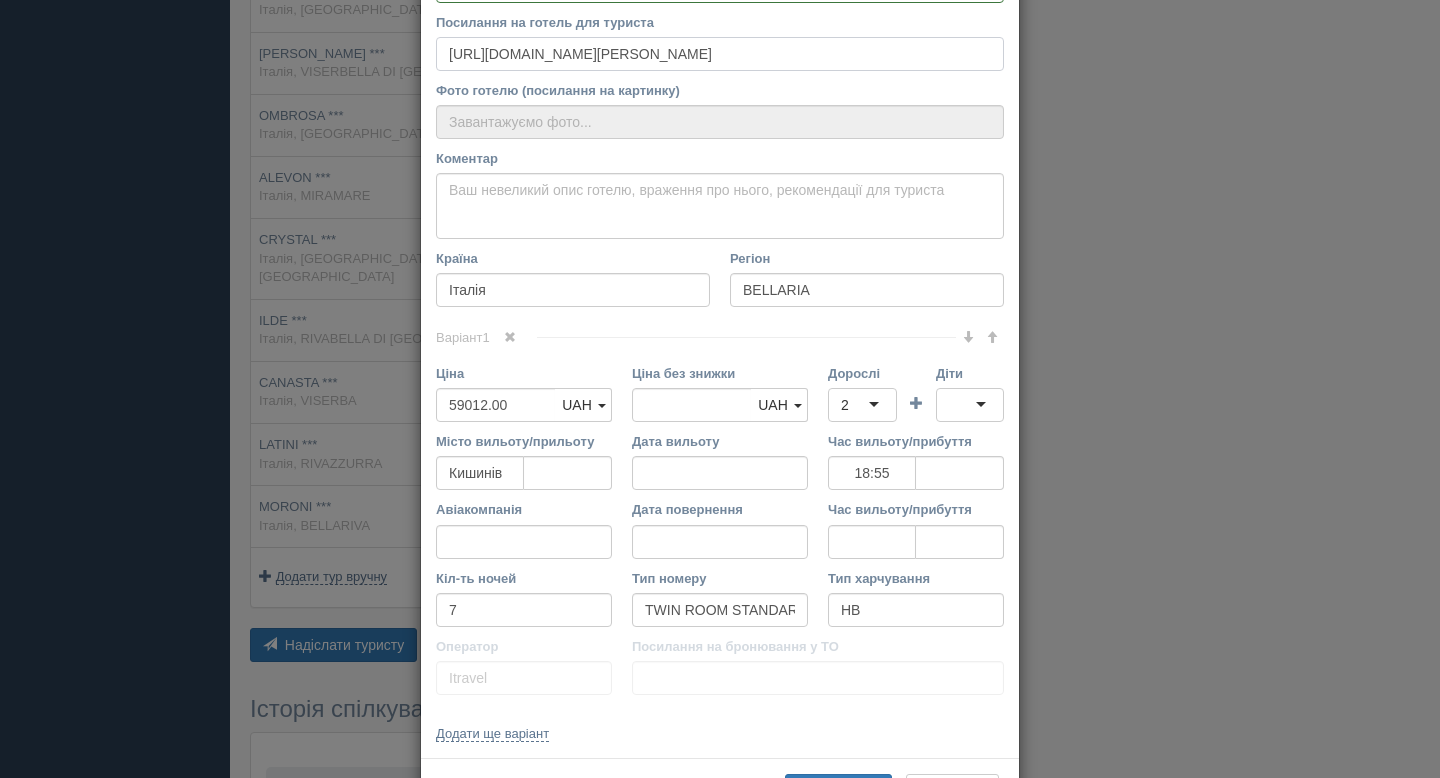 type on "//static.alberghi.it/images/gallery/360x200/930/930_01_Hotel_Ombrosa_67ae1c4a5c165.jpg" 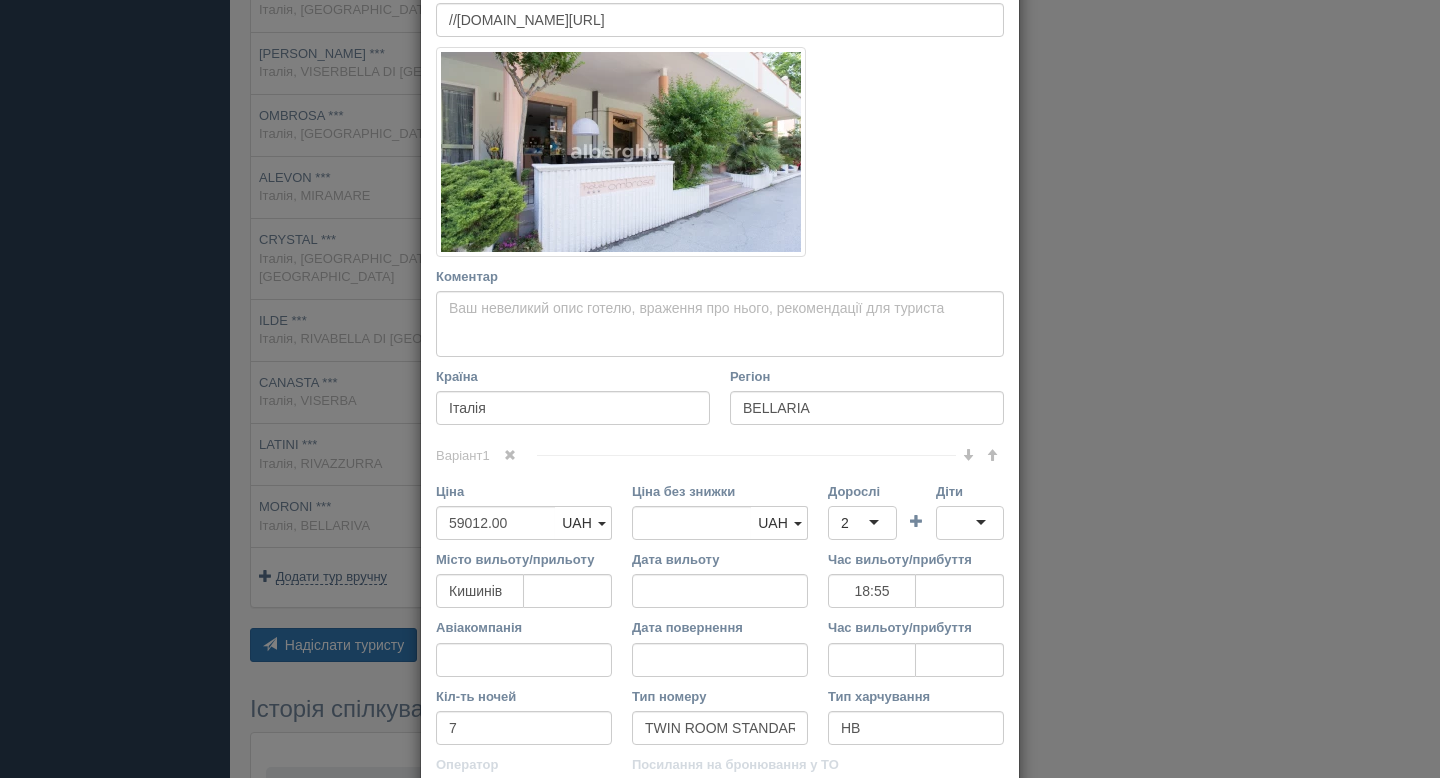 scroll, scrollTop: 428, scrollLeft: 0, axis: vertical 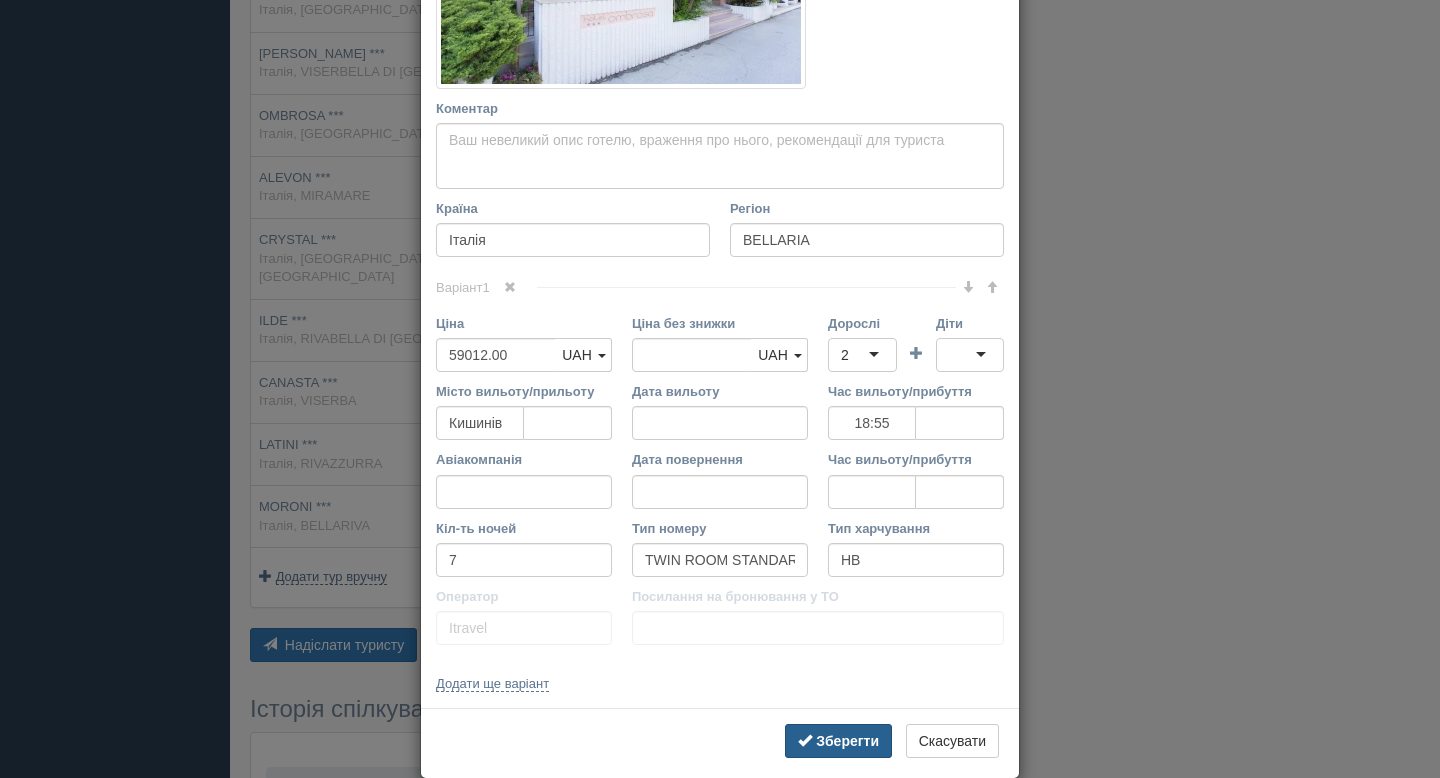 type on "https://www.alberghi.it/emilia-romagna/bellaria-igea-marina/hotel-ombrosa" 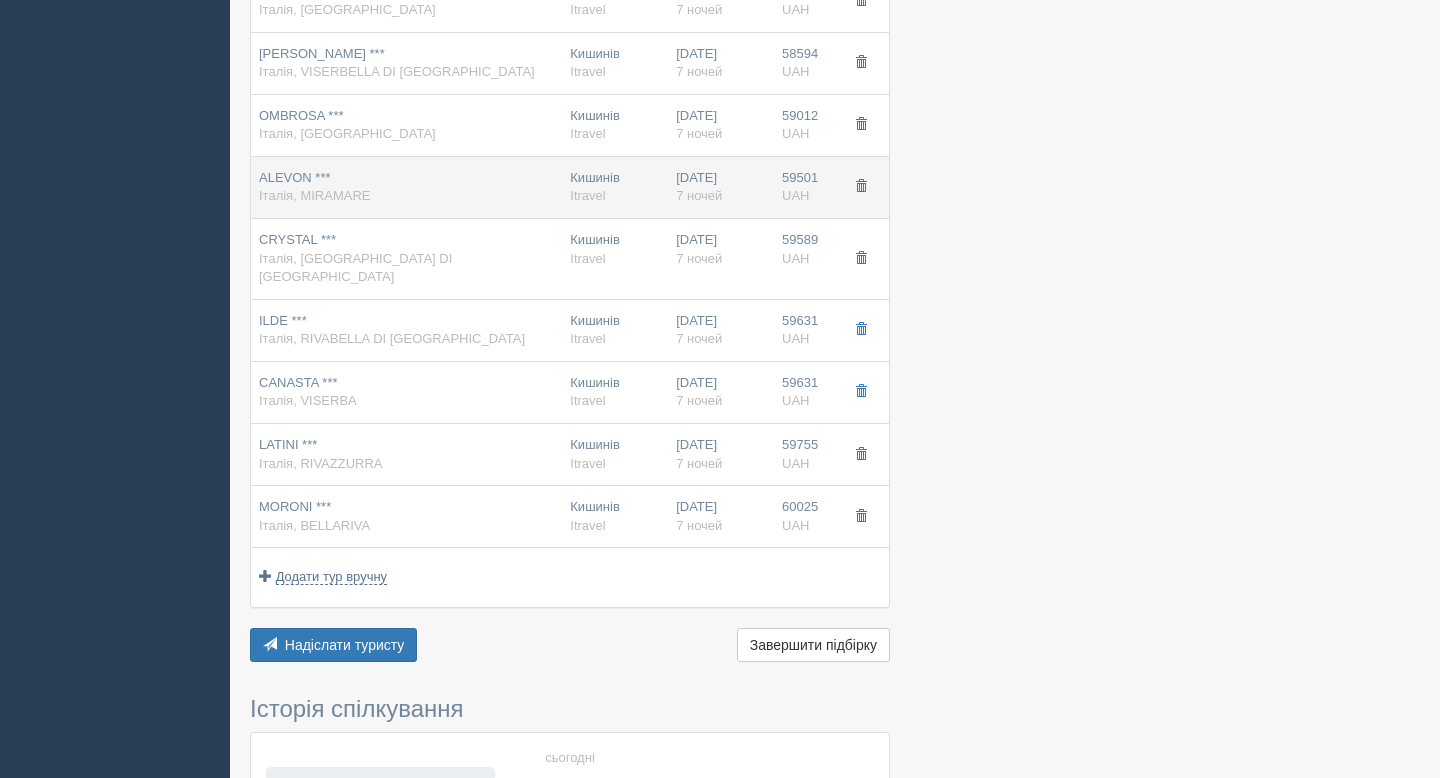 click on "Італія, MIRAMARE" at bounding box center [314, 195] 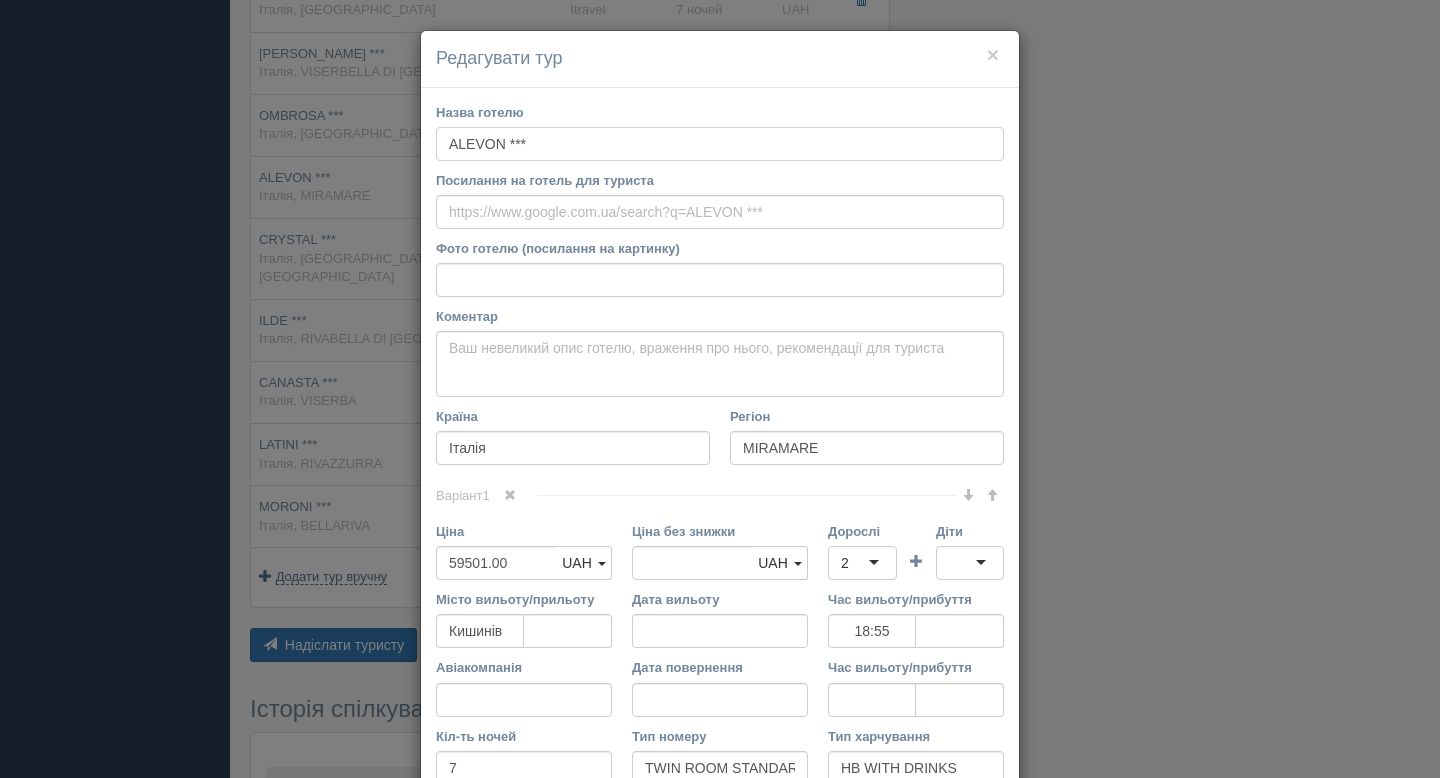 drag, startPoint x: 564, startPoint y: 142, endPoint x: 350, endPoint y: 96, distance: 218.88809 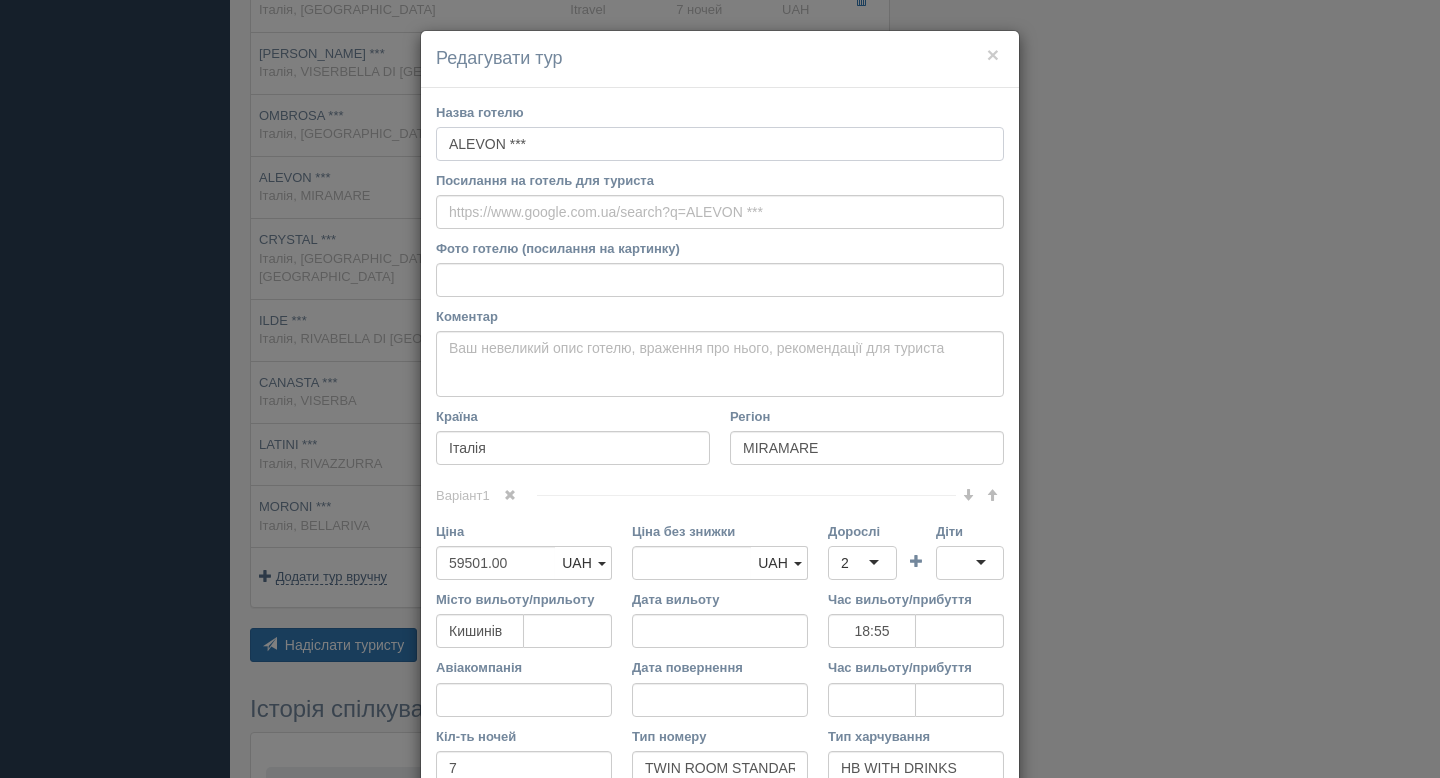 click on "×
Редагувати тур
Назва готелю
ALEVON ***
Посилання на готель для туриста
Фото готелю (посилання на картинку)
Не вдалось завантажити фото. Можливо, Ви скопіювали посилання на сторінку, а не на картинку
Коментар
Основний опис
Додатковий опис
Закріпити
Збережено
Країна" at bounding box center [720, 389] 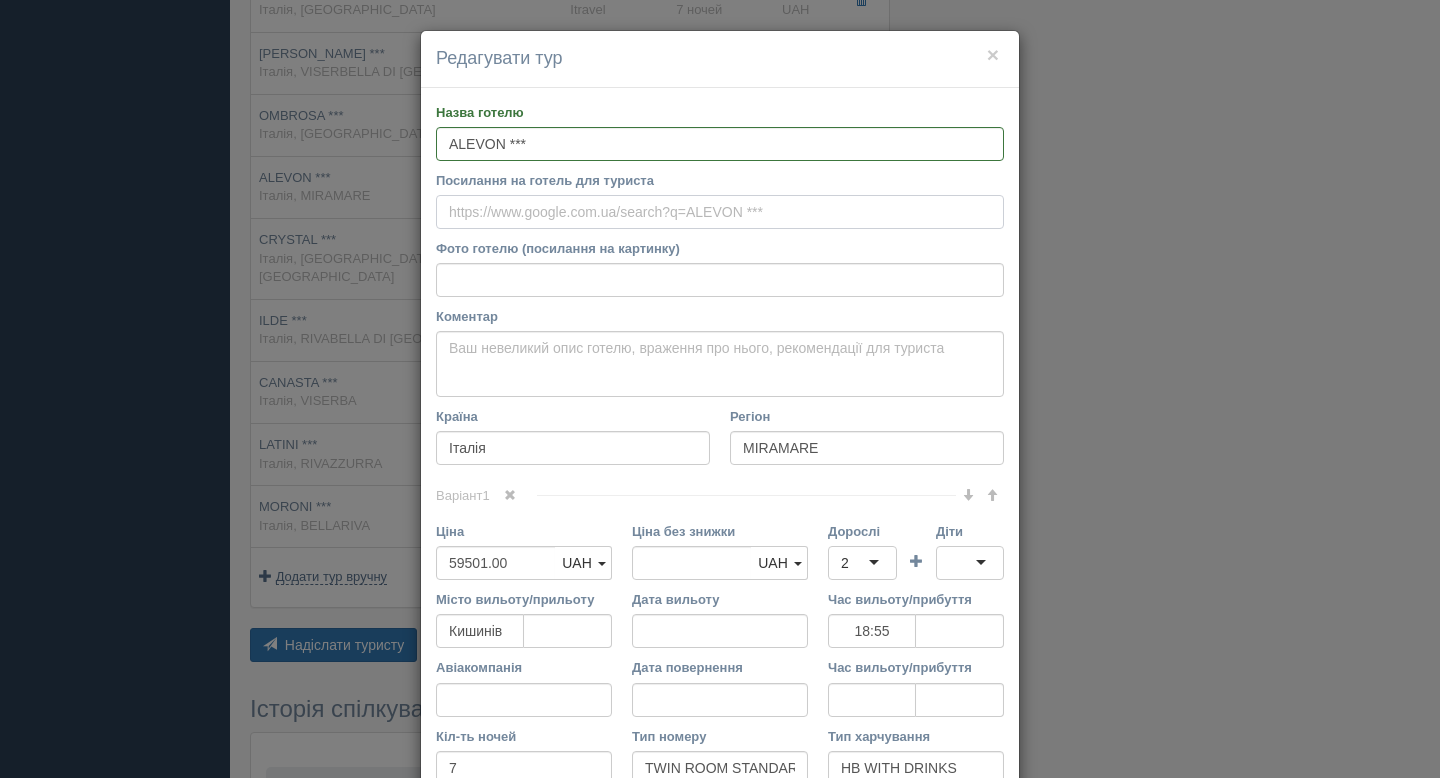 click on "Посилання на готель для туриста" at bounding box center (720, 212) 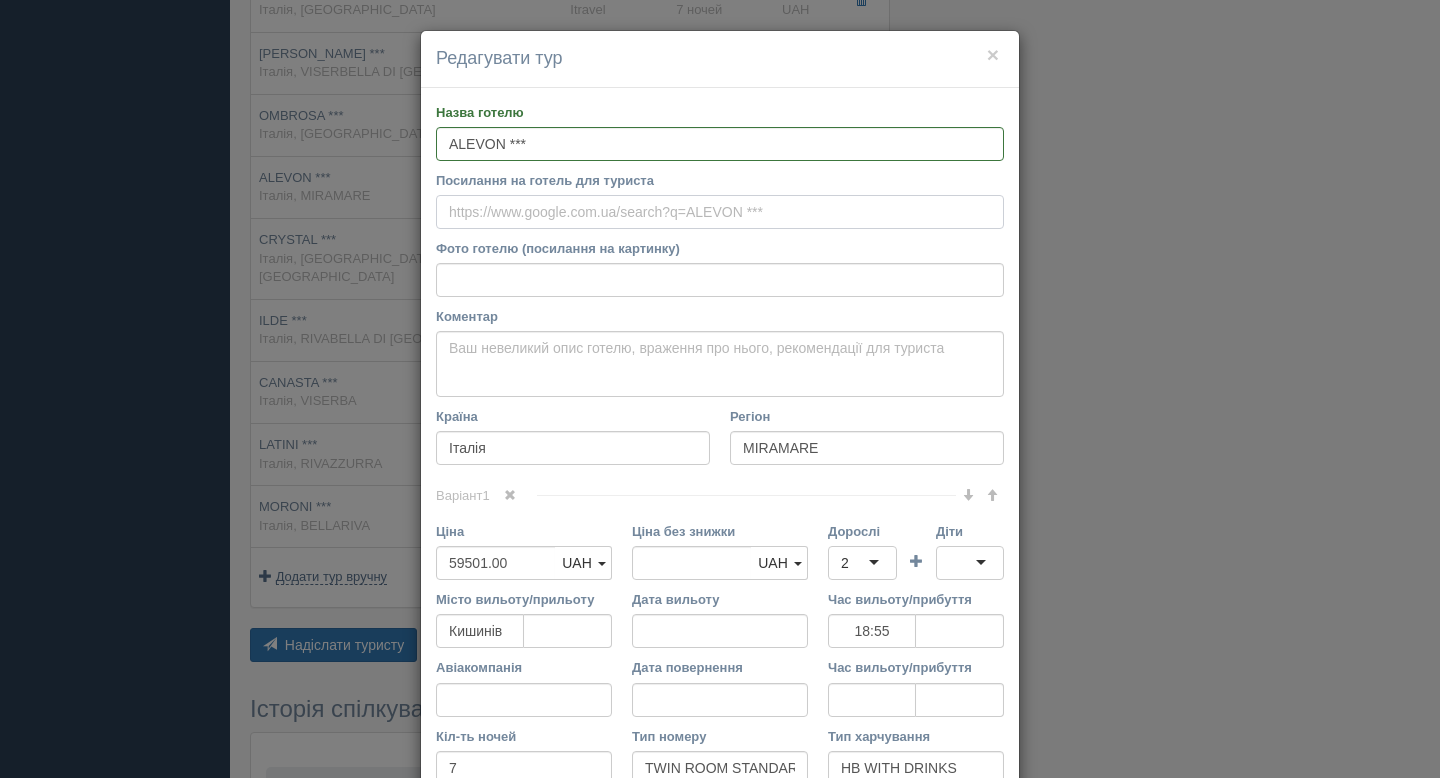 paste on "https://www.booking.com/hotel/it/alevon-rimini2.uk.html" 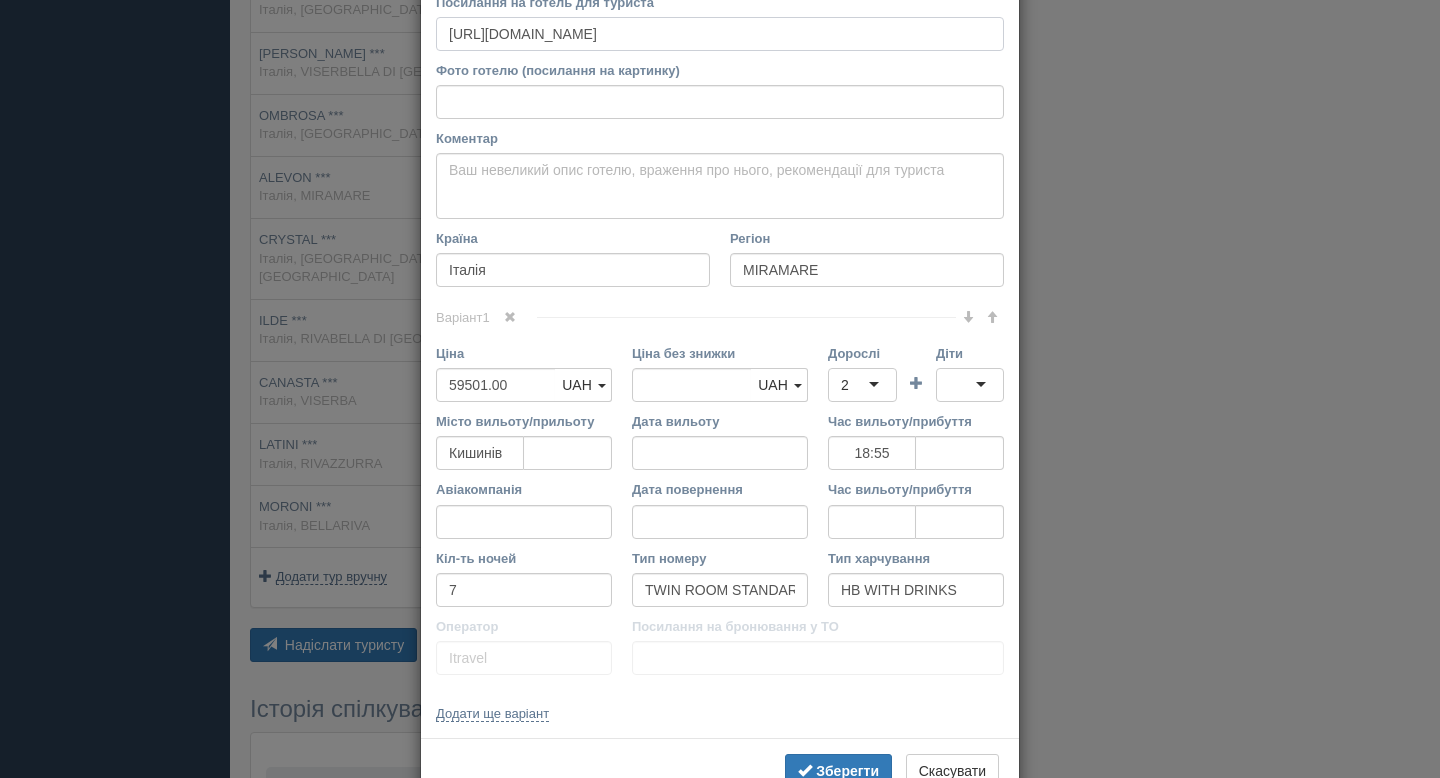 scroll, scrollTop: 239, scrollLeft: 0, axis: vertical 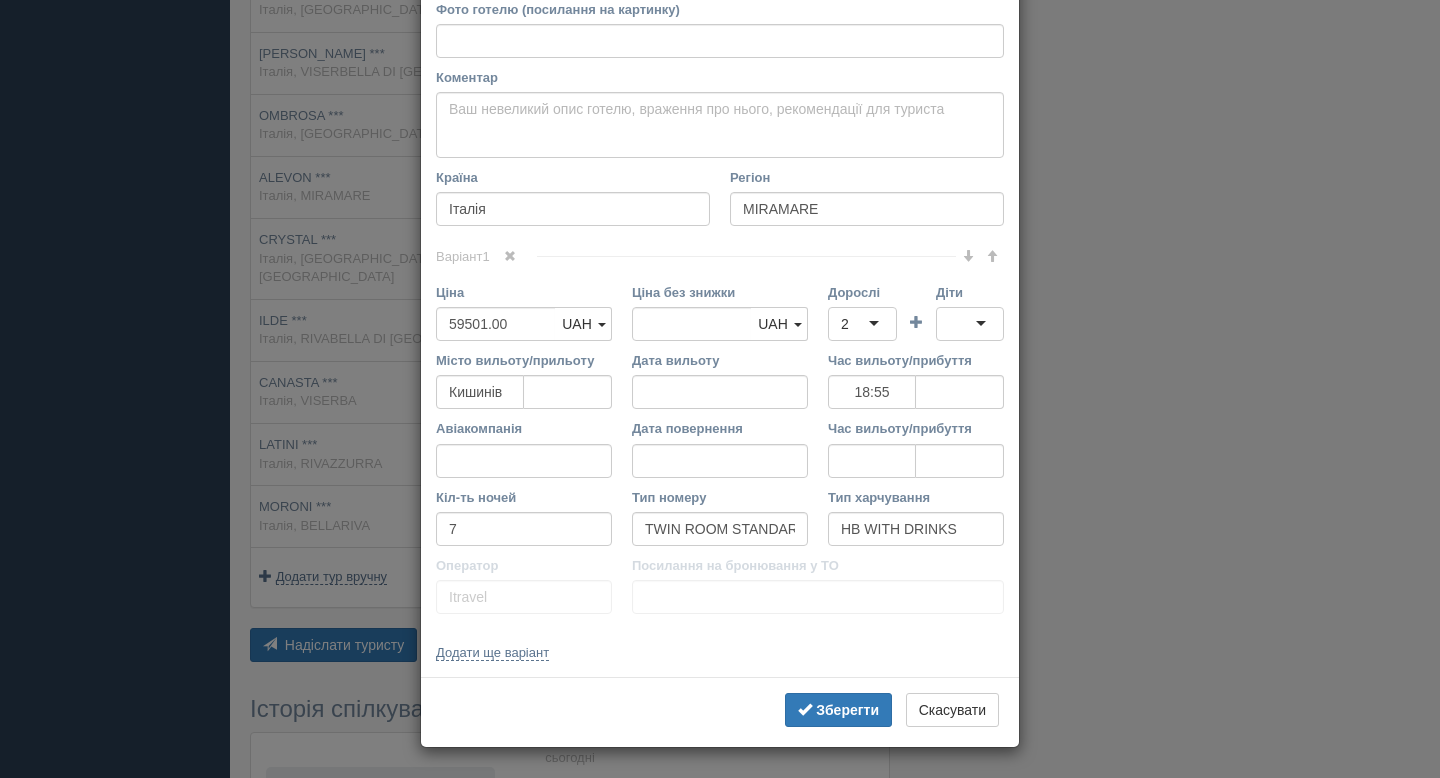 type 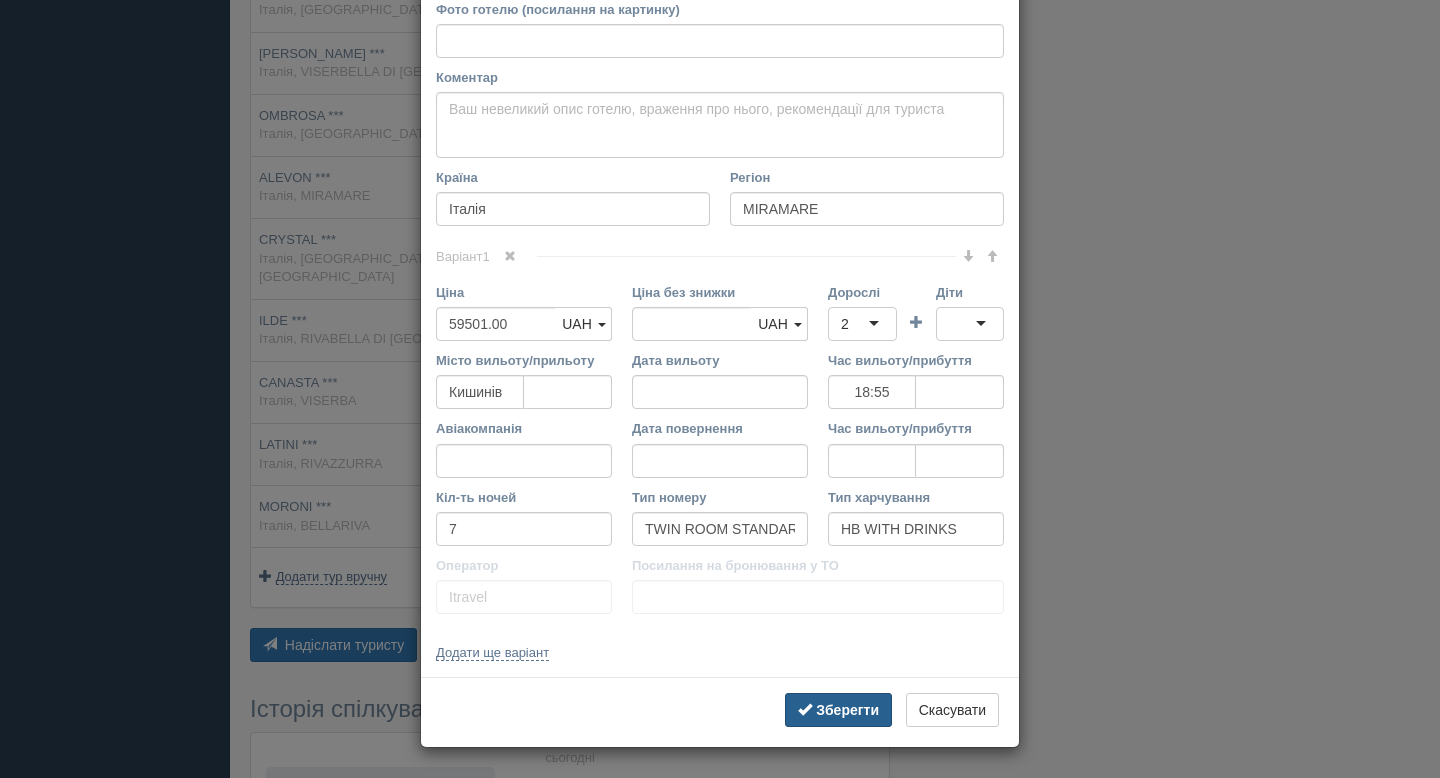 type on "https://www.booking.com/hotel/it/alevon-rimini2.uk.html" 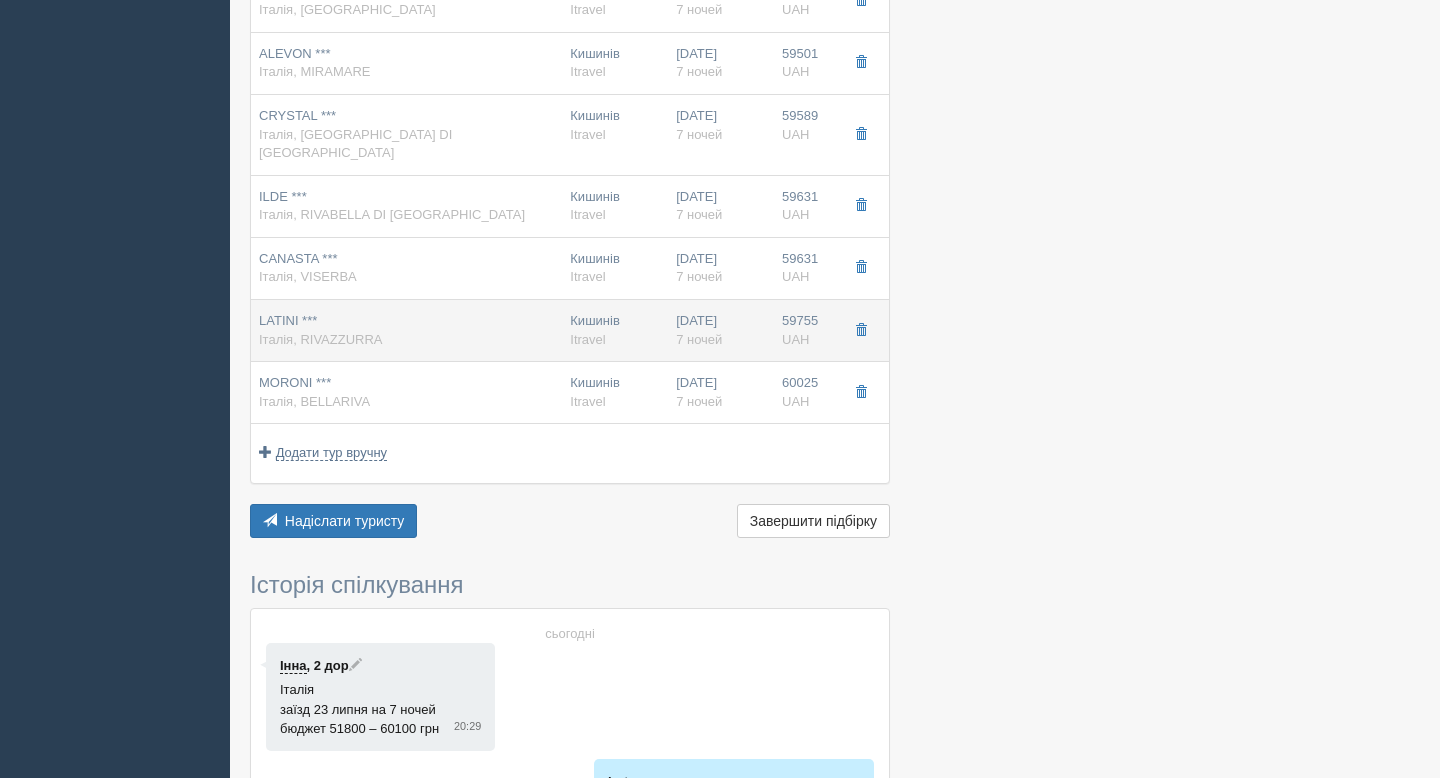 scroll, scrollTop: 1005, scrollLeft: 0, axis: vertical 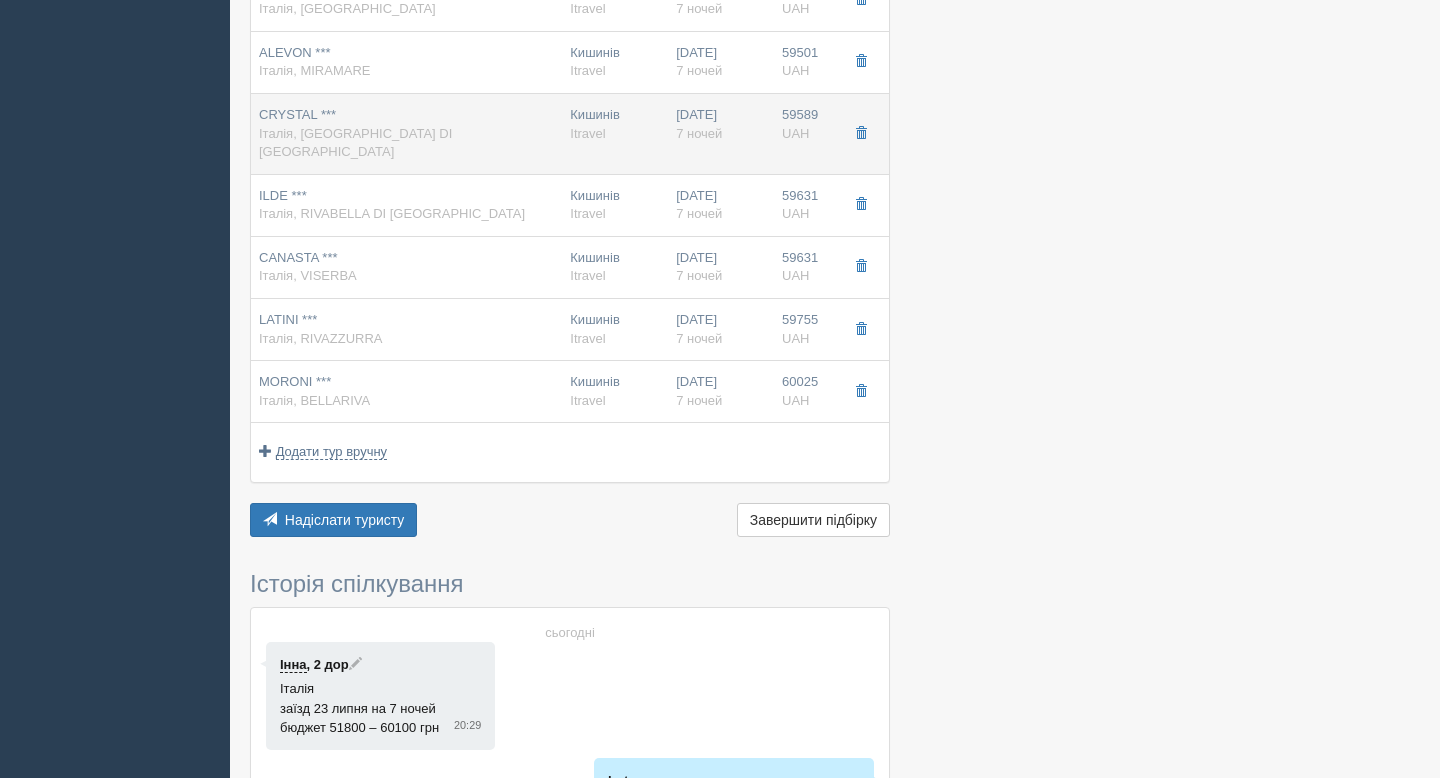 click on "Італія, TORRE PEDRERA DI RIMINI" at bounding box center (355, 143) 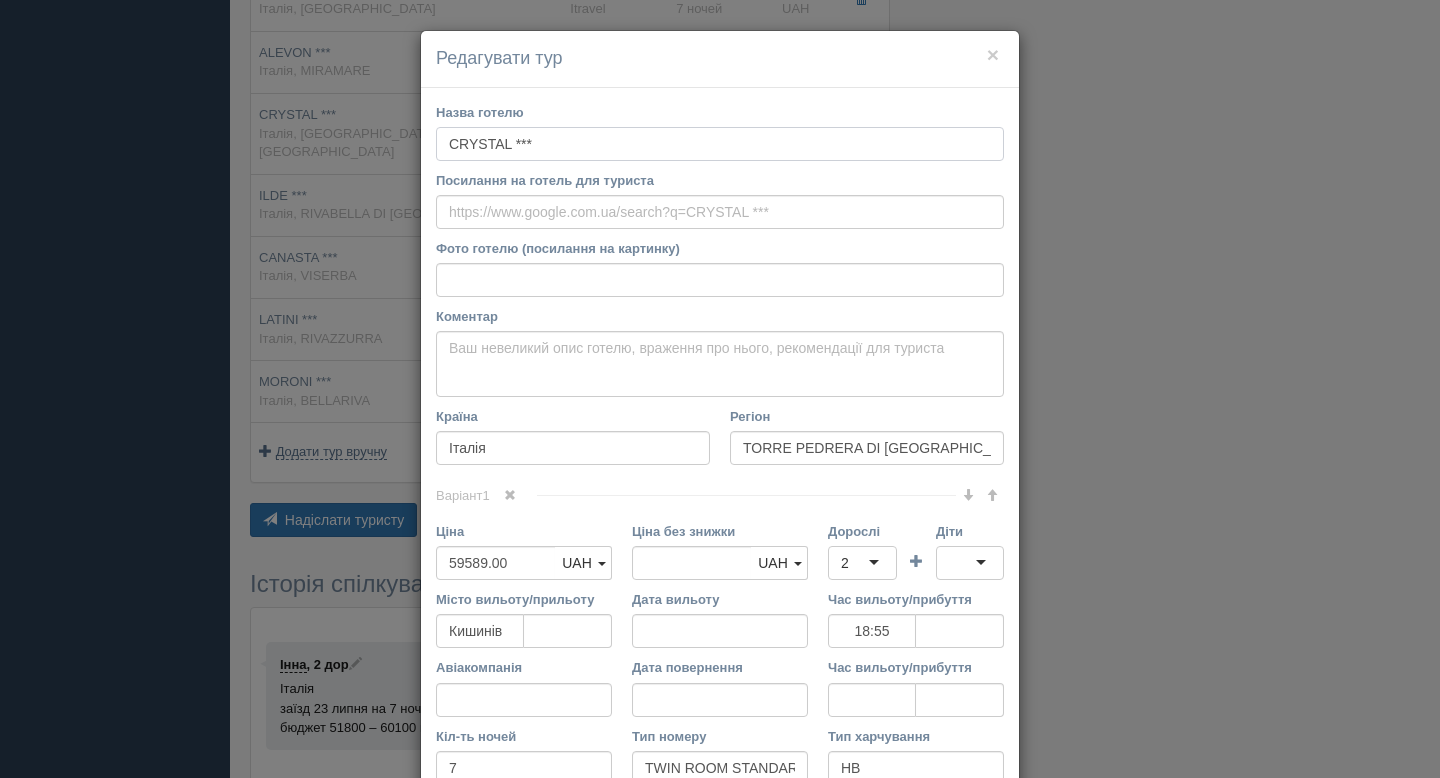 drag, startPoint x: 552, startPoint y: 141, endPoint x: 403, endPoint y: 150, distance: 149.27156 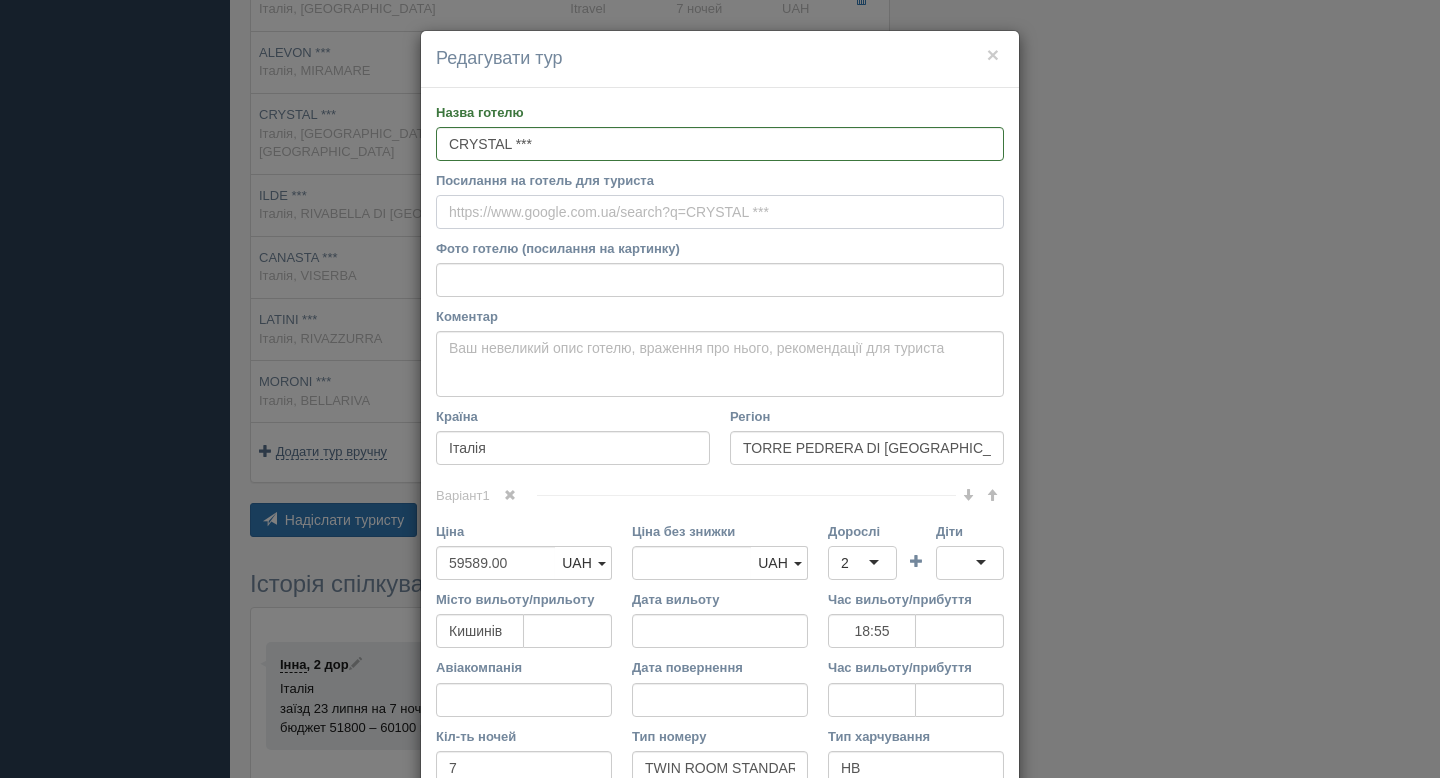 click on "Посилання на готель для туриста" at bounding box center [720, 212] 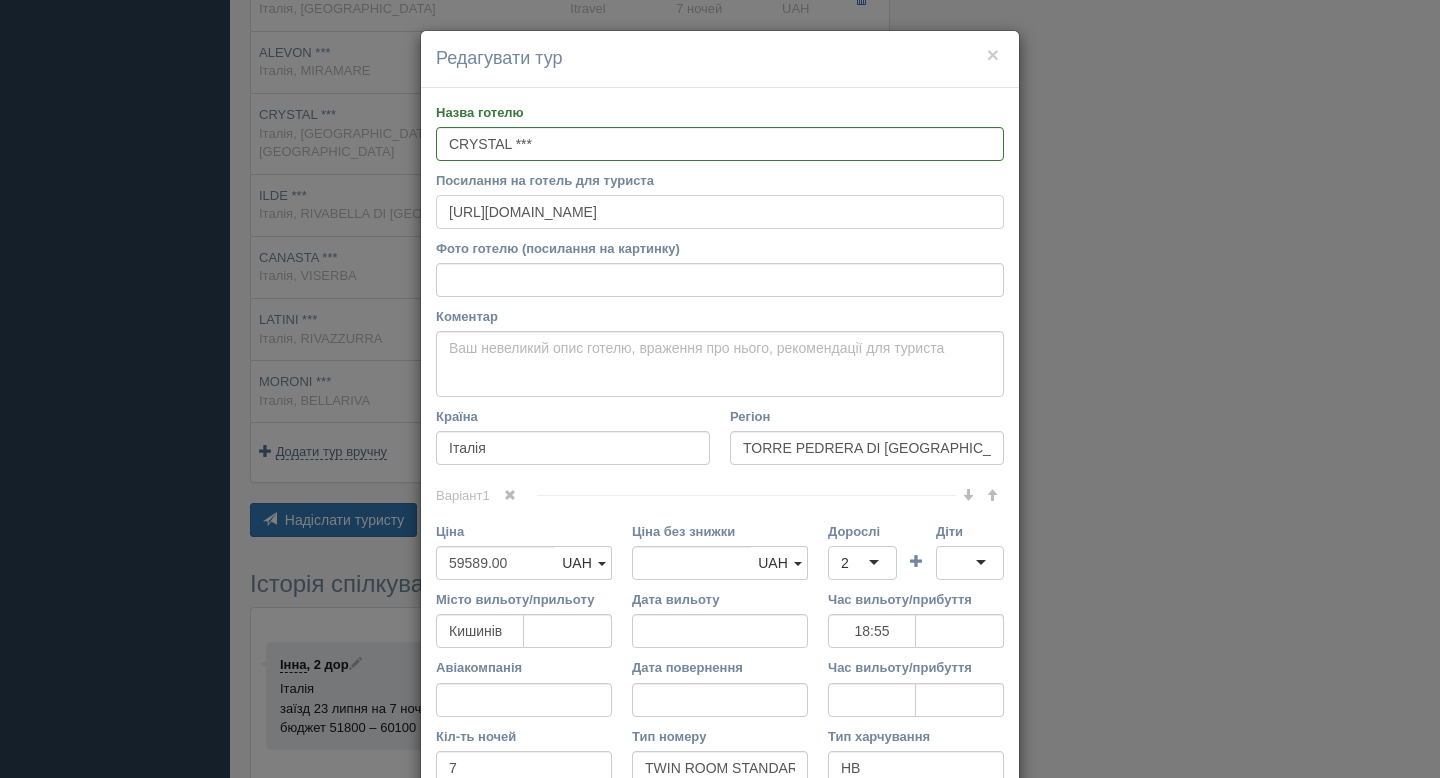 scroll, scrollTop: 239, scrollLeft: 0, axis: vertical 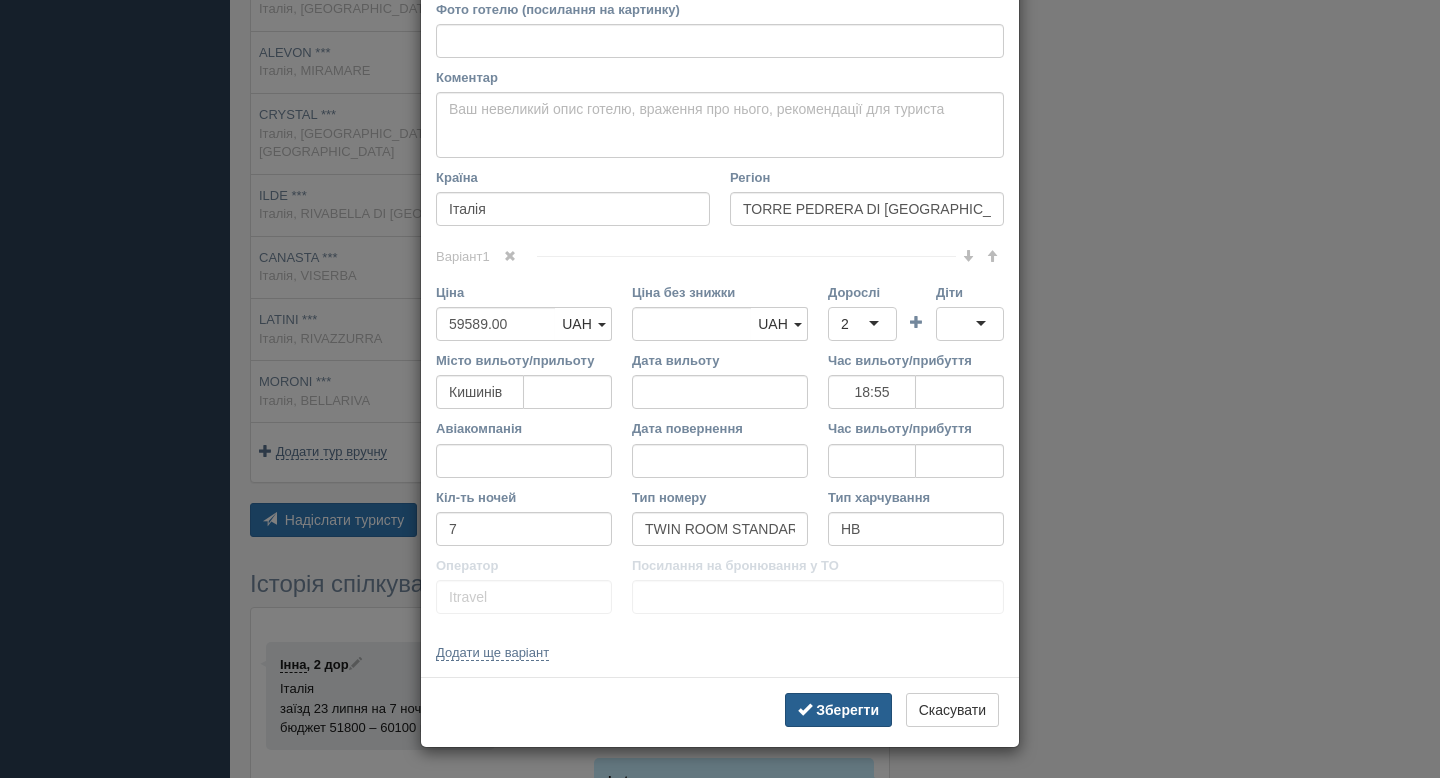 type on "https://www.hotelcrystal.com/" 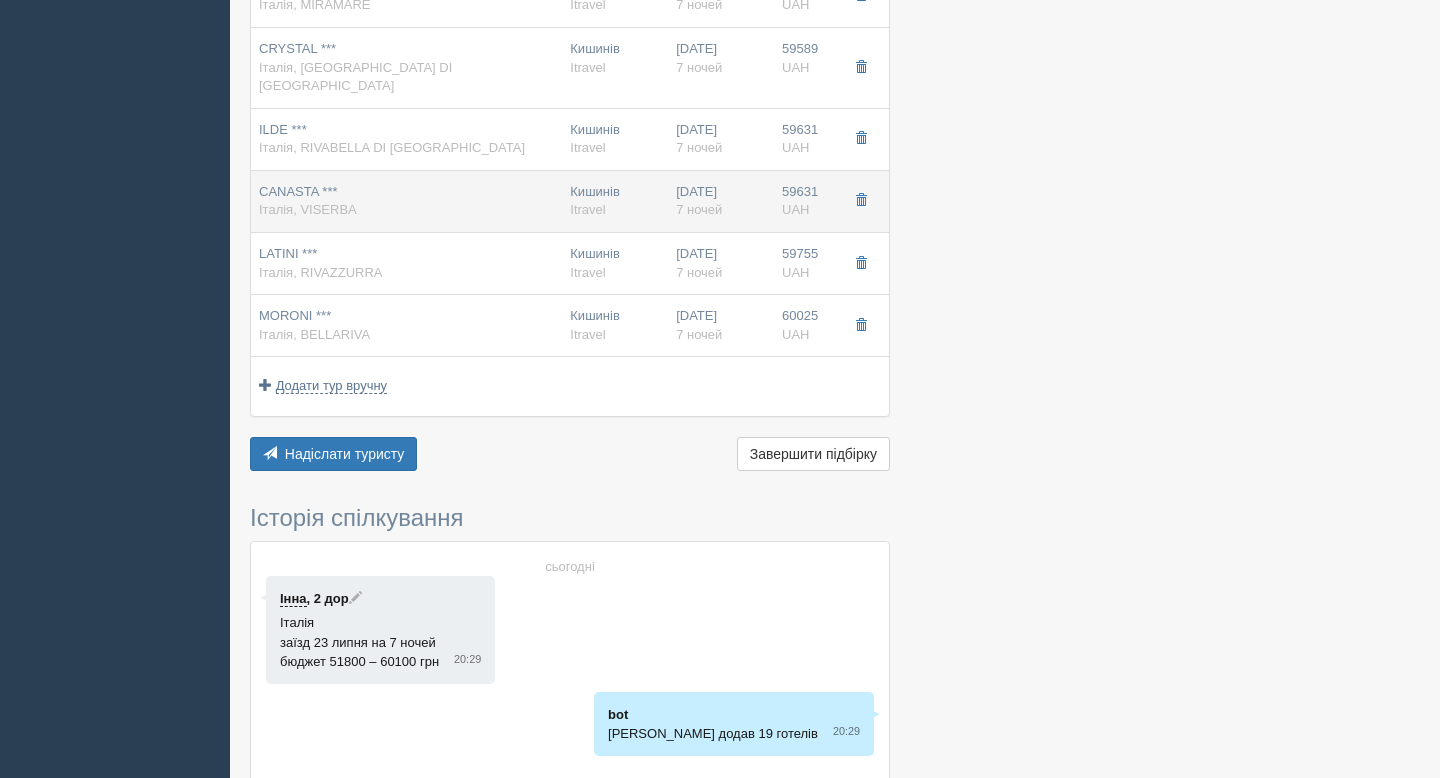scroll, scrollTop: 1075, scrollLeft: 0, axis: vertical 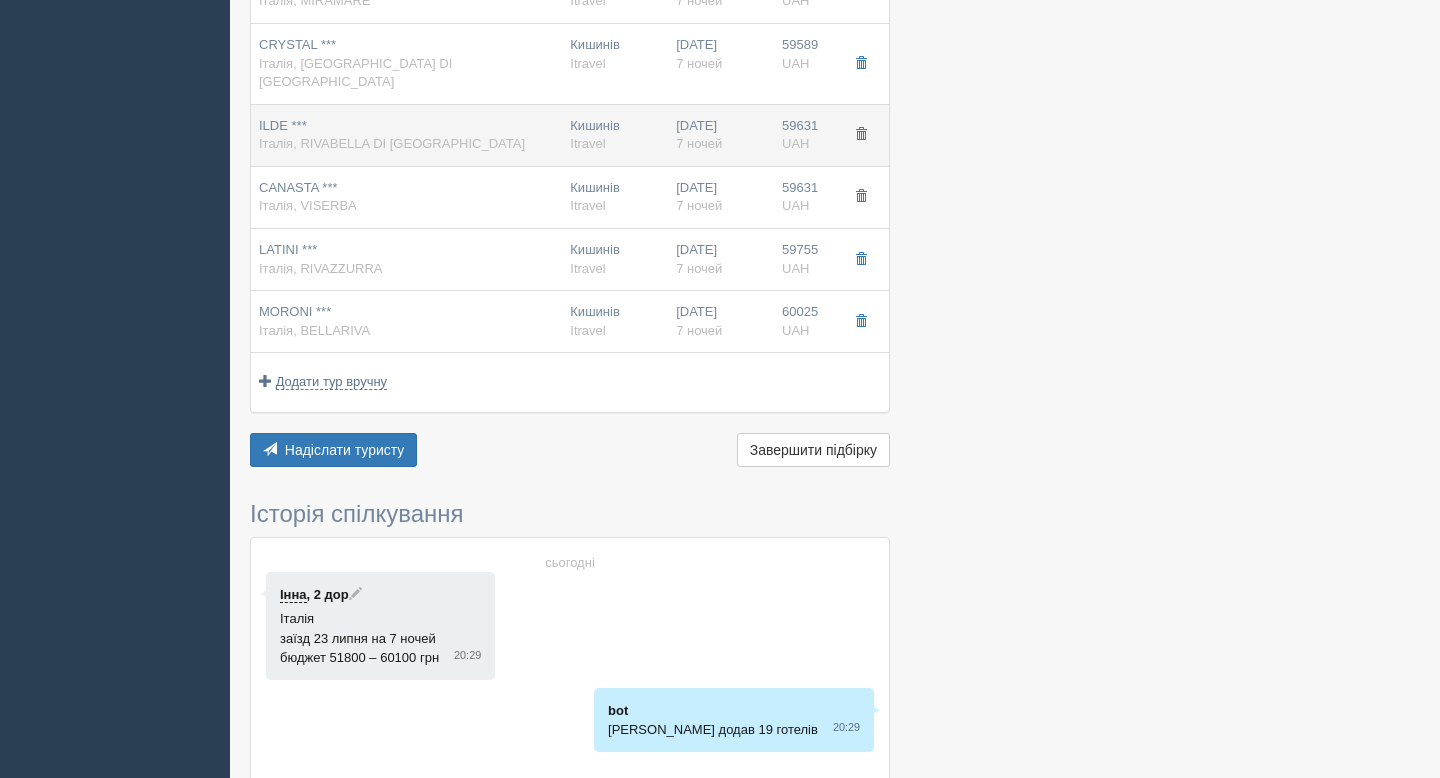 click on "ILDE ***
Італія, RIVABELLA DI RIMINI" at bounding box center (406, 135) 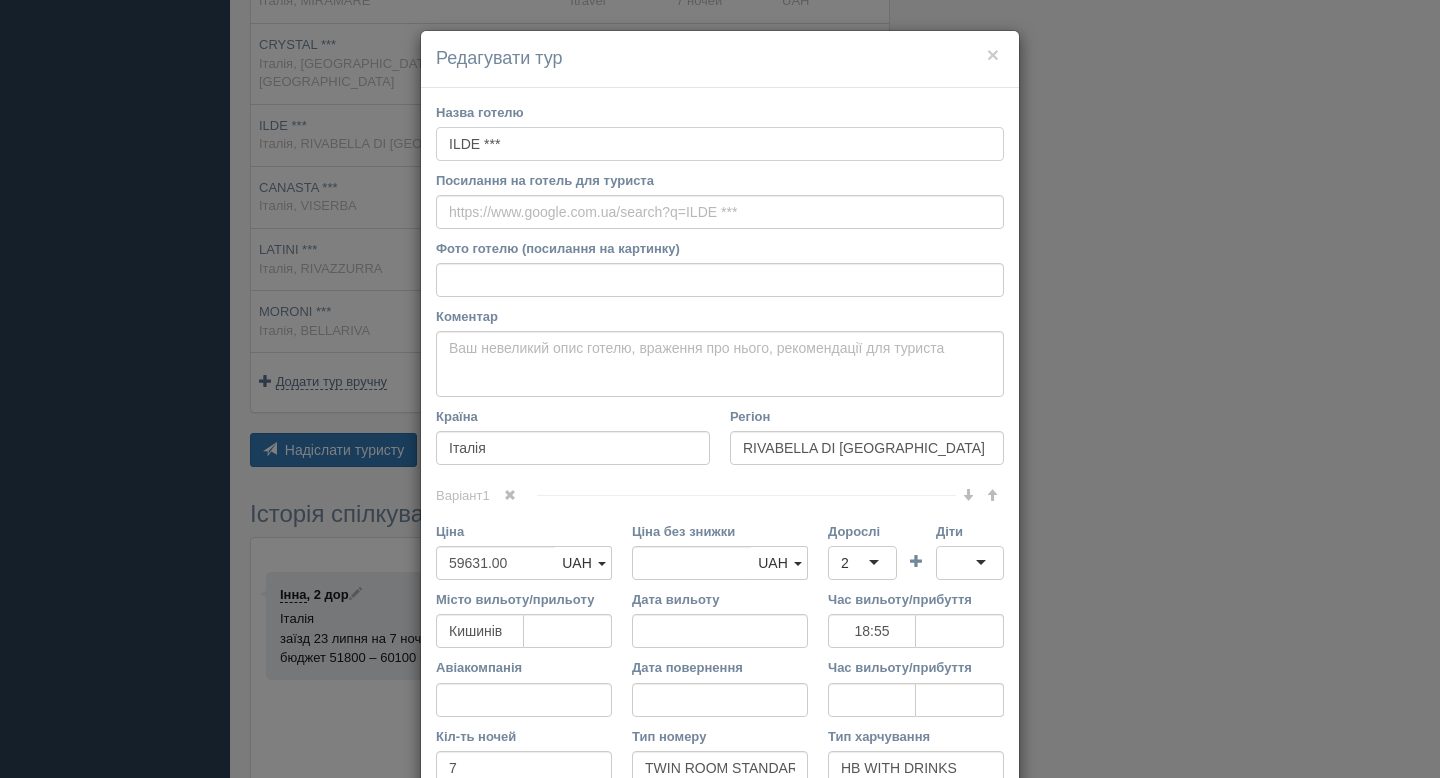 drag, startPoint x: 523, startPoint y: 142, endPoint x: 452, endPoint y: 142, distance: 71 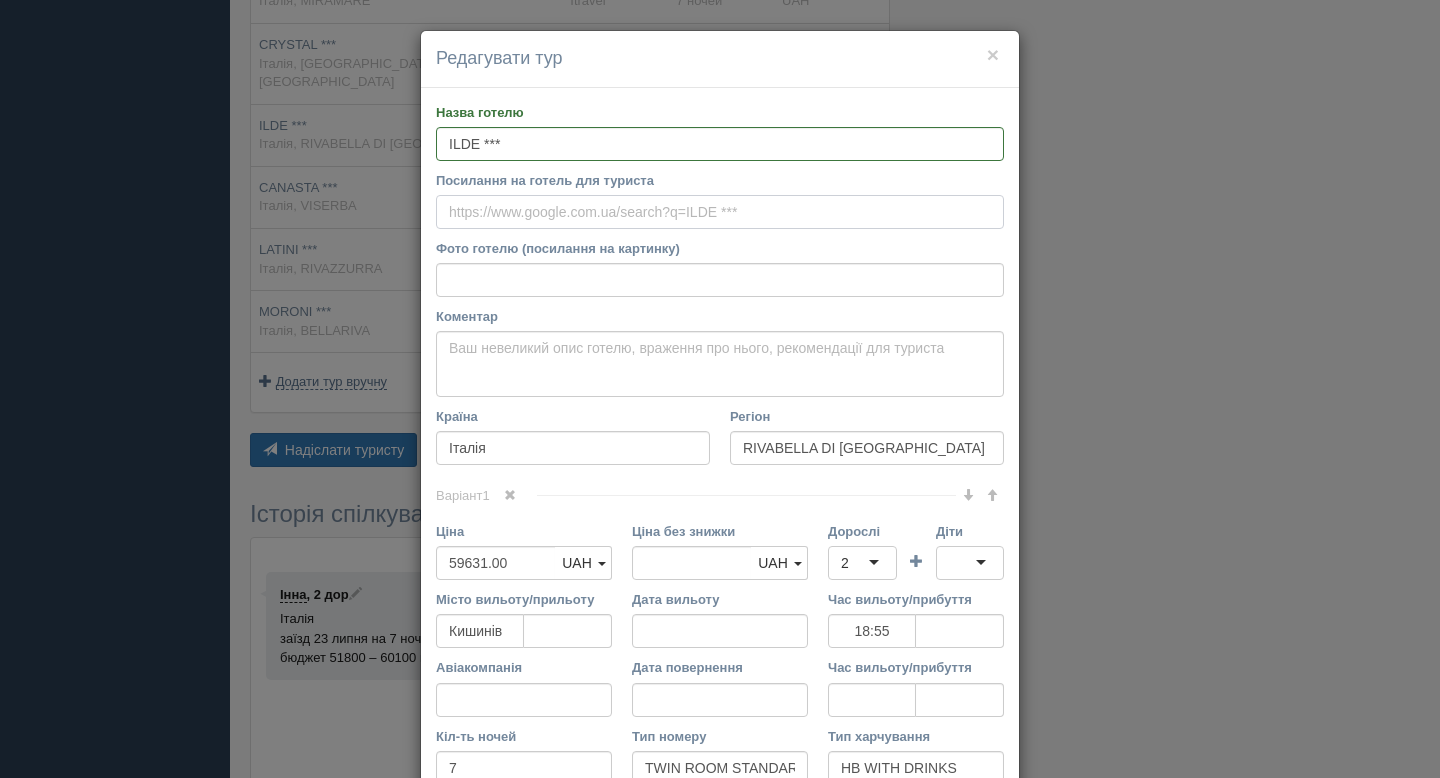 click on "Посилання на готель для туриста" at bounding box center (720, 212) 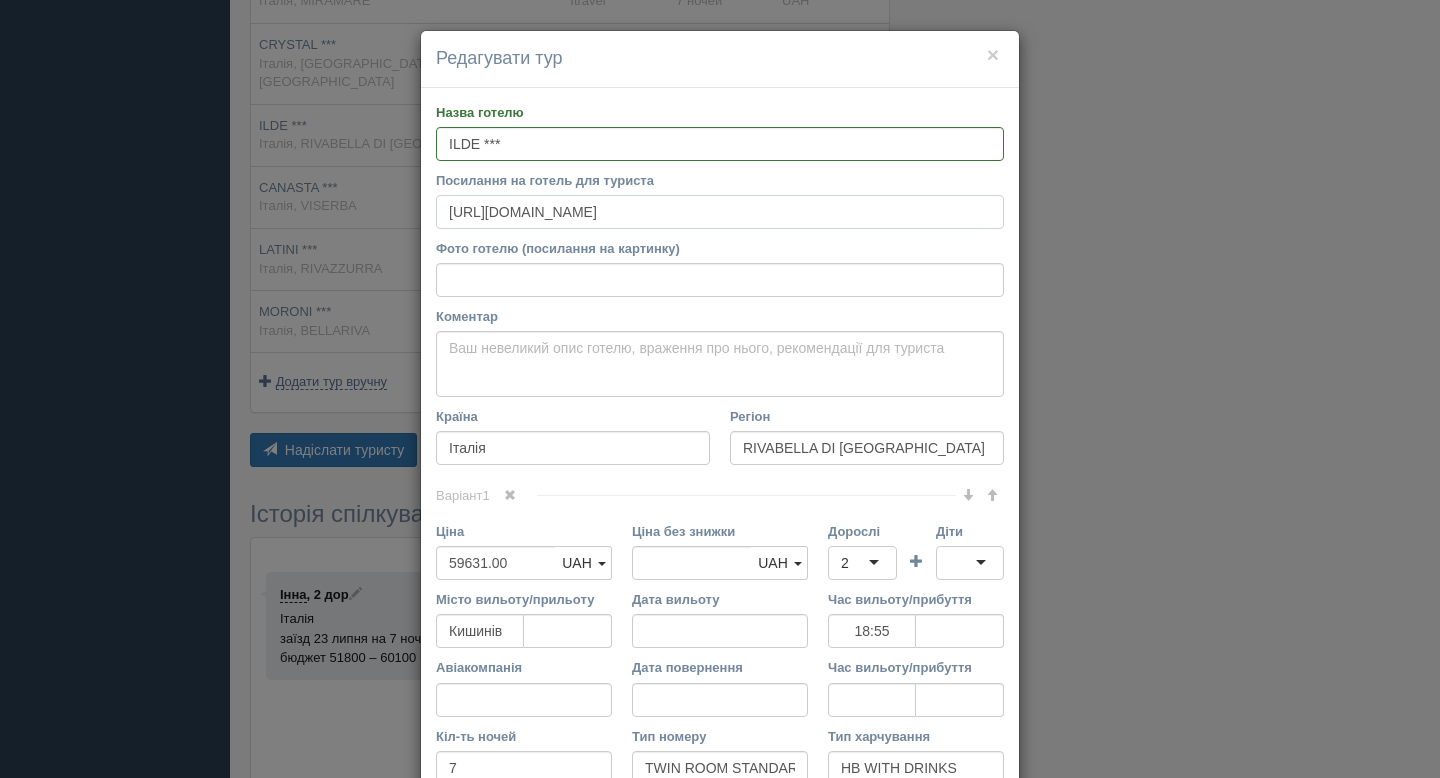 scroll, scrollTop: 239, scrollLeft: 0, axis: vertical 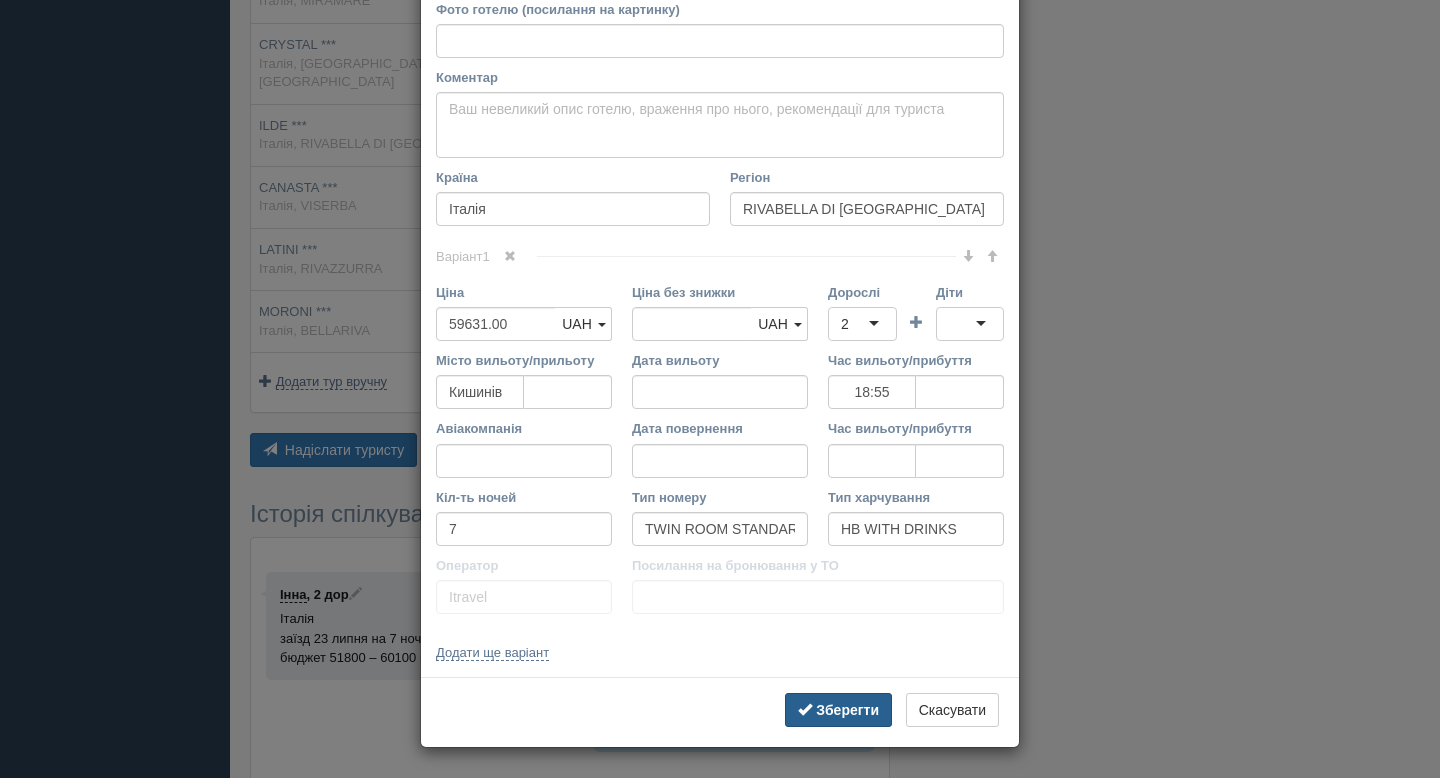 type on "https://www.booking.com/hotel/it/ilde-rivabella.uk.html" 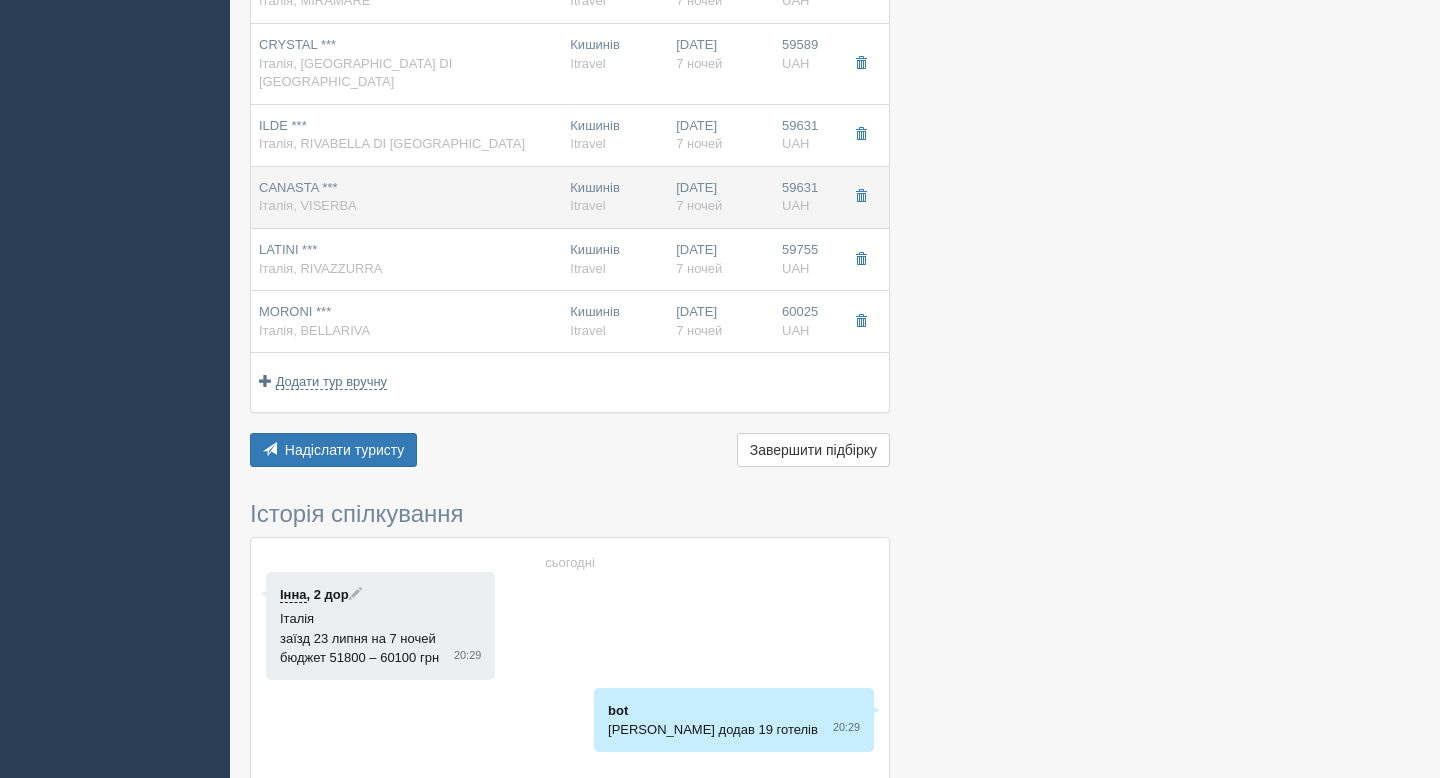 click on "CANASTA ***
Італія, VISERBA" at bounding box center (406, 197) 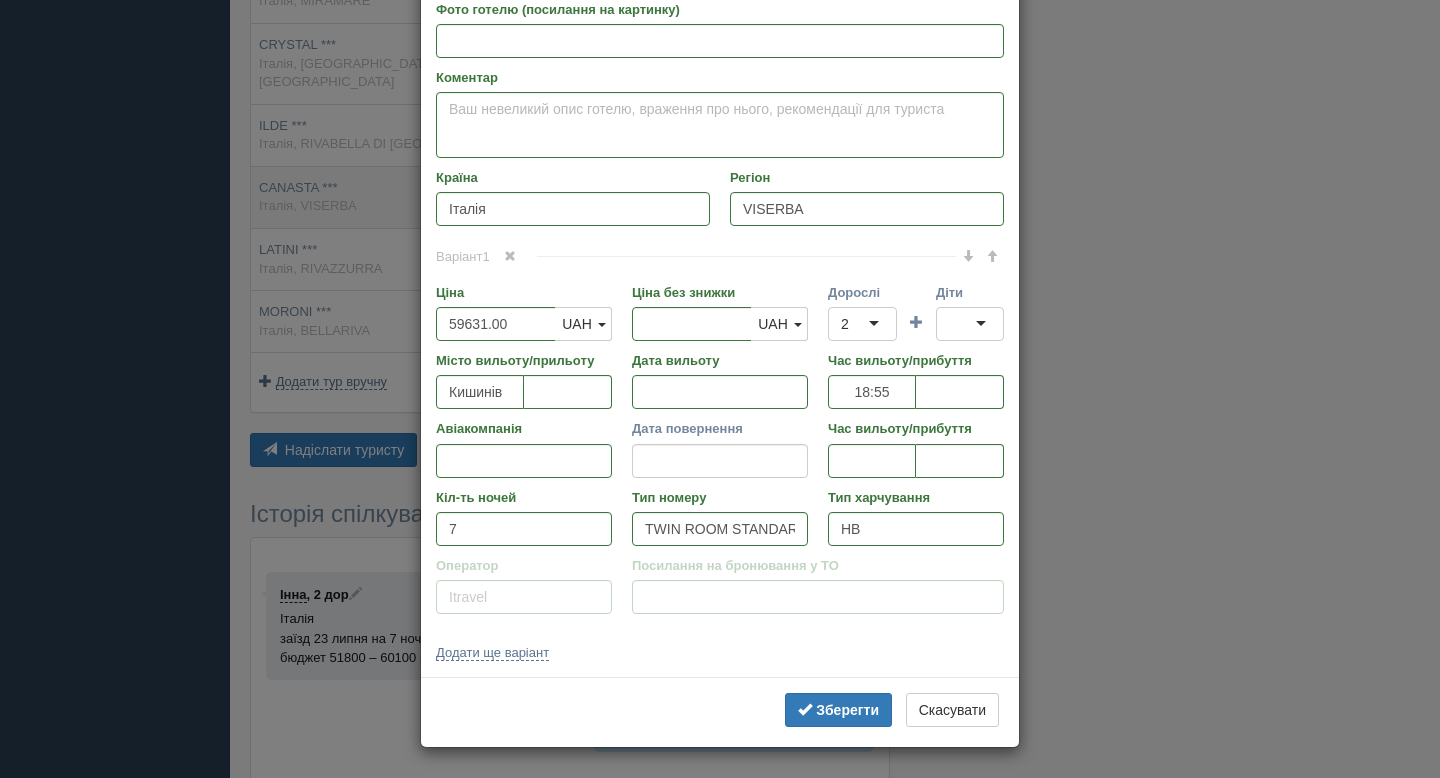 scroll, scrollTop: 0, scrollLeft: 0, axis: both 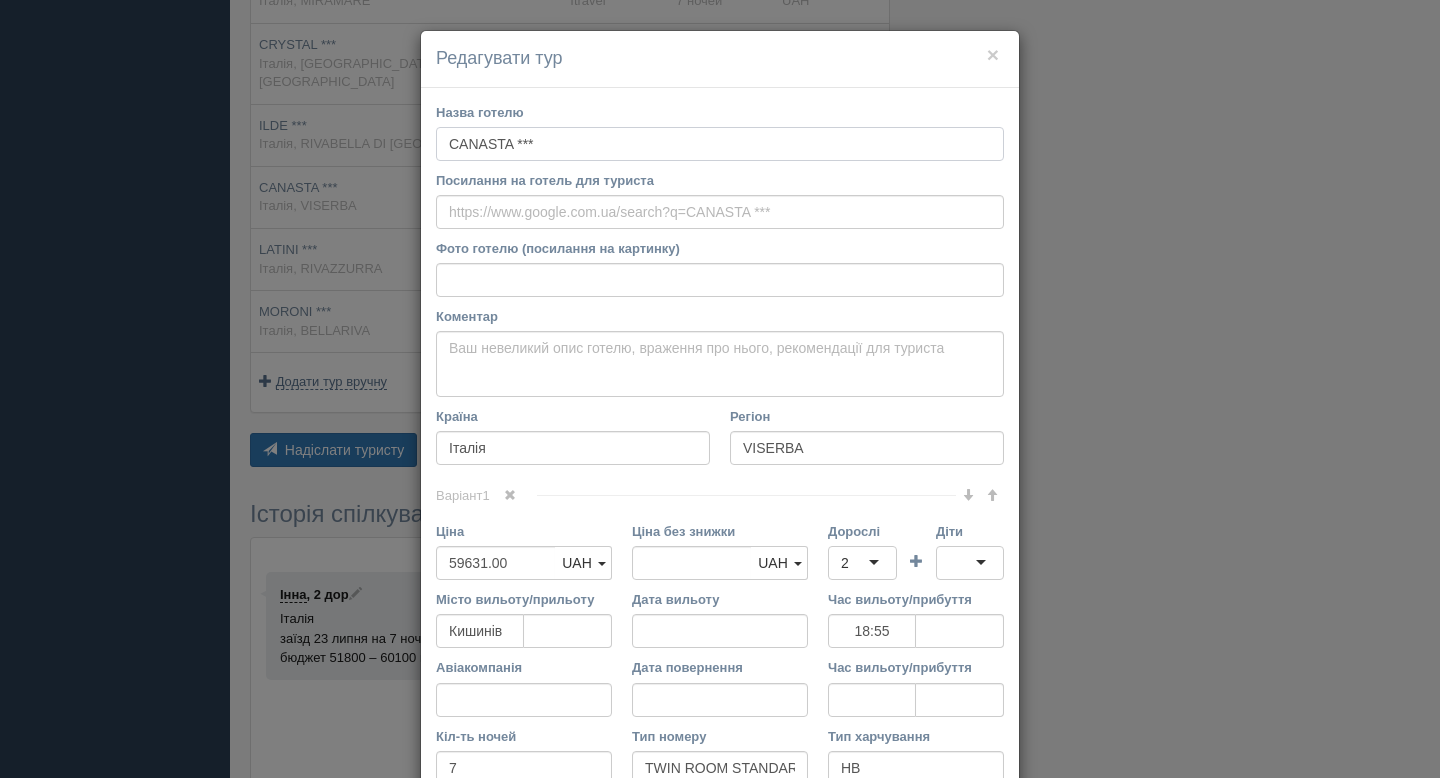 drag, startPoint x: 567, startPoint y: 148, endPoint x: 402, endPoint y: 148, distance: 165 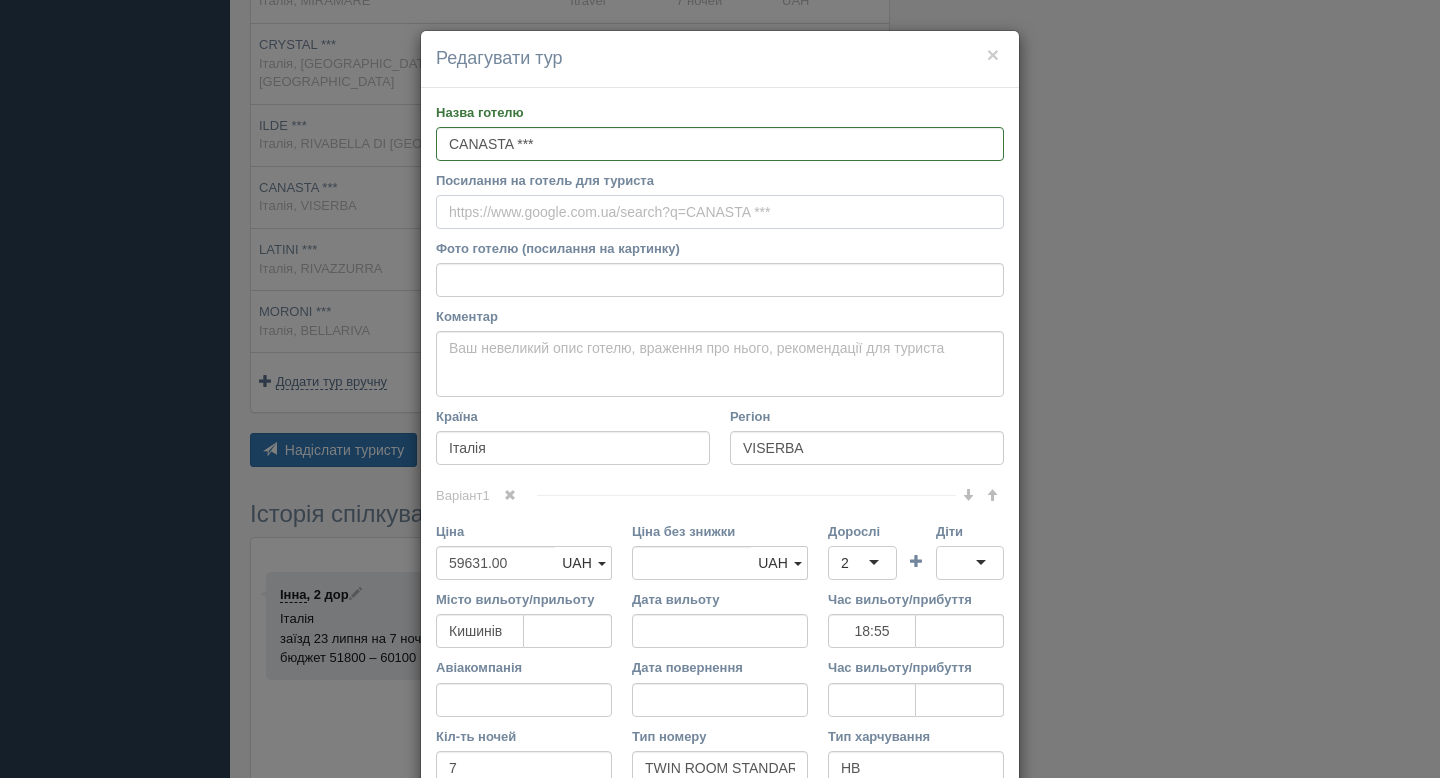 click on "Посилання на готель для туриста" at bounding box center [720, 212] 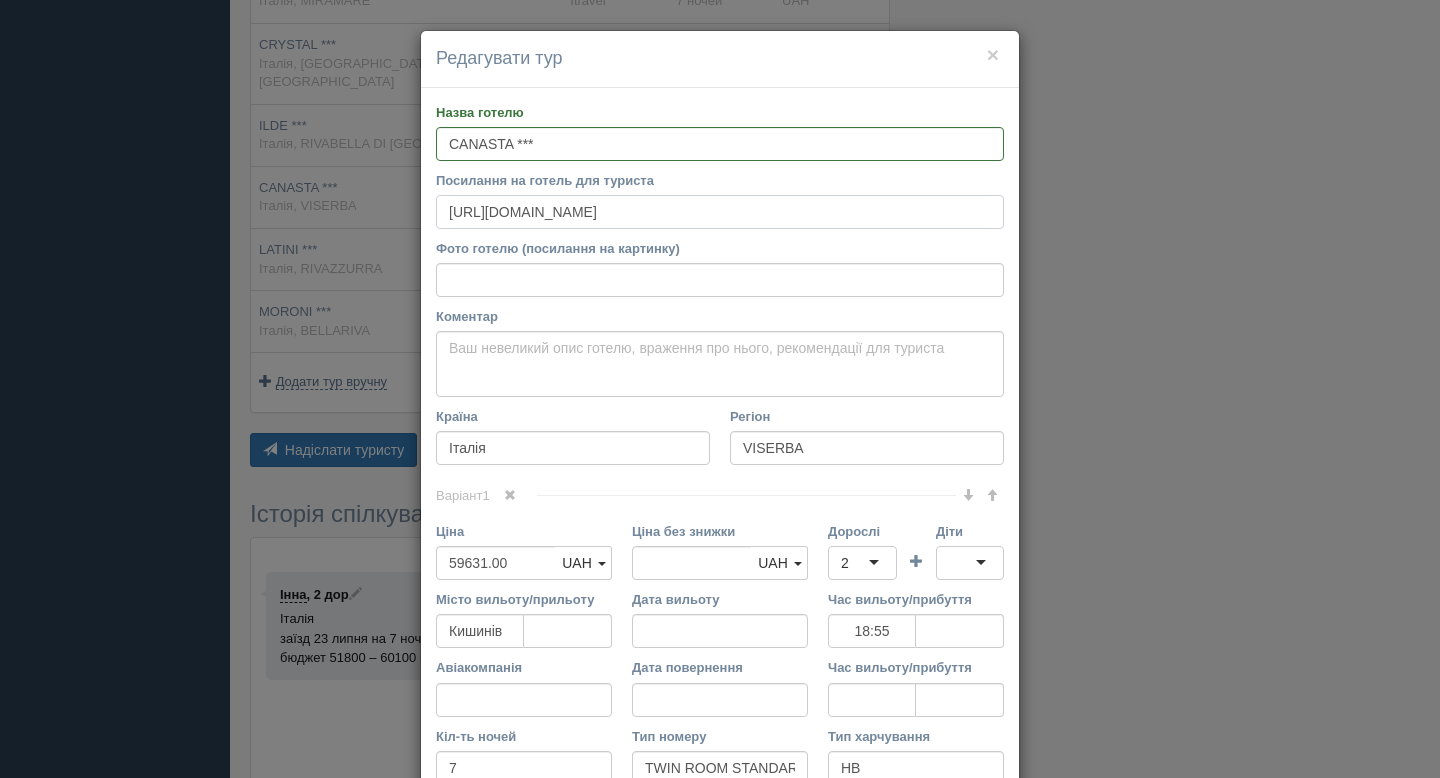 scroll, scrollTop: 239, scrollLeft: 0, axis: vertical 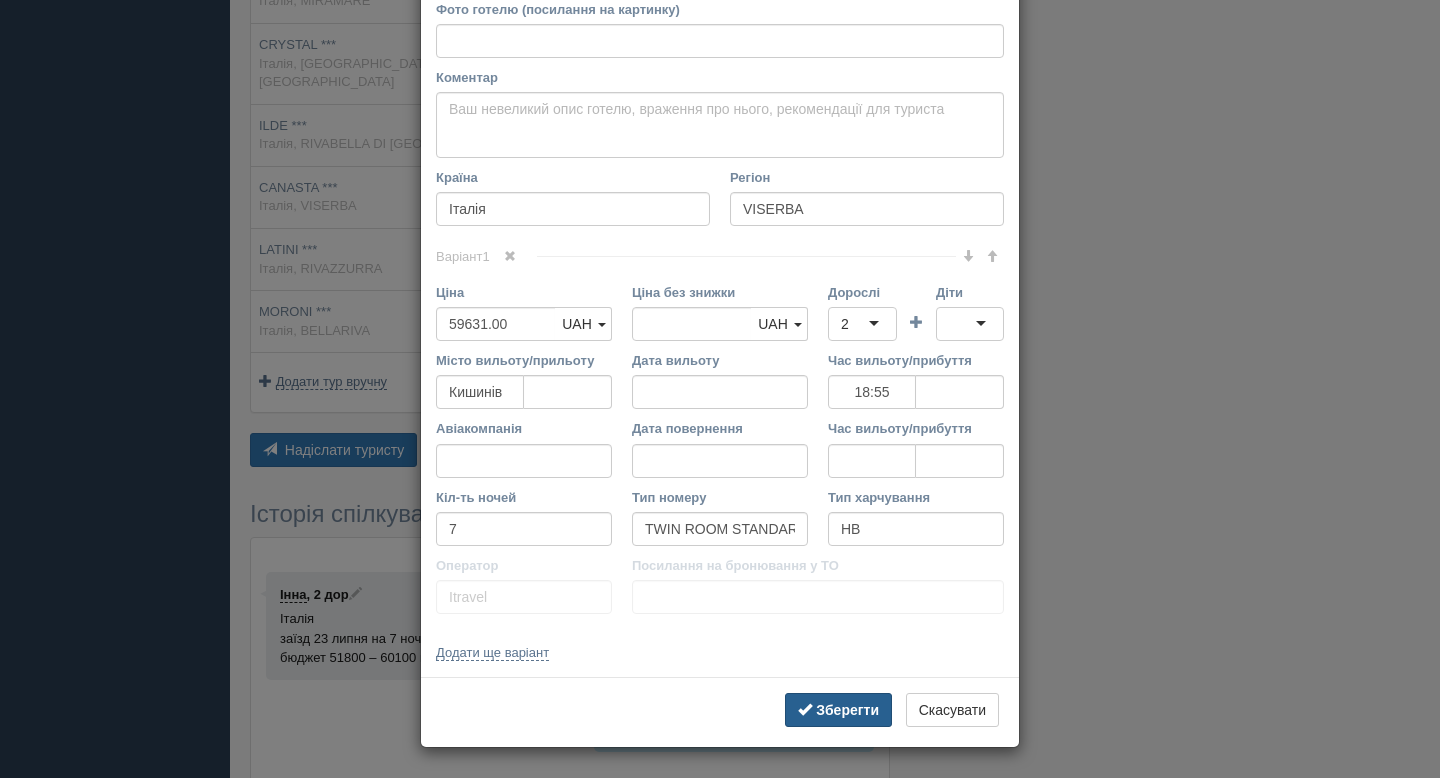 type on "https://www.booking.com/hotel/it/canasta-rimini.uk.html" 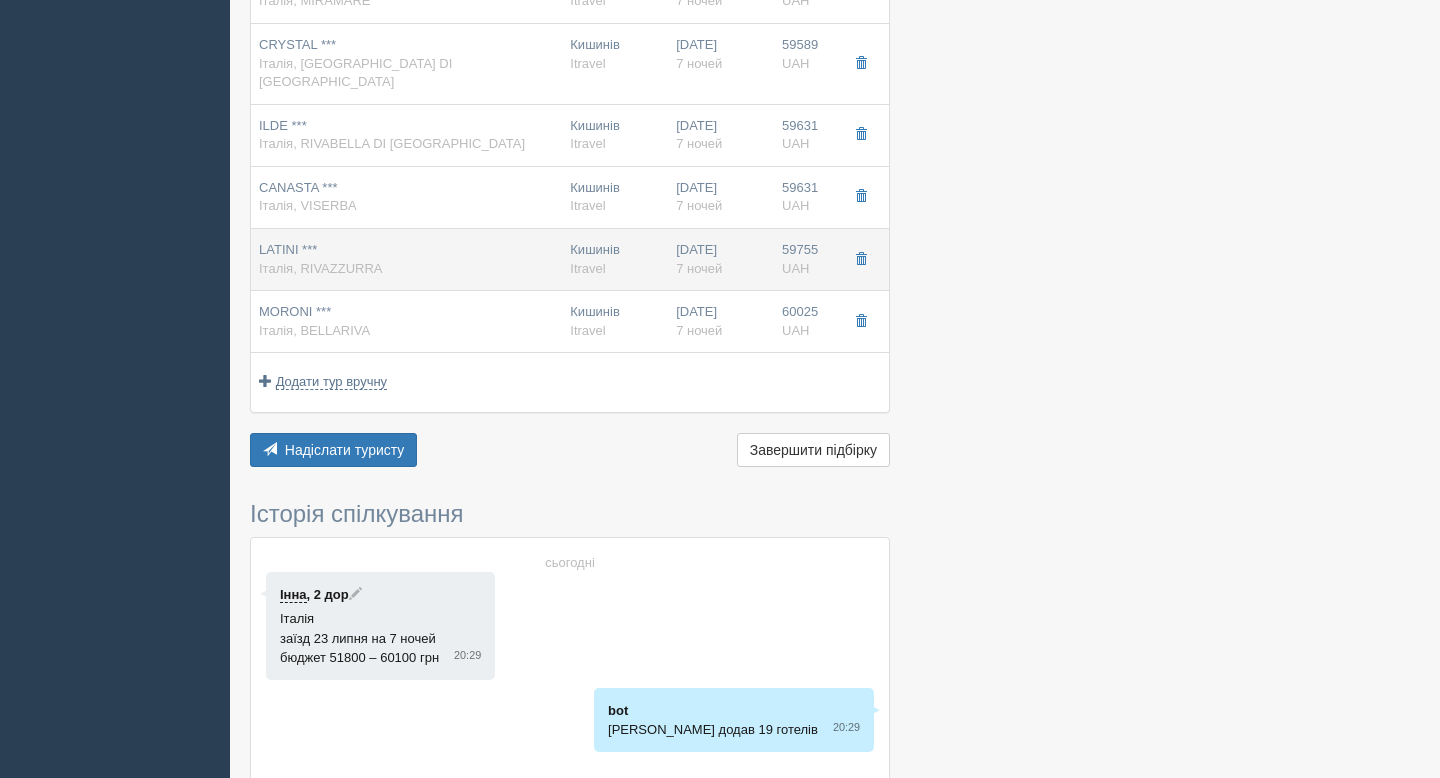 click on "LATINI ***
Італія, RIVAZZURRA" at bounding box center (406, 259) 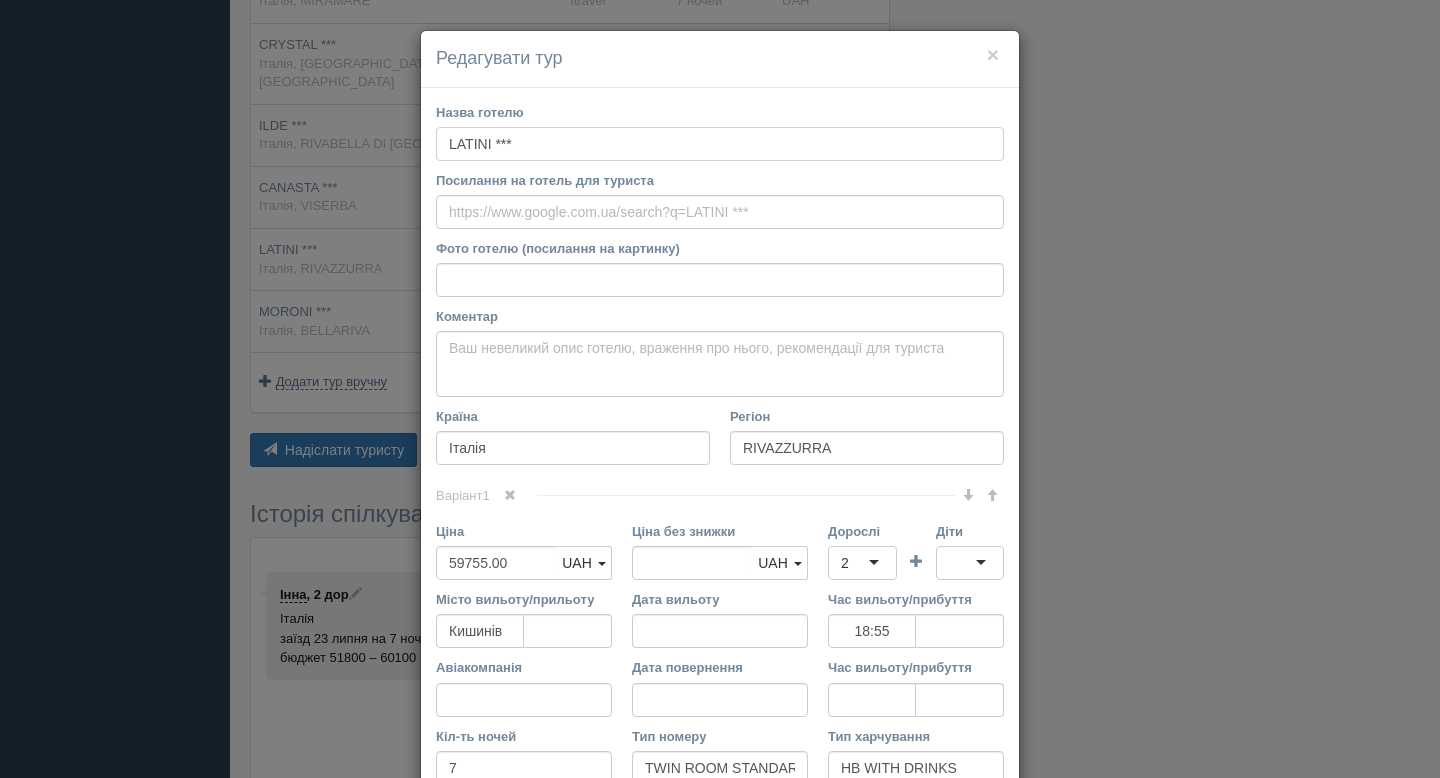 drag, startPoint x: 534, startPoint y: 145, endPoint x: 413, endPoint y: 144, distance: 121.004135 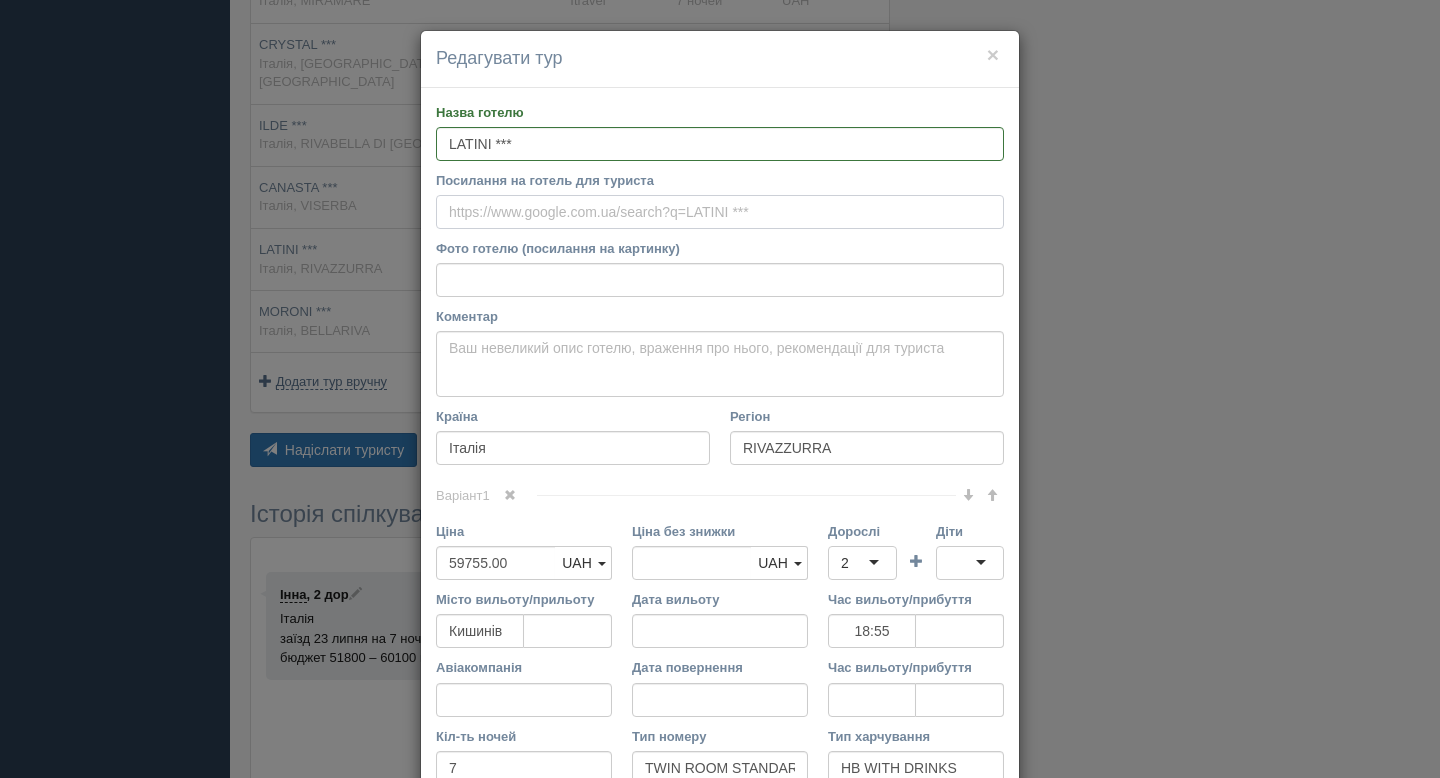 click on "Посилання на готель для туриста" at bounding box center [720, 212] 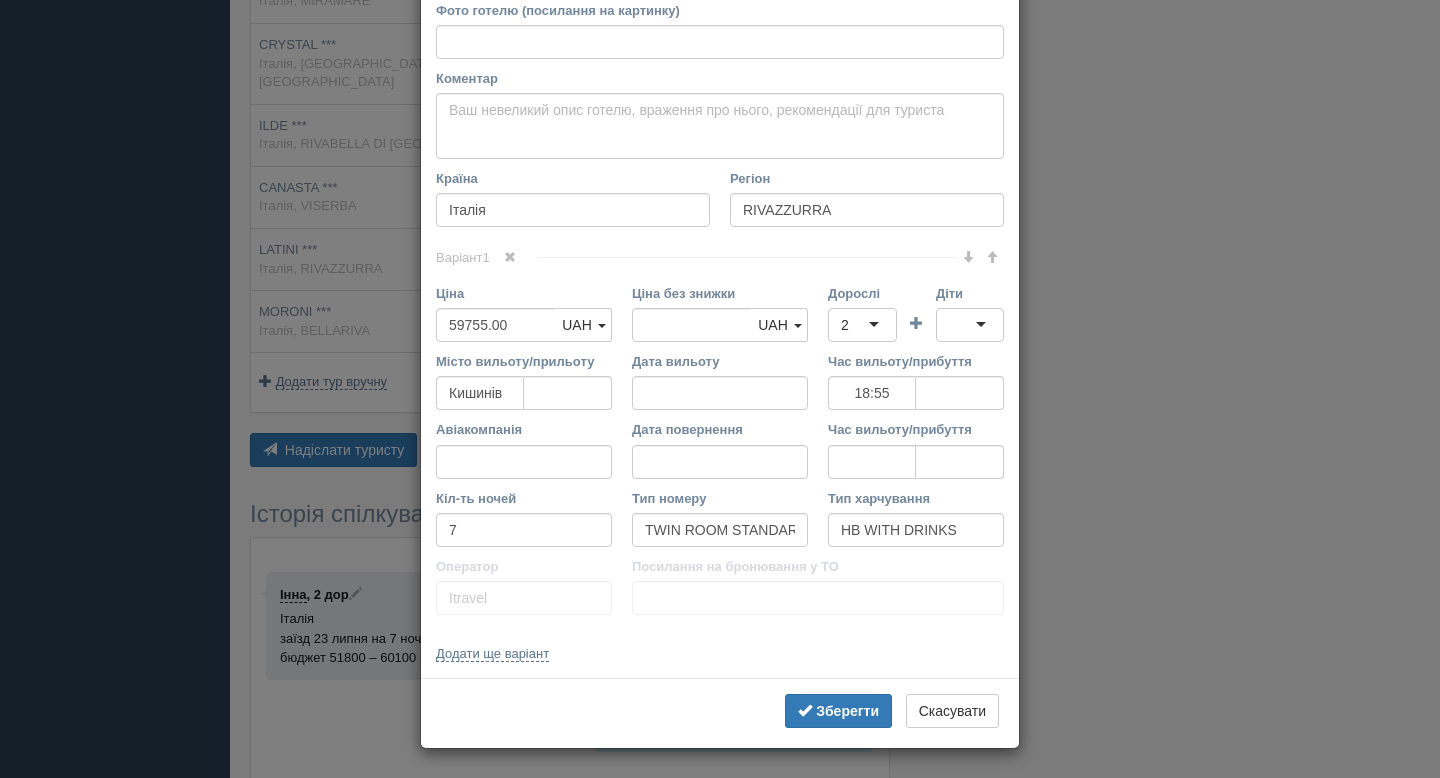 scroll, scrollTop: 239, scrollLeft: 0, axis: vertical 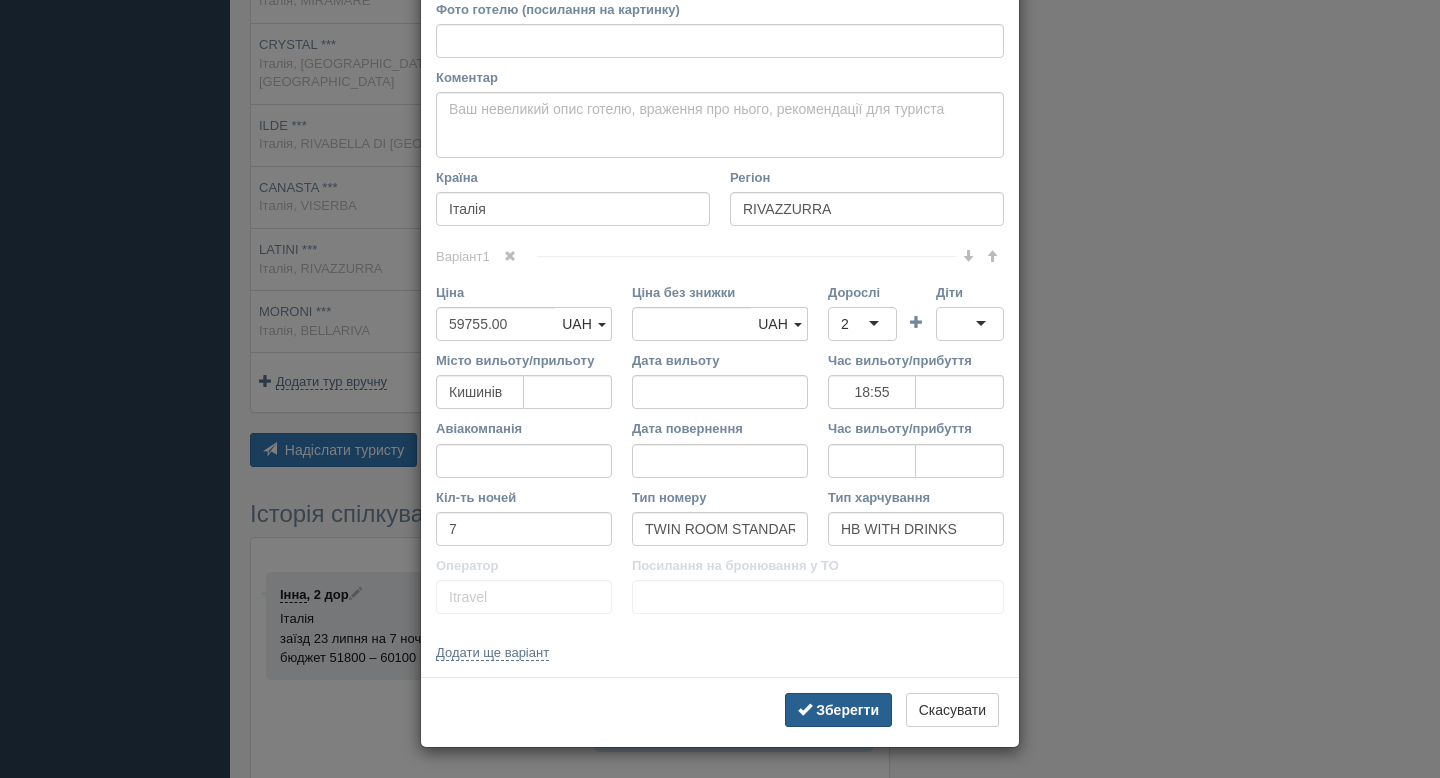type 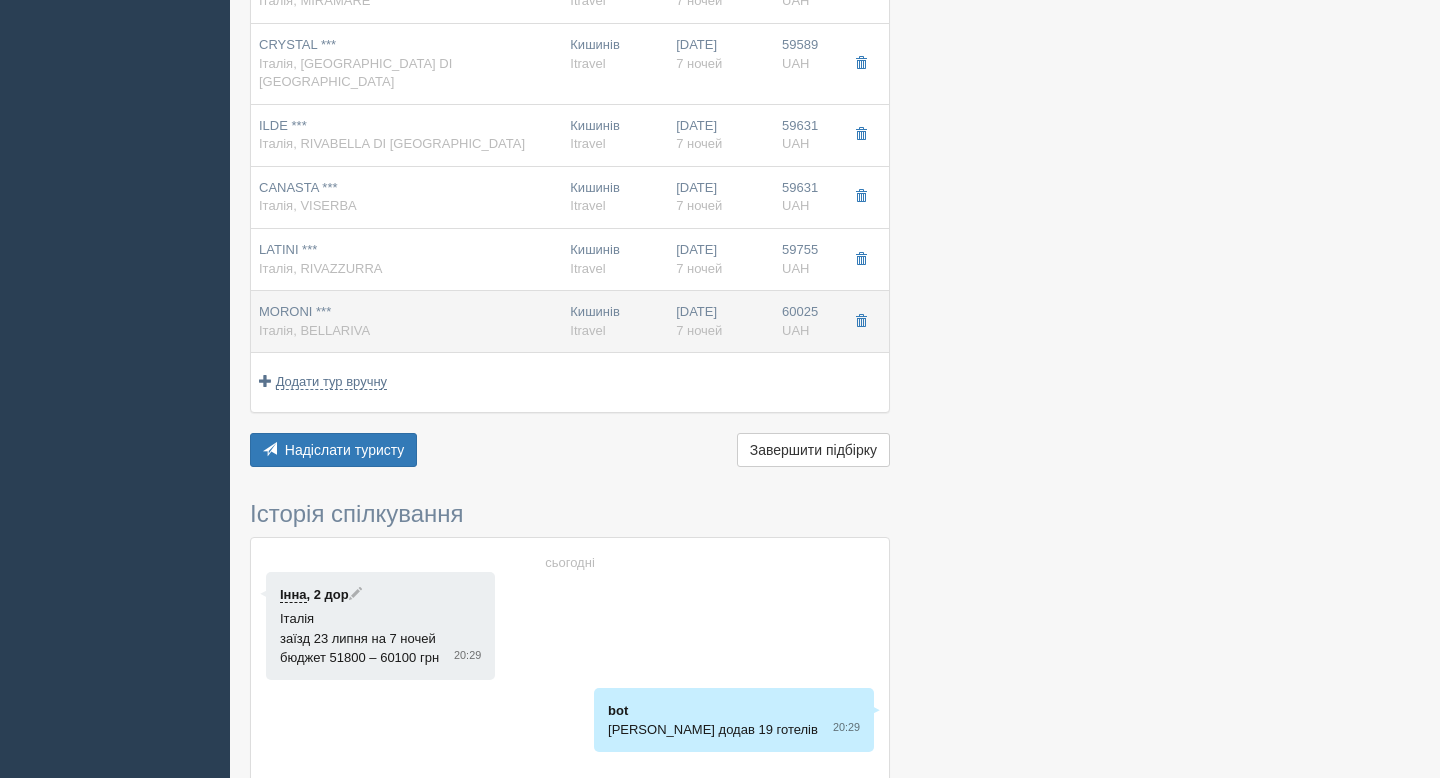 click on "MORONI ***
Італія, BELLARIVA" at bounding box center [406, 321] 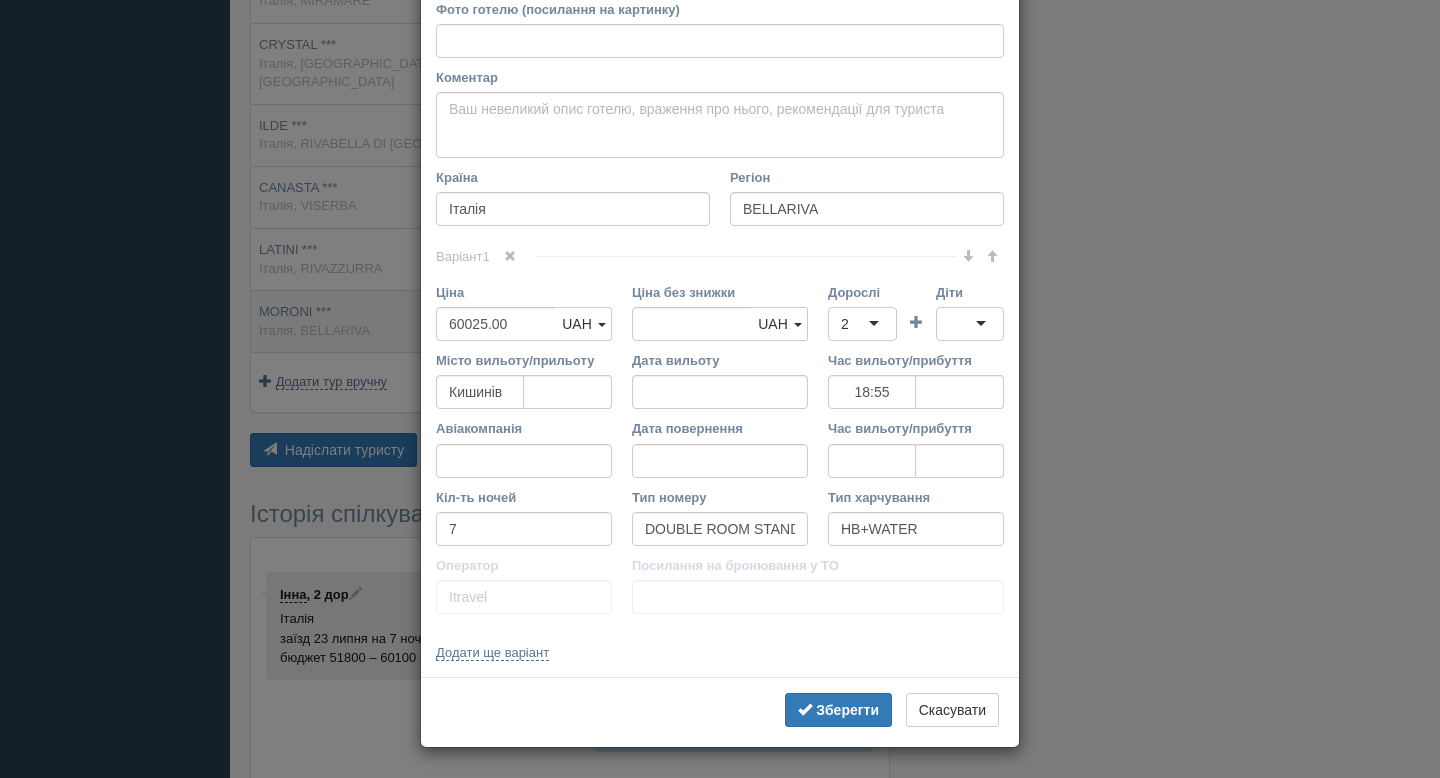 scroll, scrollTop: 0, scrollLeft: 0, axis: both 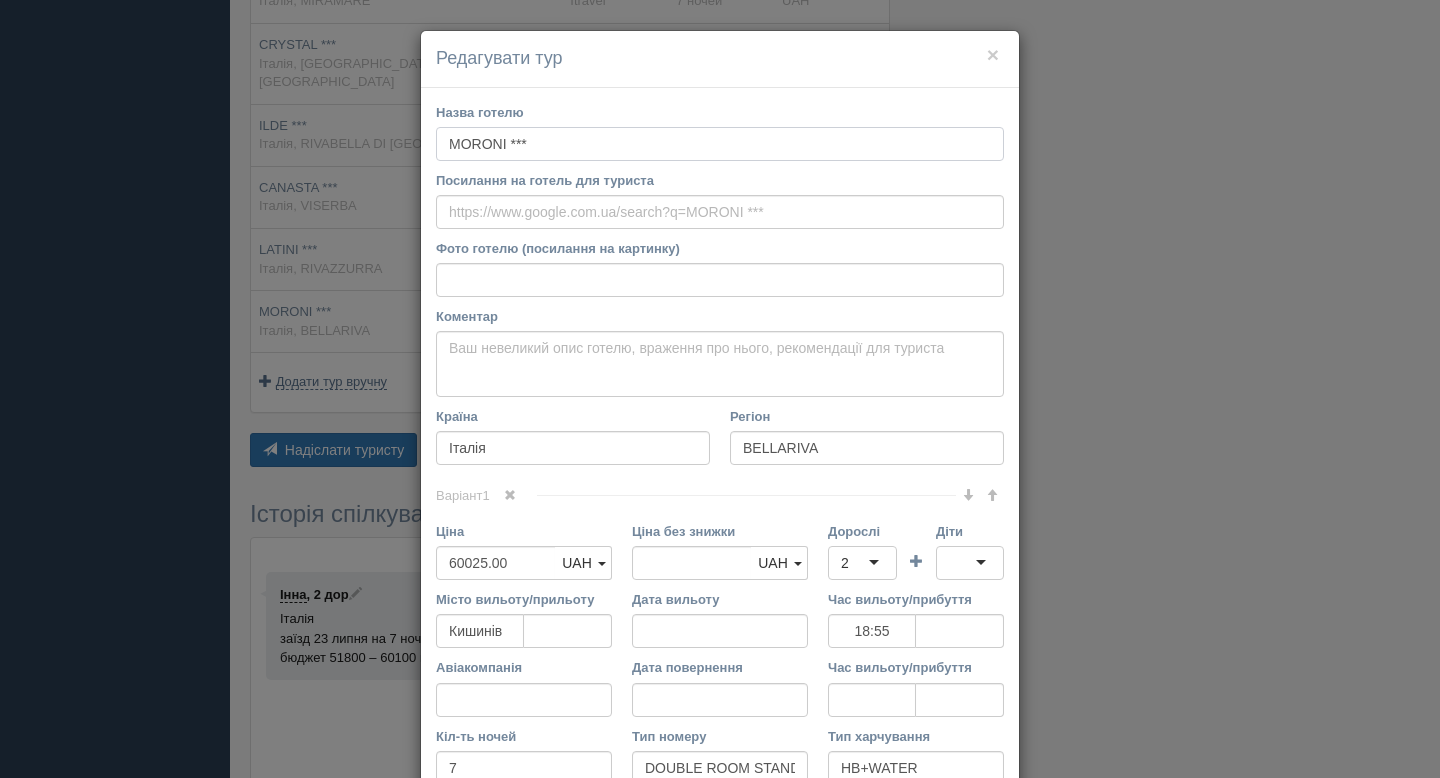drag, startPoint x: 562, startPoint y: 146, endPoint x: 400, endPoint y: 146, distance: 162 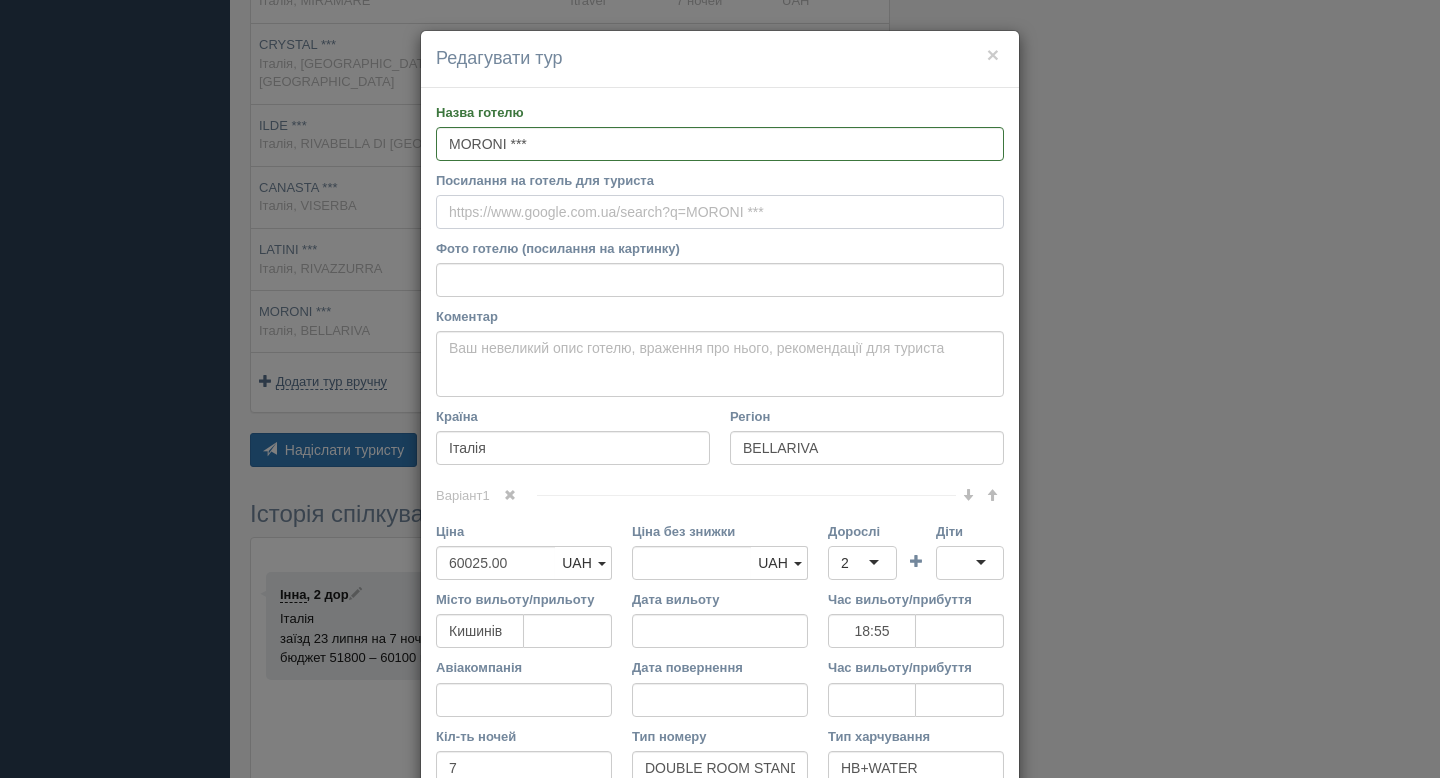 click on "Посилання на готель для туриста" at bounding box center (720, 212) 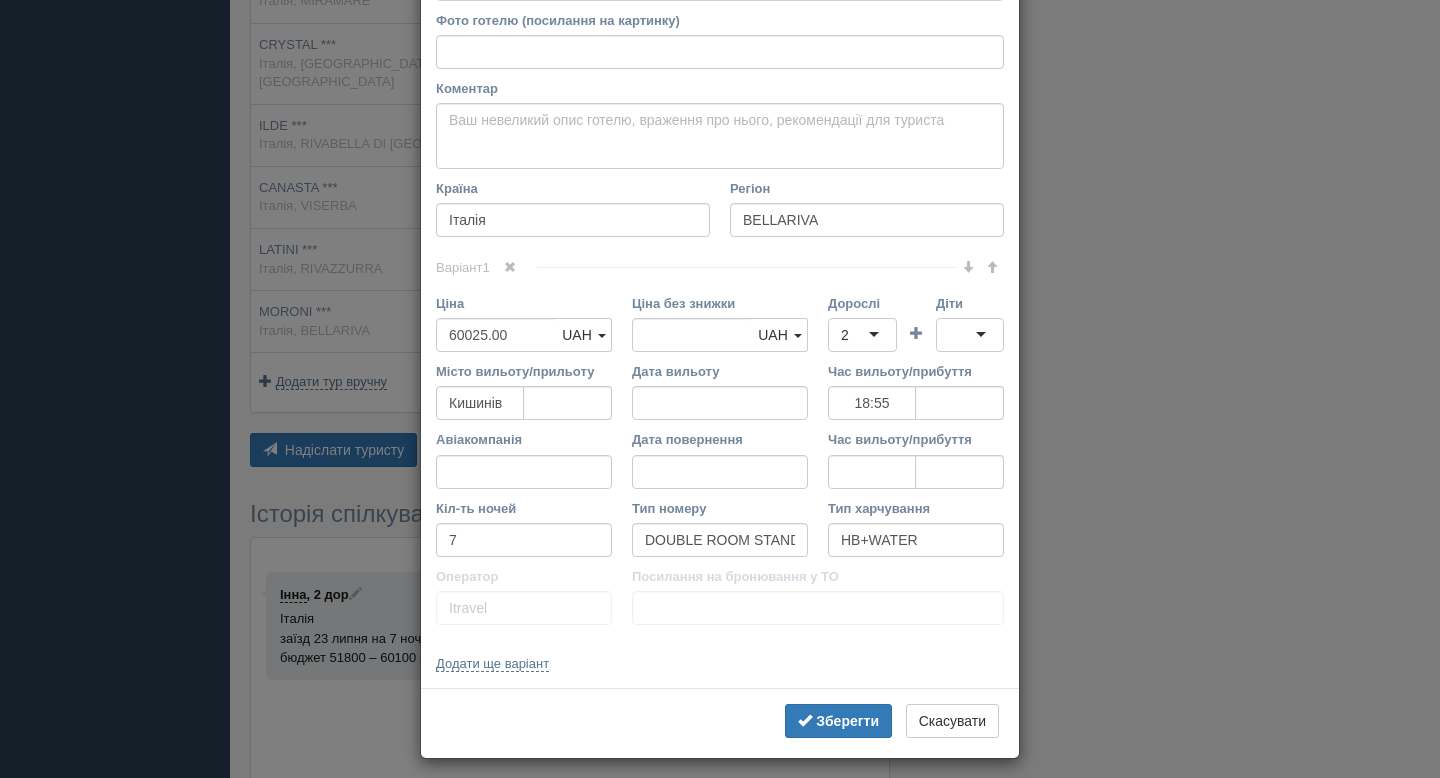 scroll, scrollTop: 239, scrollLeft: 0, axis: vertical 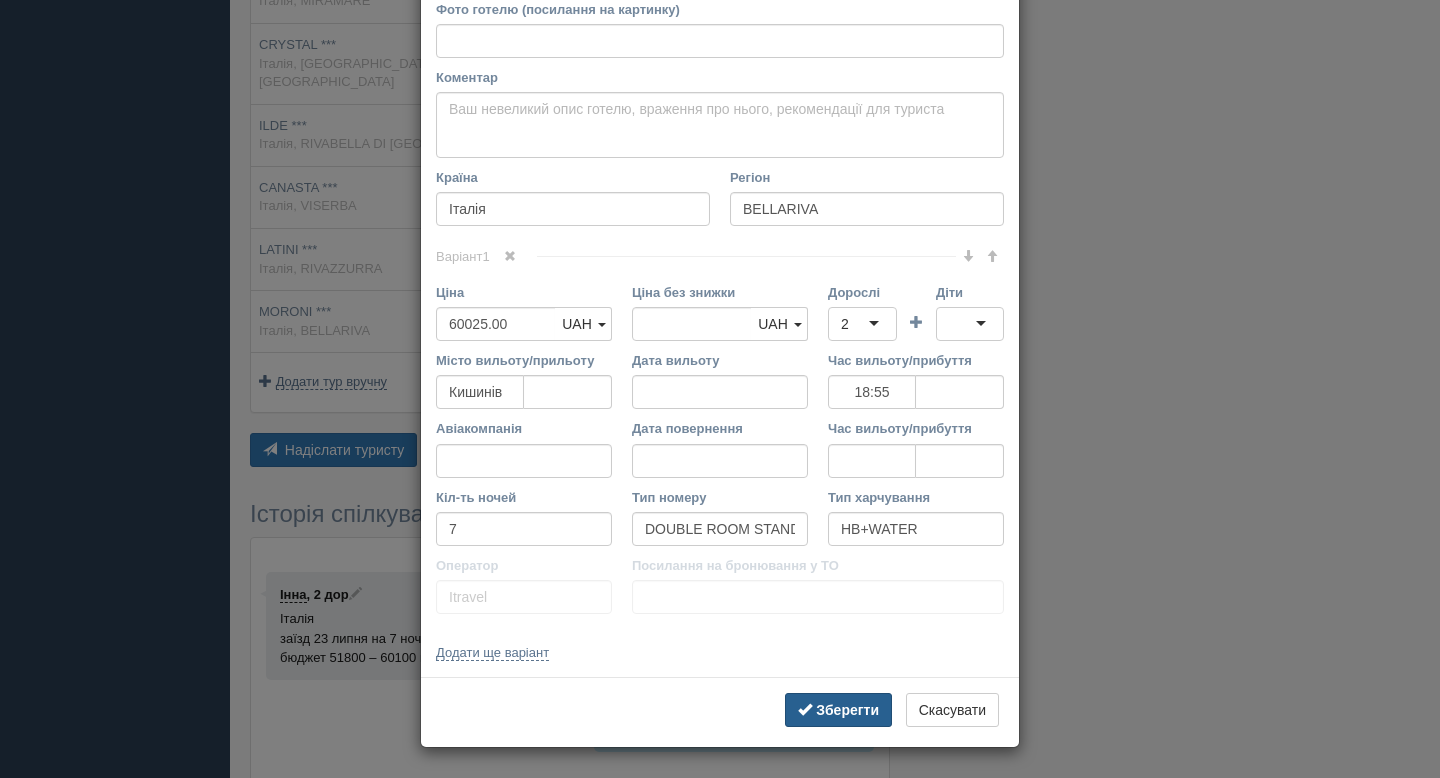click on "Зберегти" at bounding box center (847, 710) 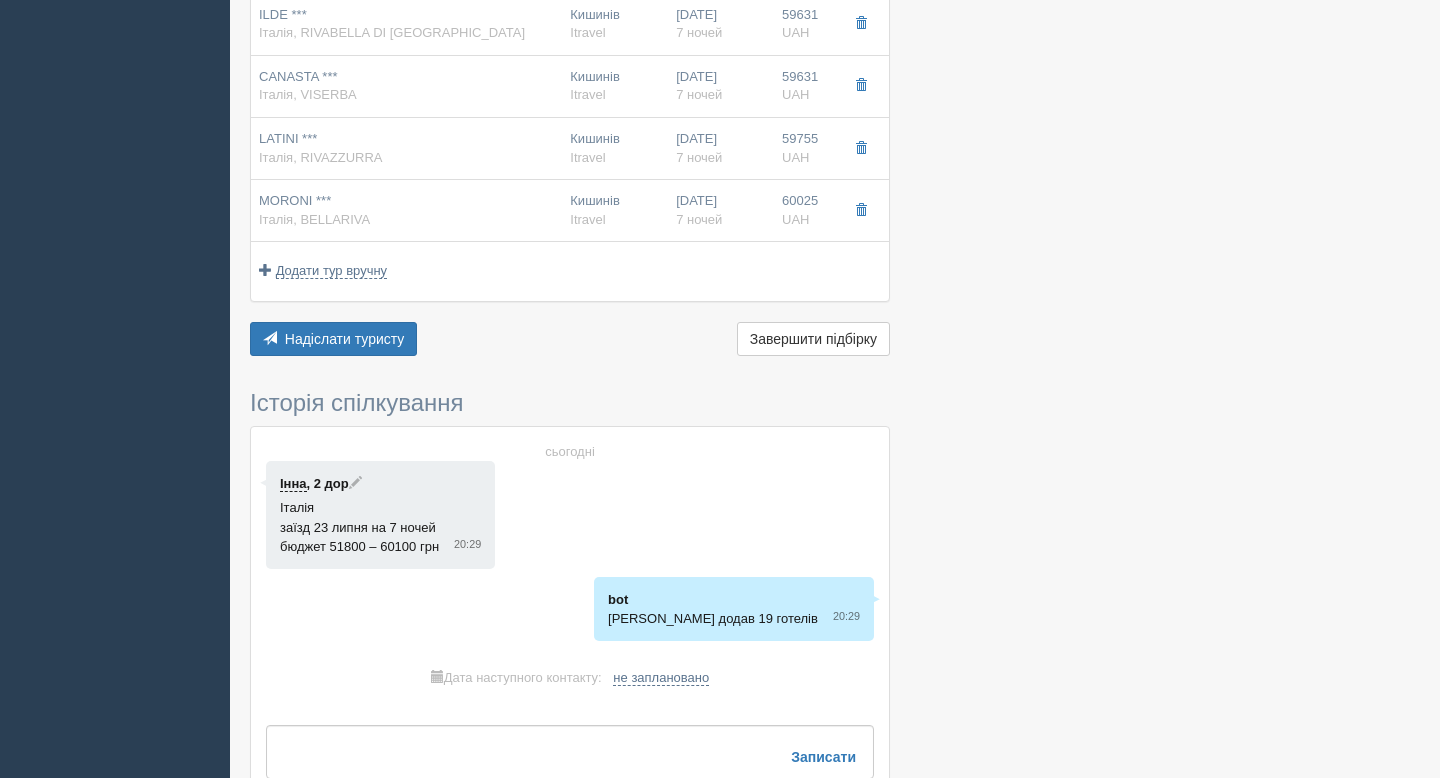 scroll, scrollTop: 1160, scrollLeft: 0, axis: vertical 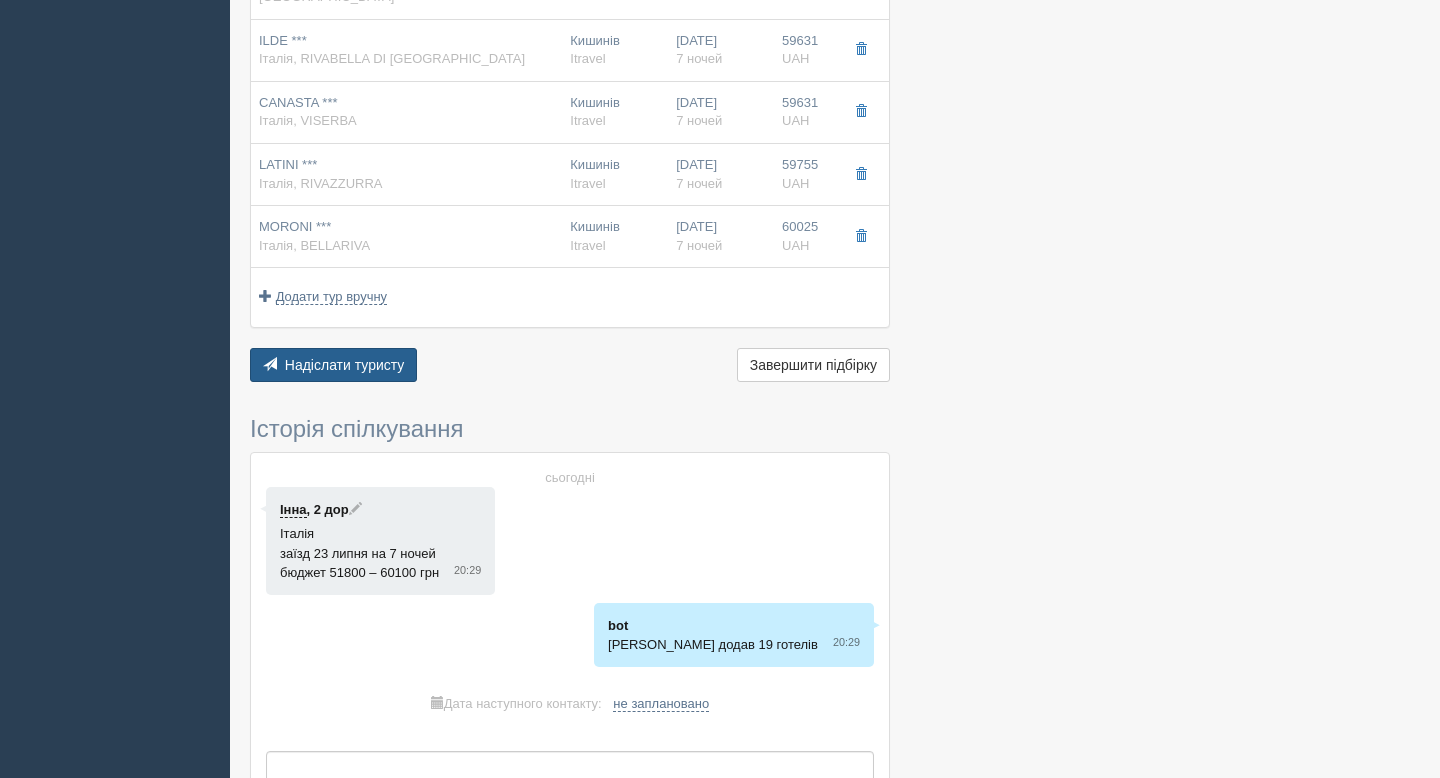 click on "Надіслати туристу" at bounding box center (345, 365) 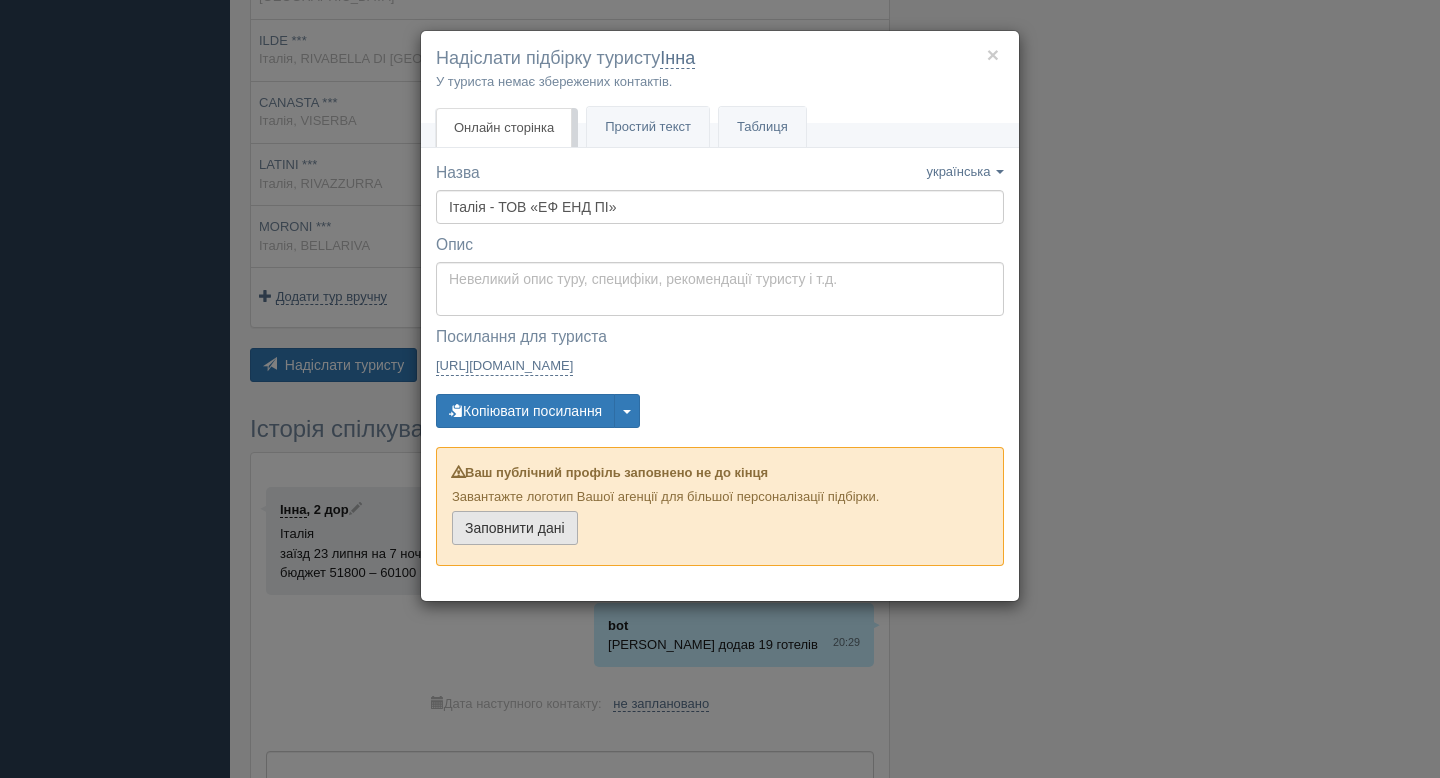 click on "Заповнити дані" at bounding box center (515, 528) 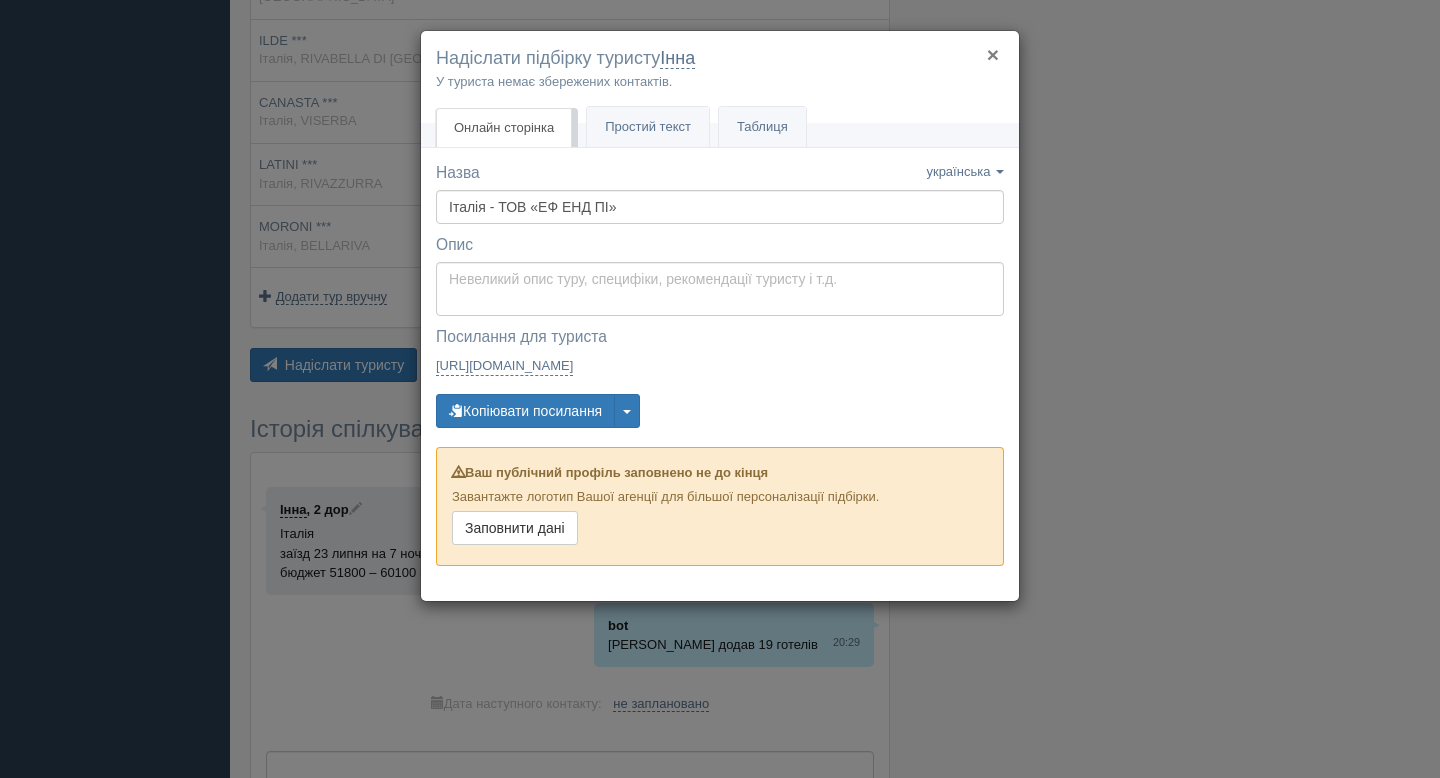 click on "×" at bounding box center [993, 54] 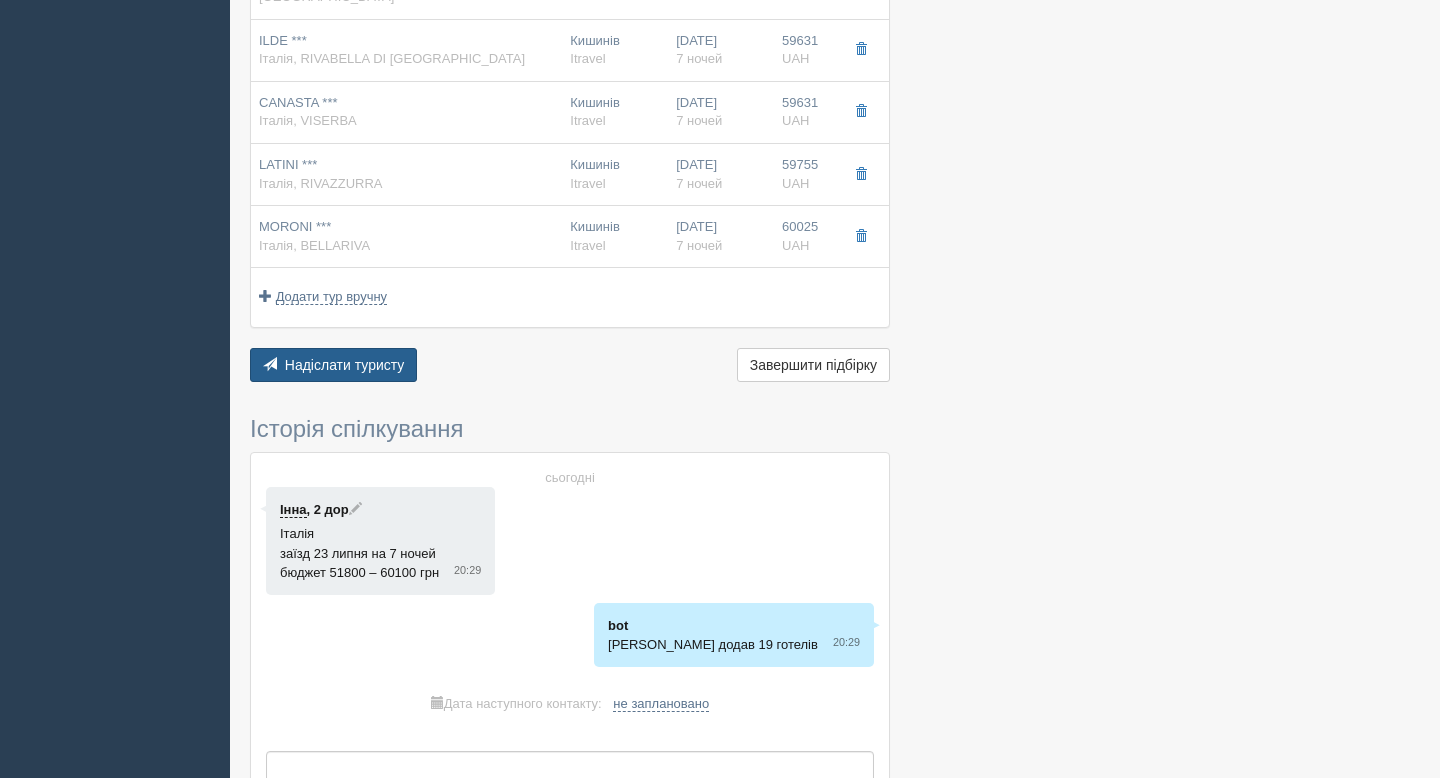 click on "Надіслати туристу" at bounding box center [345, 365] 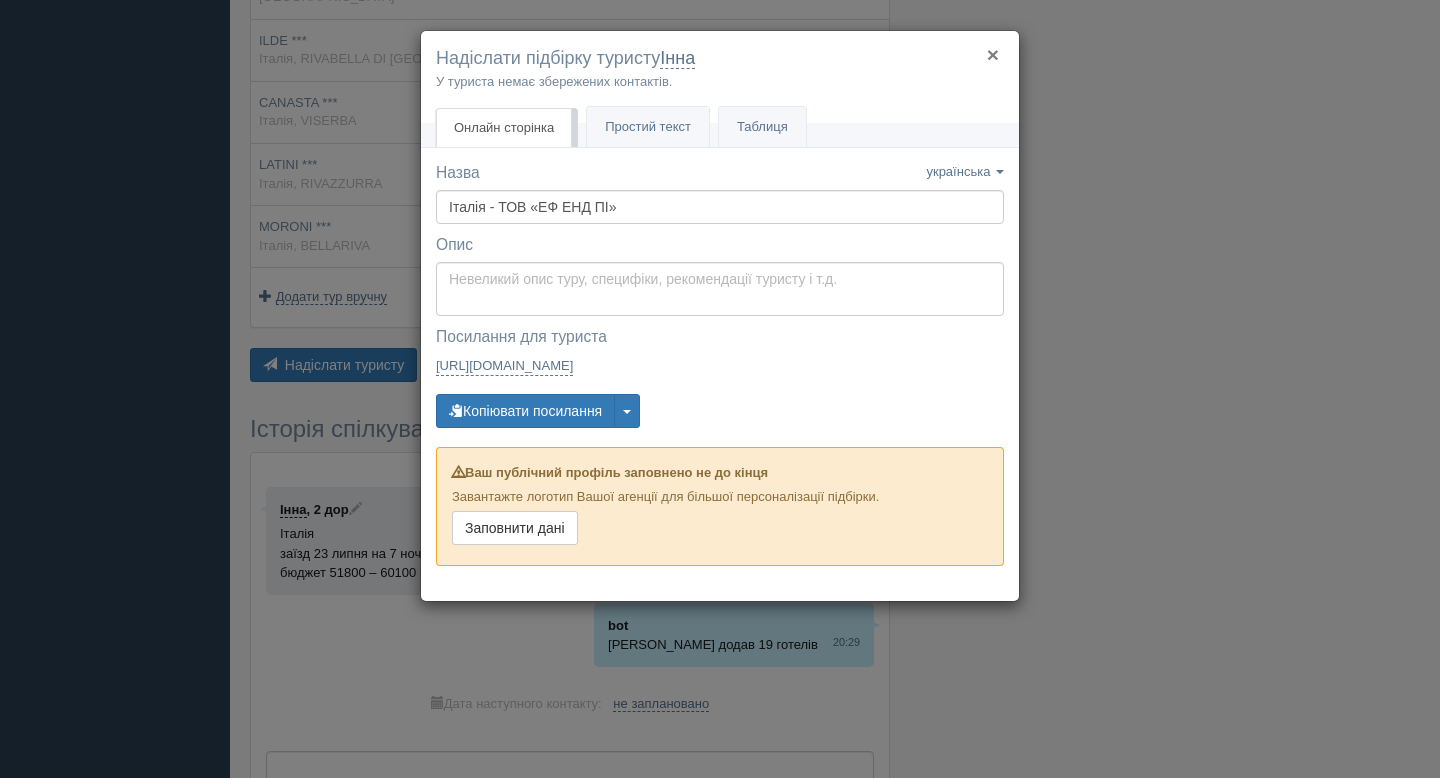 click on "×" at bounding box center [993, 54] 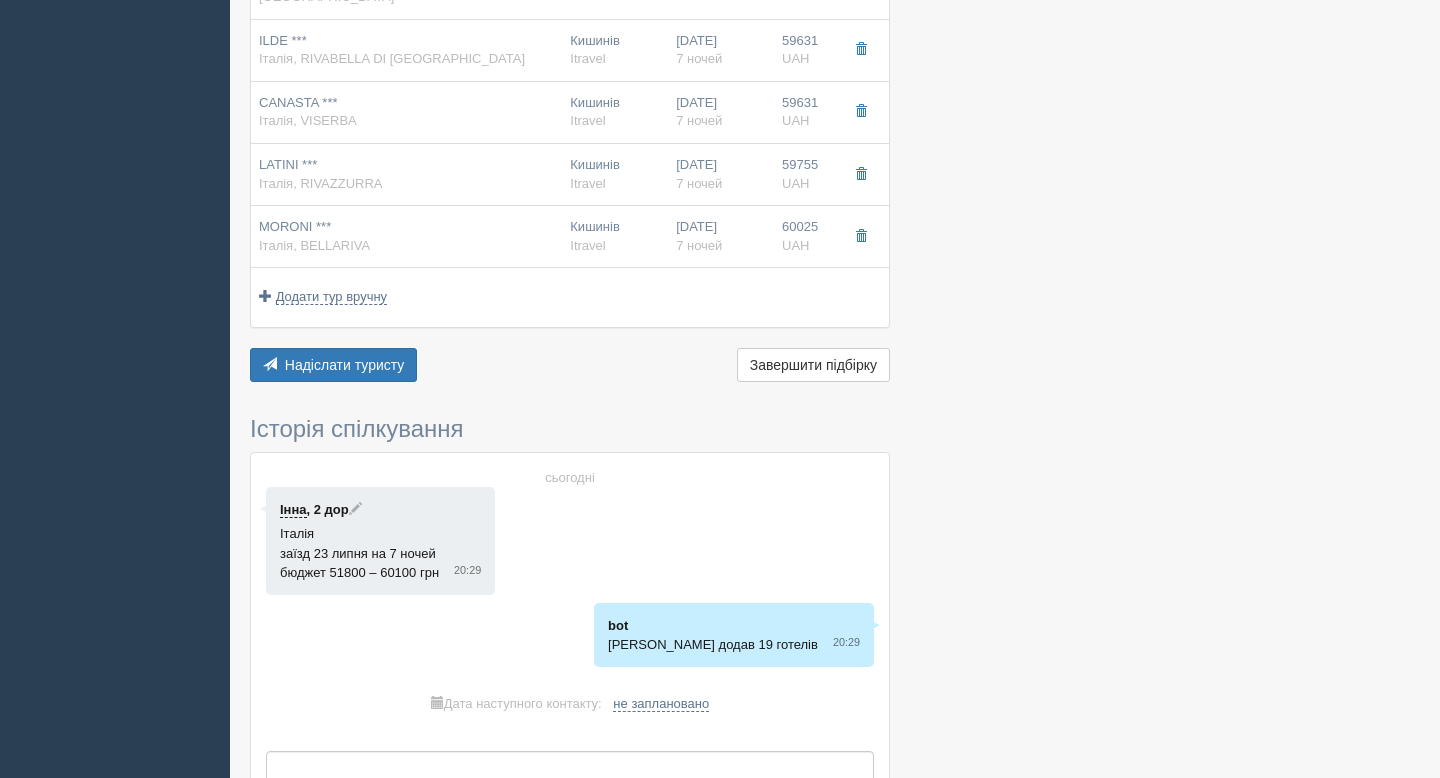 scroll, scrollTop: 1297, scrollLeft: 0, axis: vertical 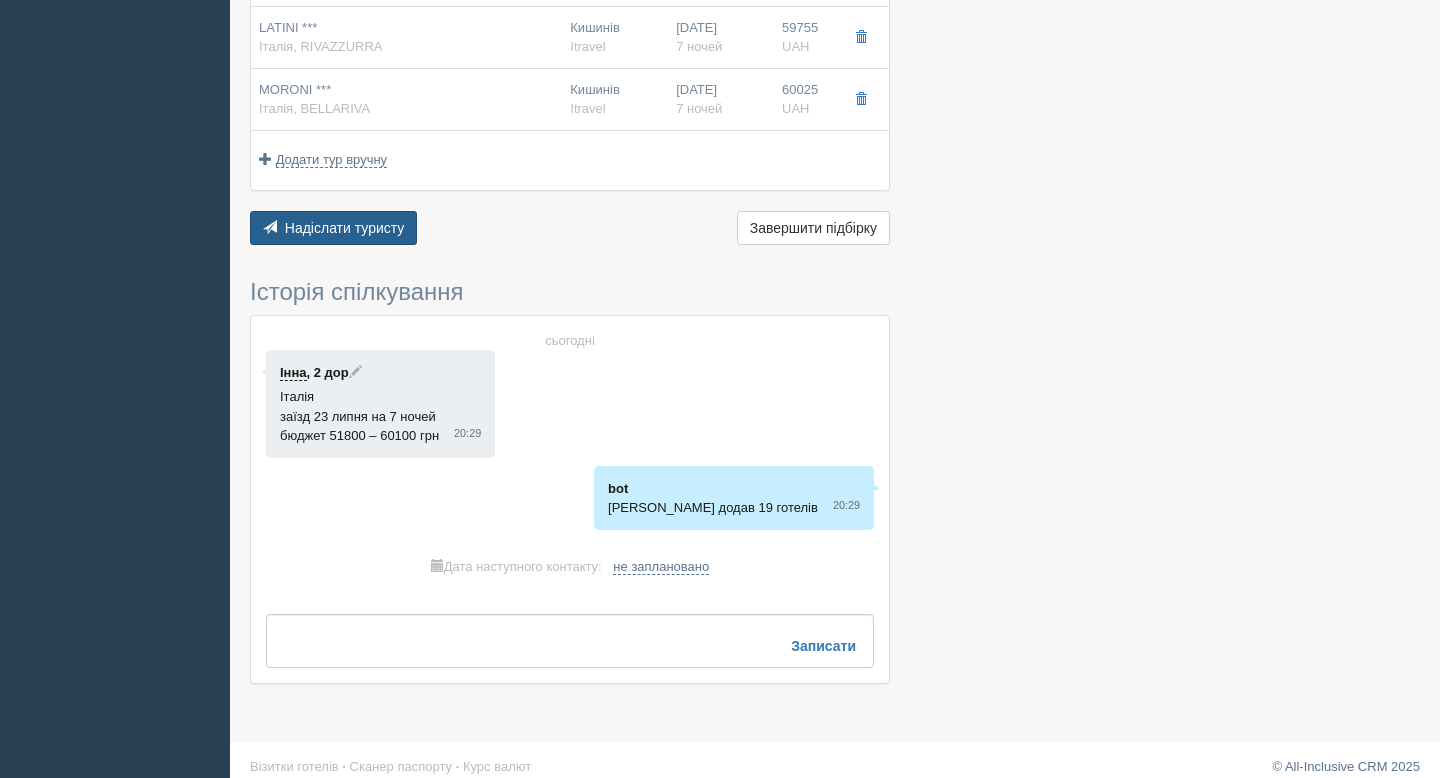 click on "Надіслати туристу" at bounding box center [345, 228] 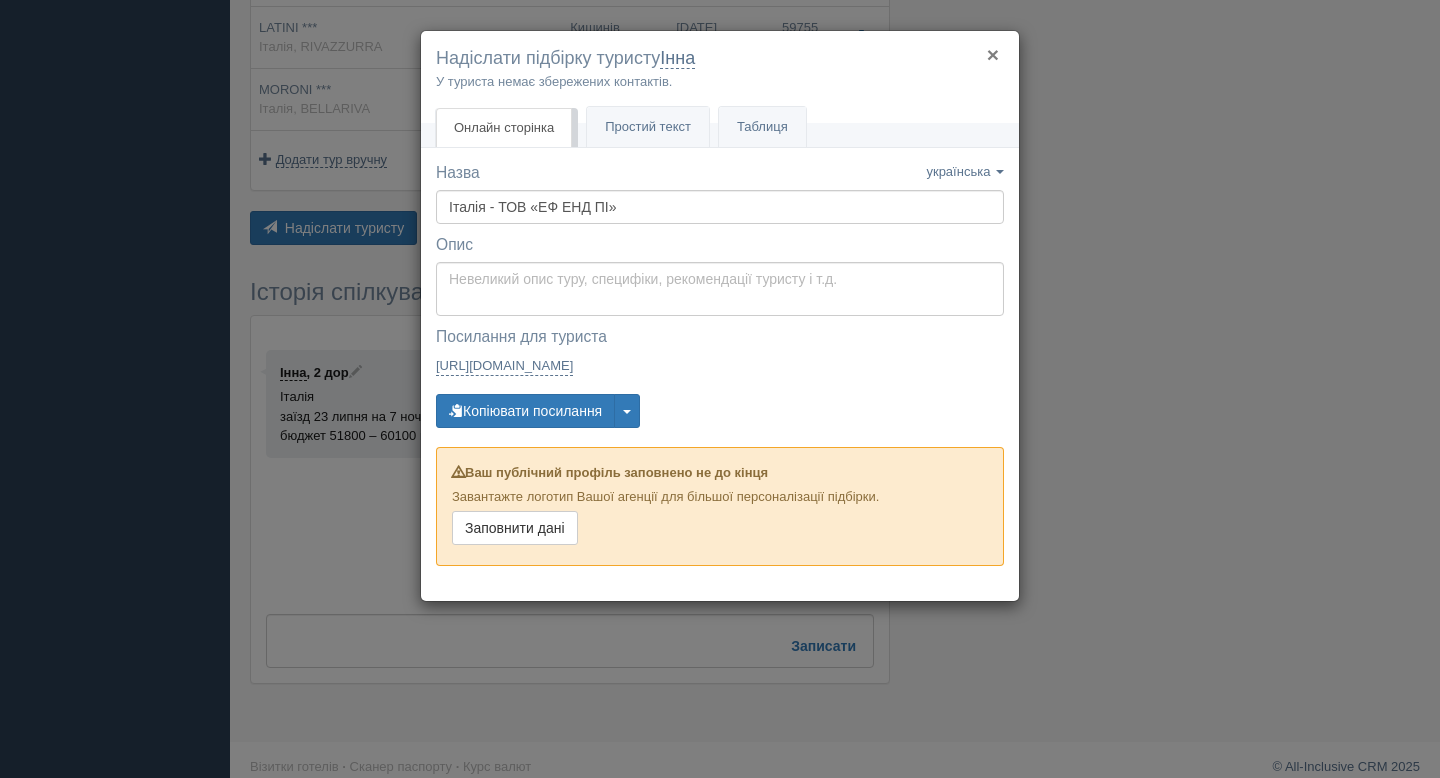 click on "×" at bounding box center [993, 54] 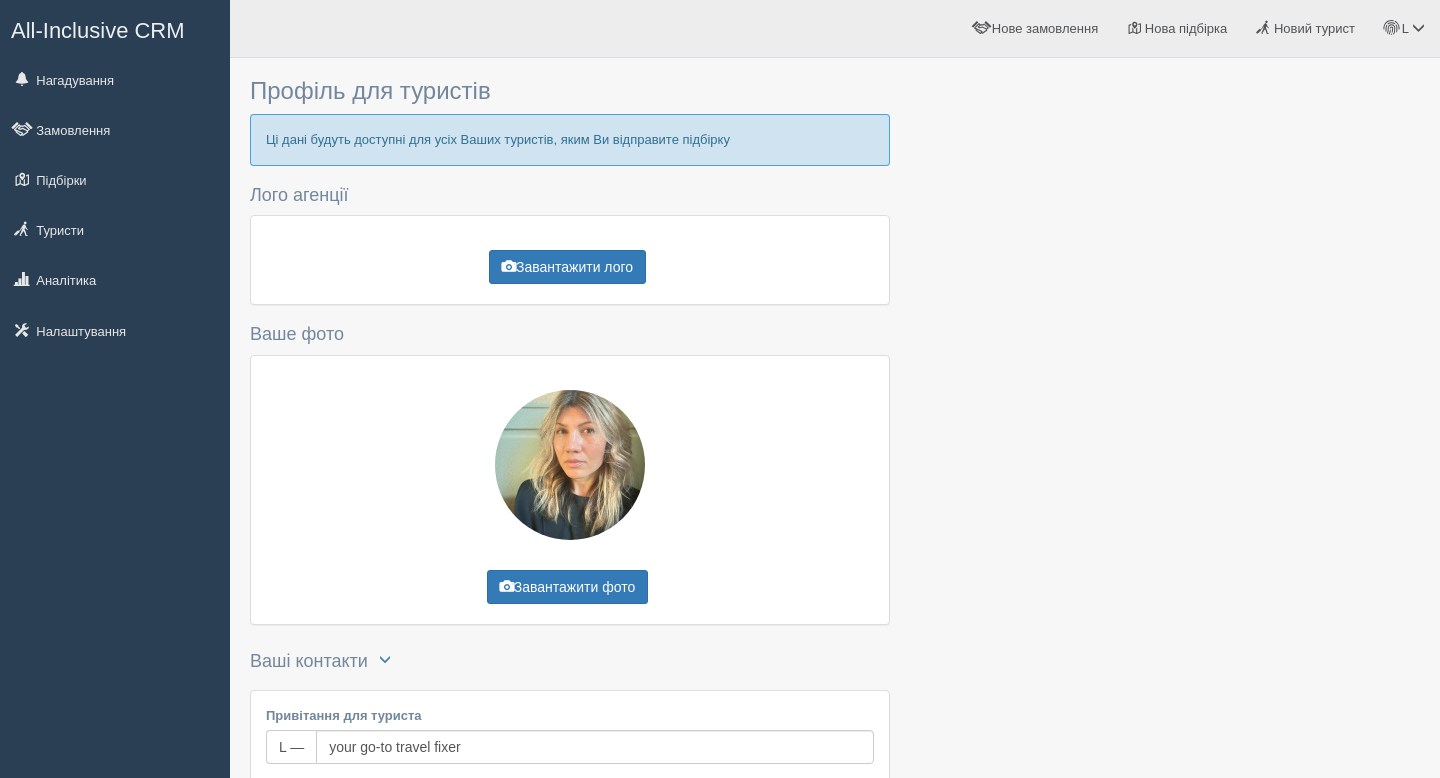 scroll, scrollTop: 0, scrollLeft: 0, axis: both 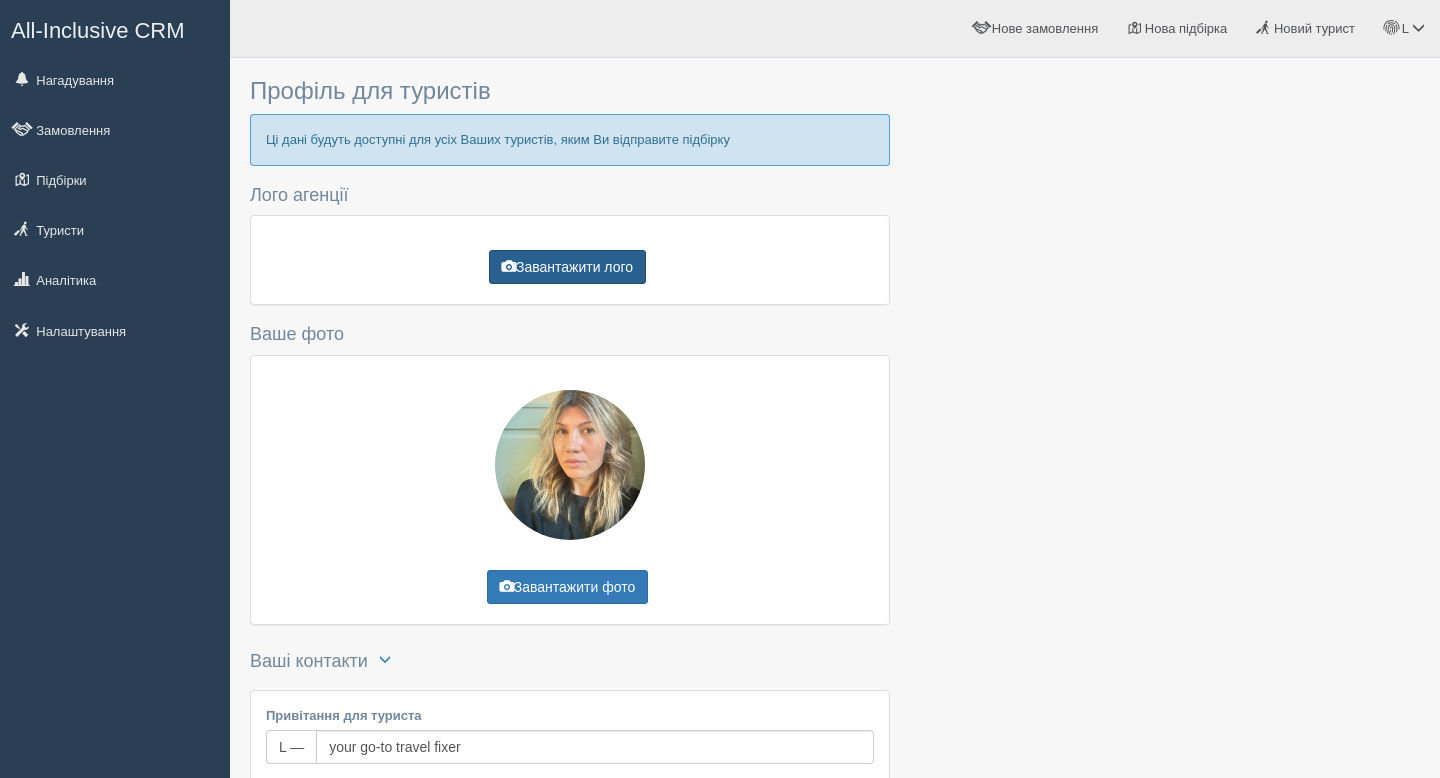 click on "Завантажити лого" at bounding box center (567, 267) 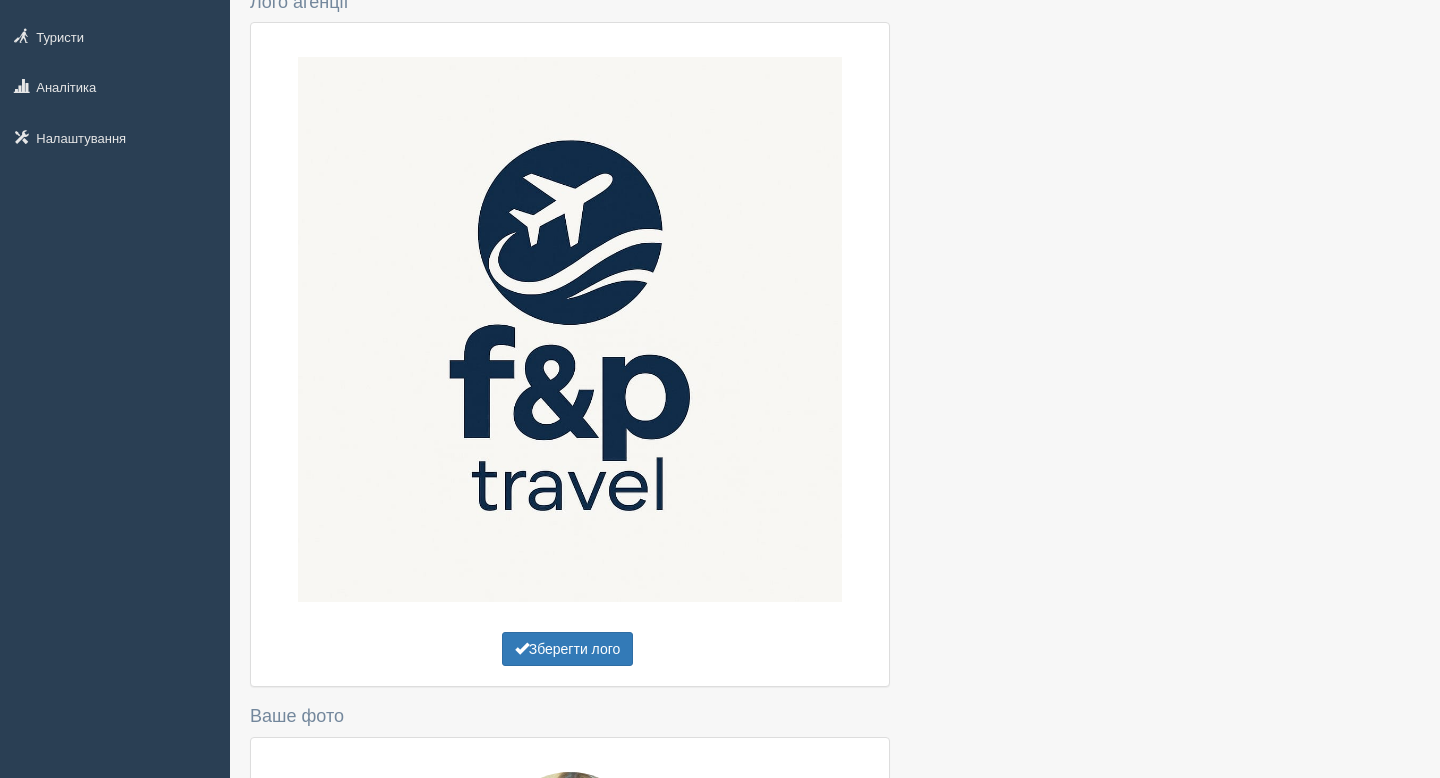 scroll, scrollTop: 215, scrollLeft: 0, axis: vertical 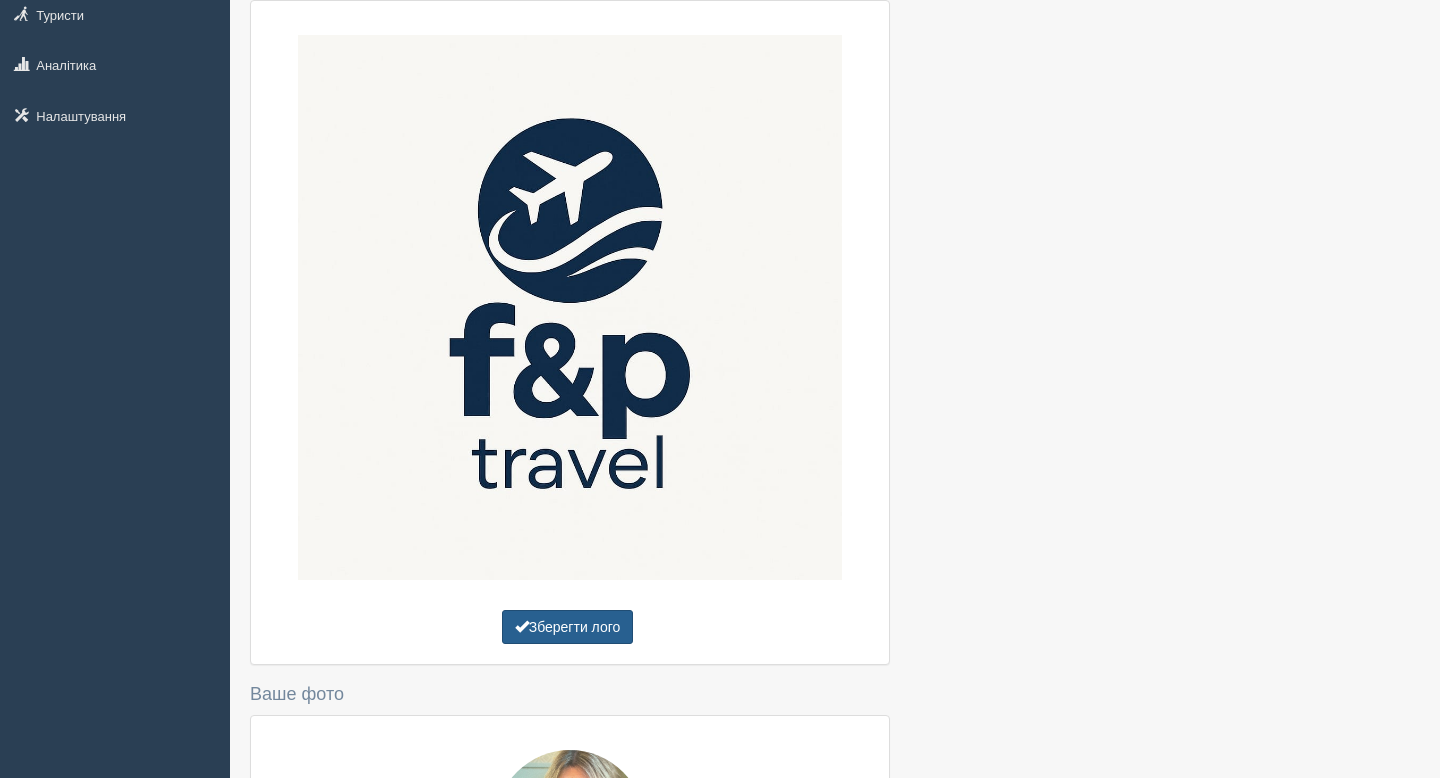 click on "Зберегти лого" at bounding box center [568, 627] 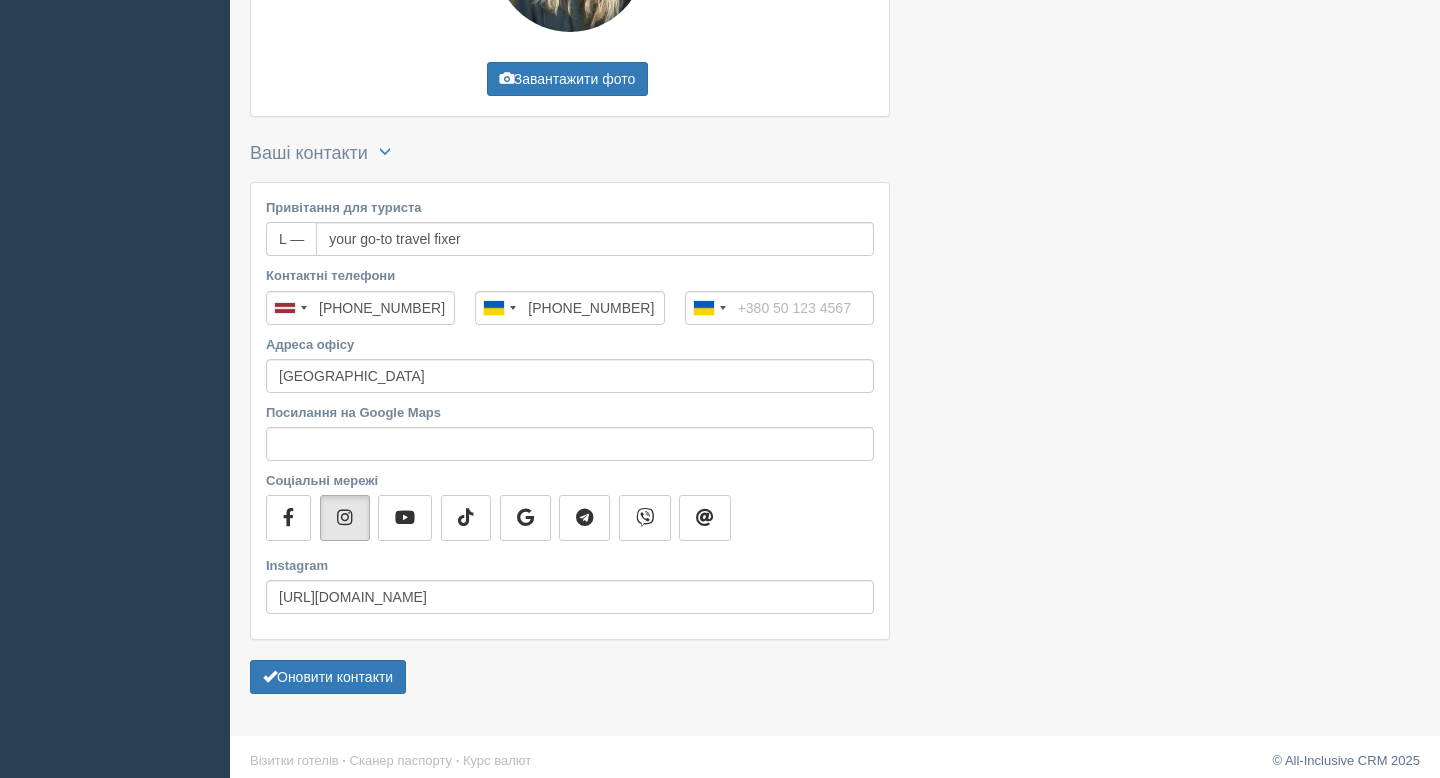 scroll, scrollTop: 1118, scrollLeft: 0, axis: vertical 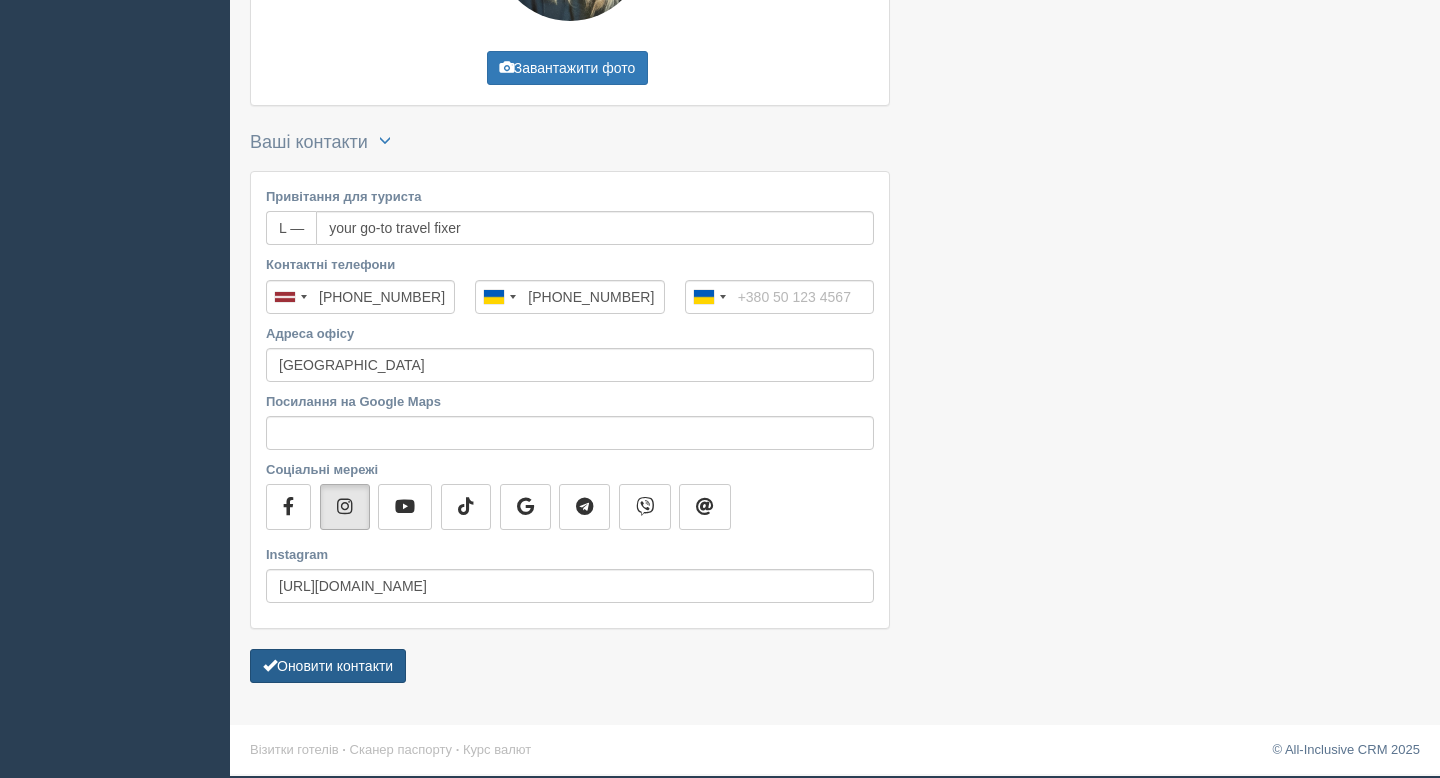 click on "Оновити контакти" at bounding box center (328, 666) 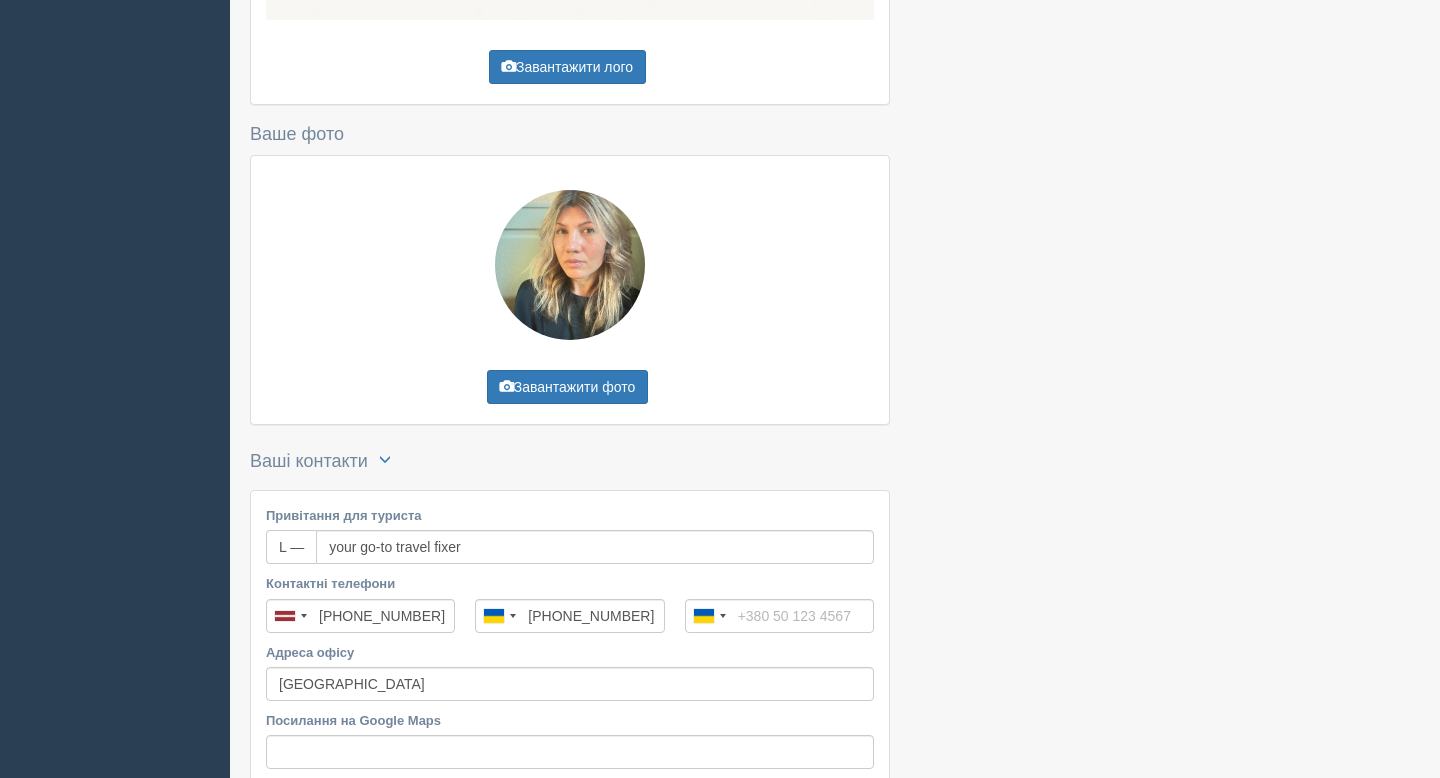 scroll, scrollTop: 1157, scrollLeft: 0, axis: vertical 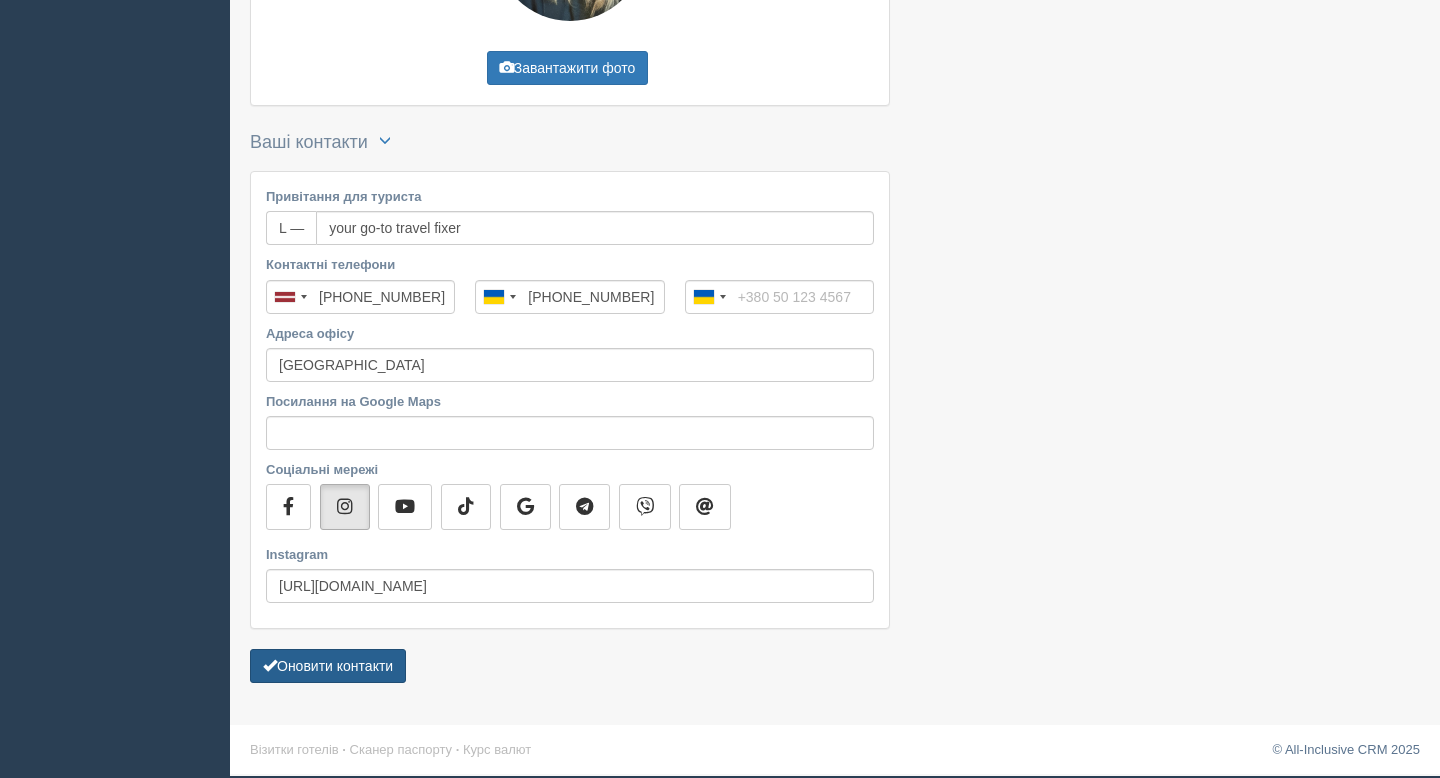 click on "Оновити контакти" at bounding box center (328, 666) 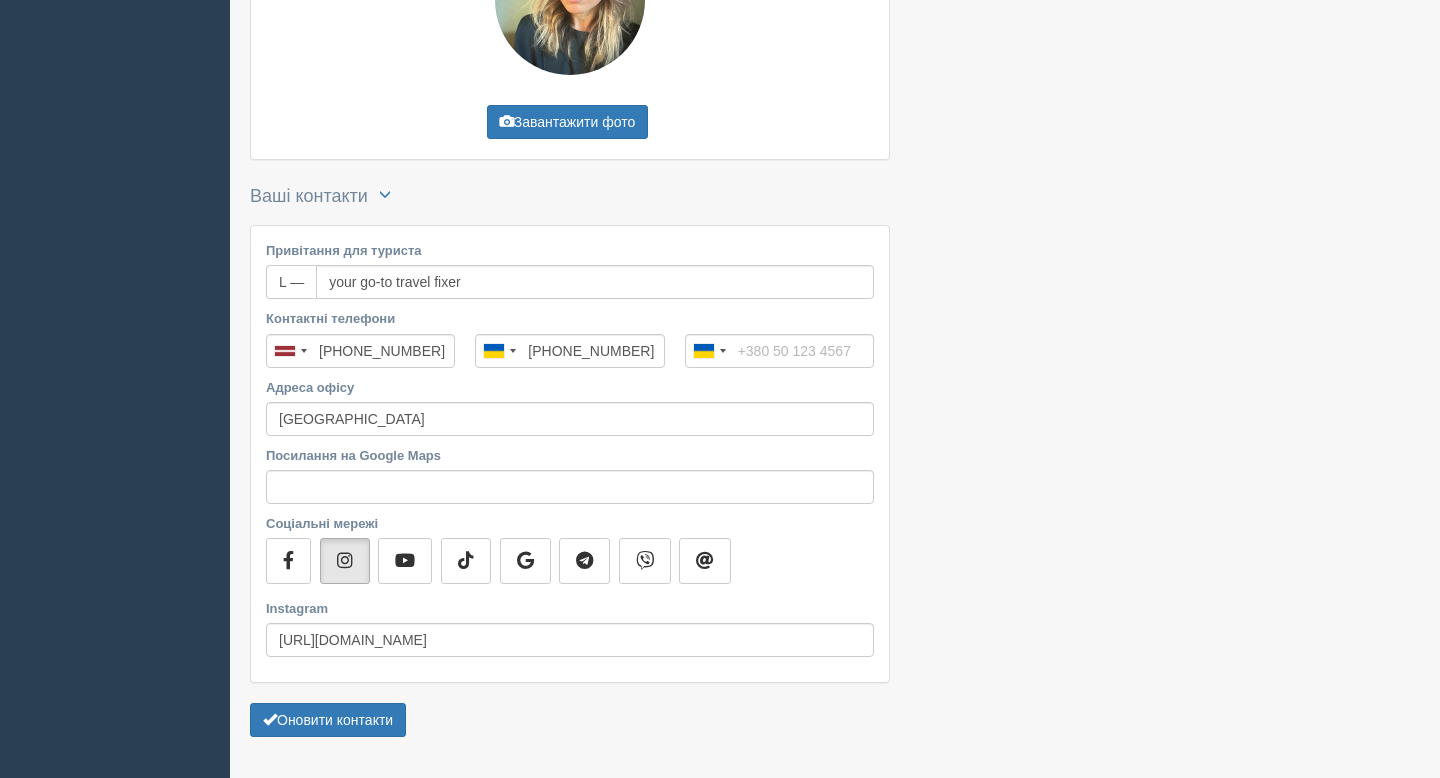 scroll, scrollTop: 1157, scrollLeft: 0, axis: vertical 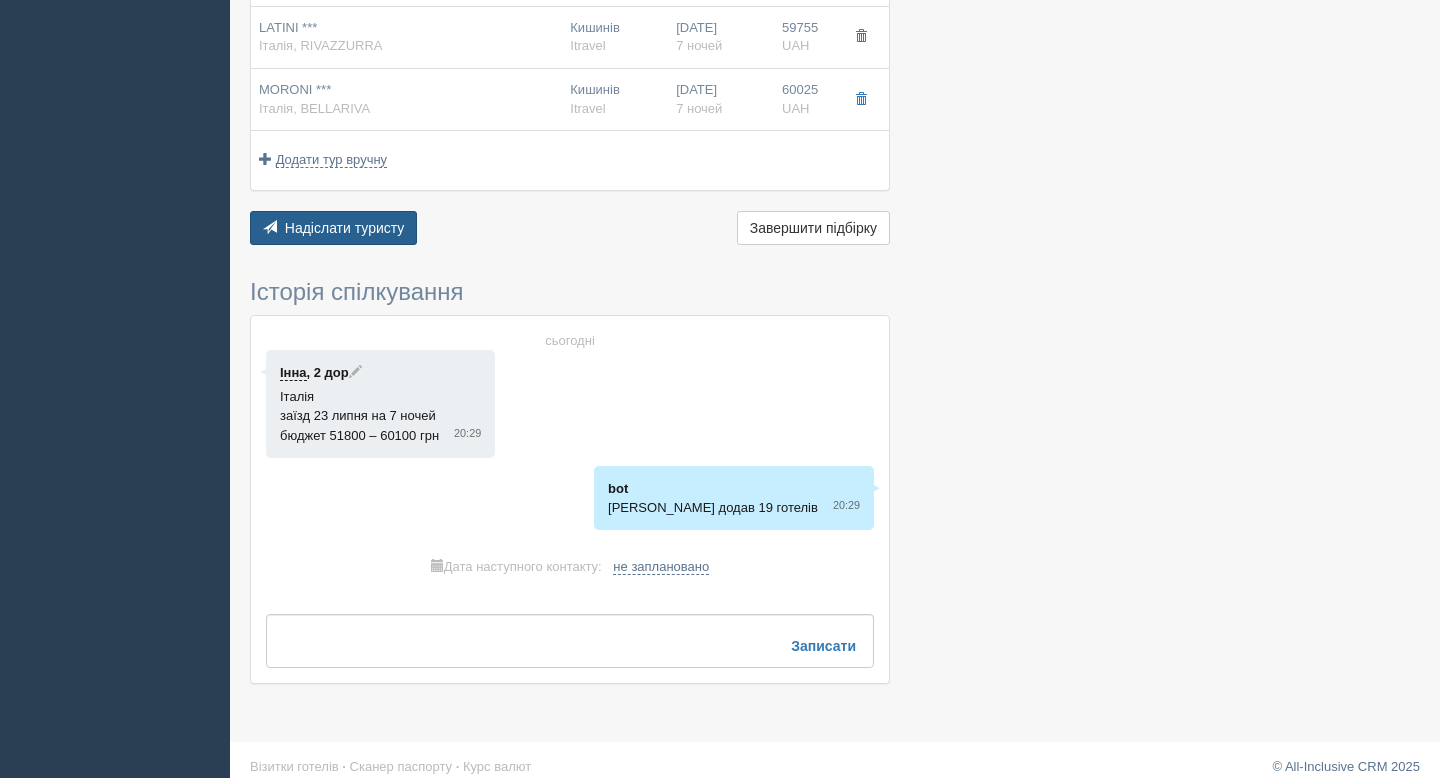 click on "Надіслати туристу" at bounding box center (345, 228) 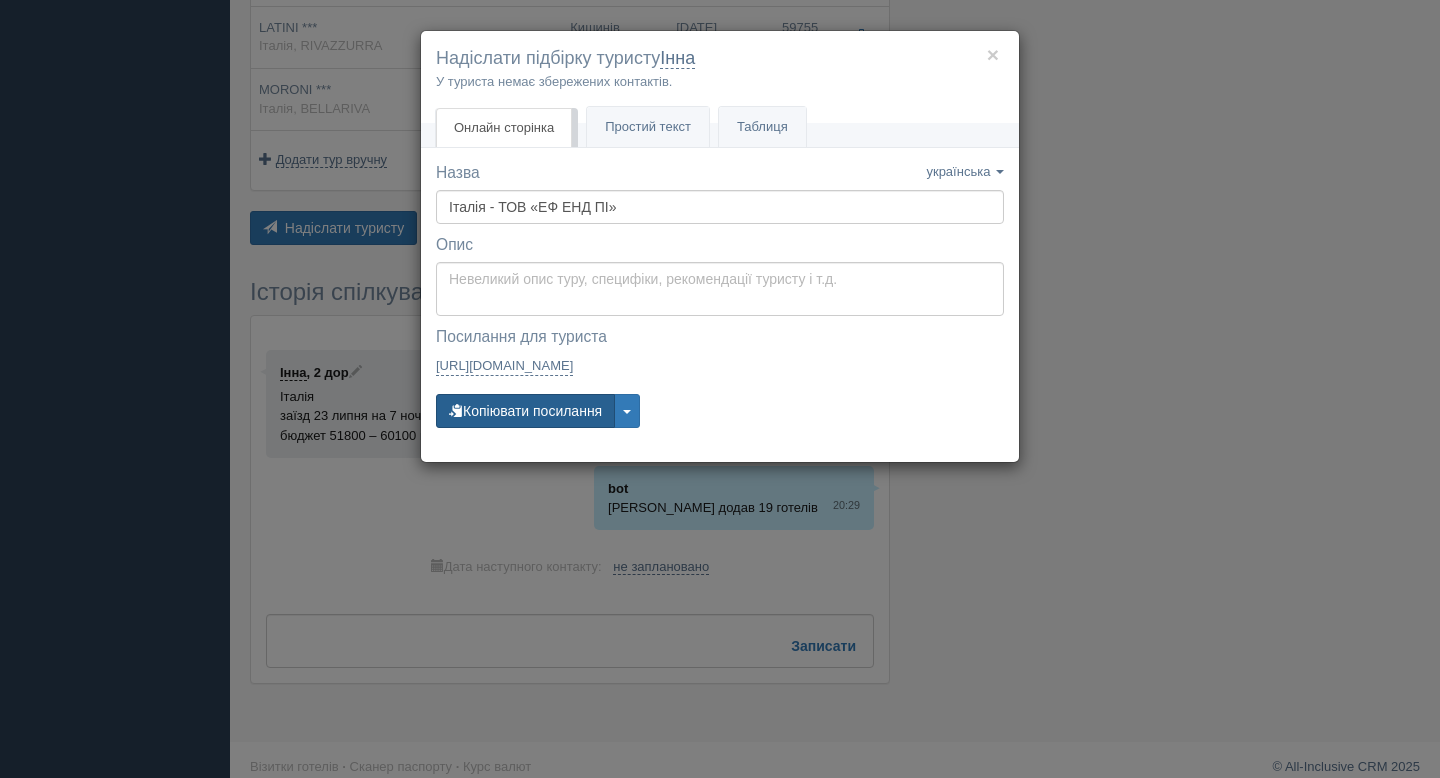 click on "Копіювати посилання" at bounding box center (525, 411) 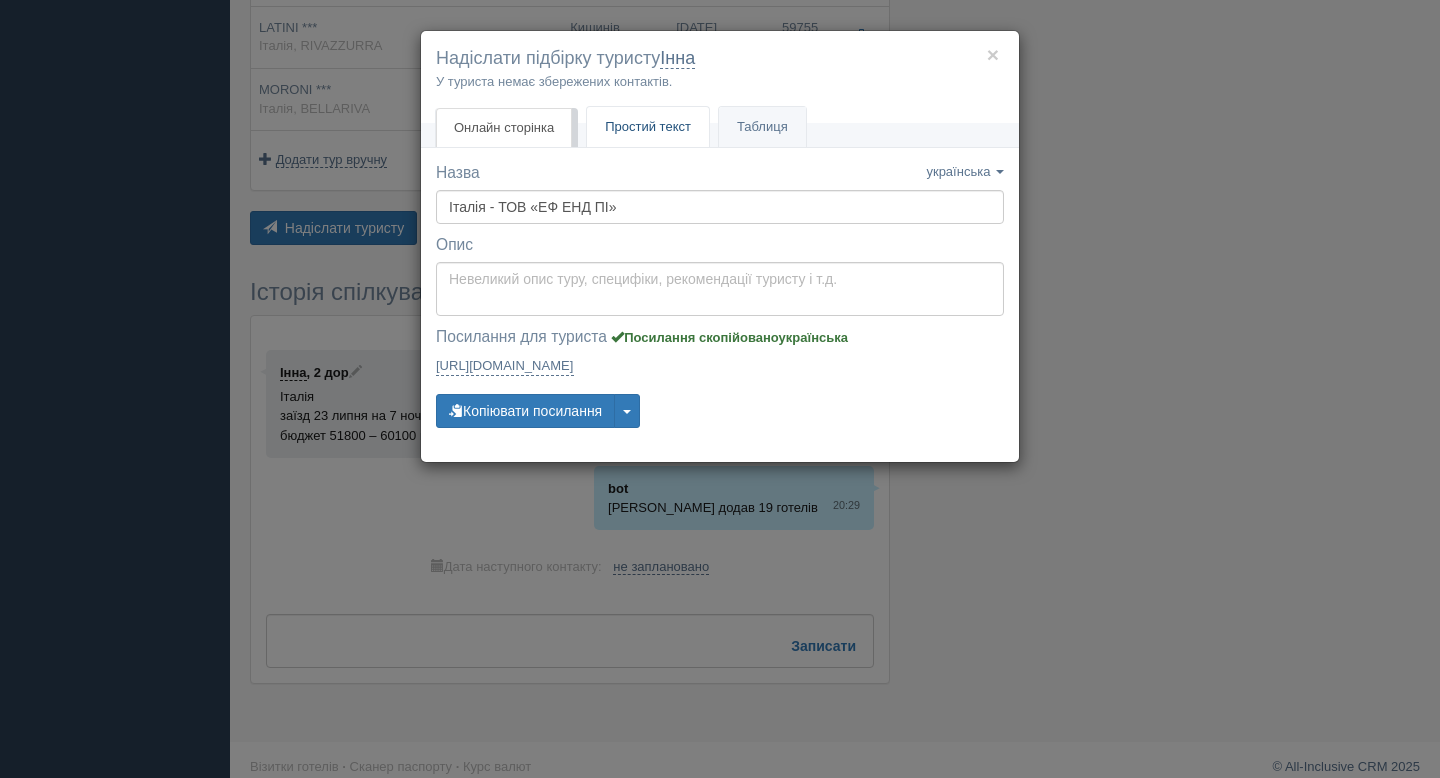 click on "Простий текст" at bounding box center [648, 126] 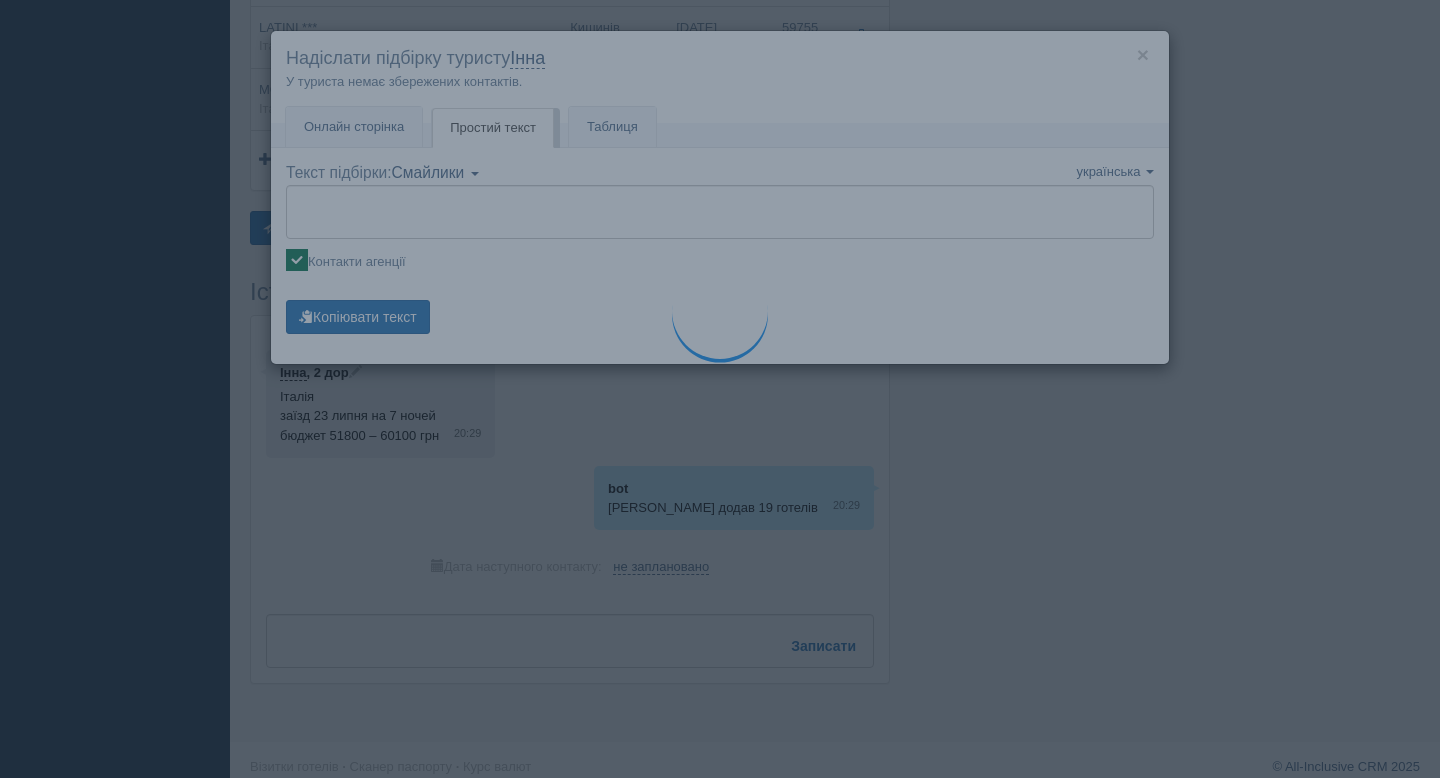 type on "🌞 Доброго дня! Пропонуємо Вам розглянути такі варіанти:
🌎 Італія, RICCIONE
🏩 Готель: VERGILIUS ***
✈️ Виліт: 23.07 18:55 з Кишинів
🌛 Ночей: 7
🛬 Повернення: 30.07
🛋️ Номер: DOUBLE ROOM STANDARD, 2 дор
🥣 Харчування: HB Сніданок та вечеря
🛫 23.07 18:55 Кишинів → _______
🛬 30.07 _______  → _______ Кишинів
🔥 51 877 UAH за тур
https://www.booking.com/hotel/it/vergilius-riccione.uk.html
✦•······················•✦•······················•✦
🌎 Італія, RIMINI
🏩 Готель: VILLA LIETA HOTEL 3* ***
✈️ Виліт: 23.07 18:55 з Кишинів
🌛 Ночей: 7
🛬 Повернення: 30.07
🛋️ Номер: TWIN STANDARD WITH BALCONY, 2 дор
🥣 Харчування: HB Сніданок та вечеря
🛫 23.07 18:55 Кишинів → _______
🛬 30.07 _______  → _______ Кишинів
🔥 52 490 UAH за тур
https://www.booking.com/hotel/it/villa-lieta-rimini.uk.html
✦•······················•✦•······················•✦
🌎 Італія, VISERBA
🏩 Готель: STELLA D'ITALIA HOTEL ***
✈️ Виліт: 23.07 18:55 з Кишинів
🌛 Ночей: 7
🛬 Повернення: 30.07
🛋️ Номер: DOUBLE ROOM STANDARD, 2 дор
🥣 Харчування: HB+WATER
🛫 23.07..." 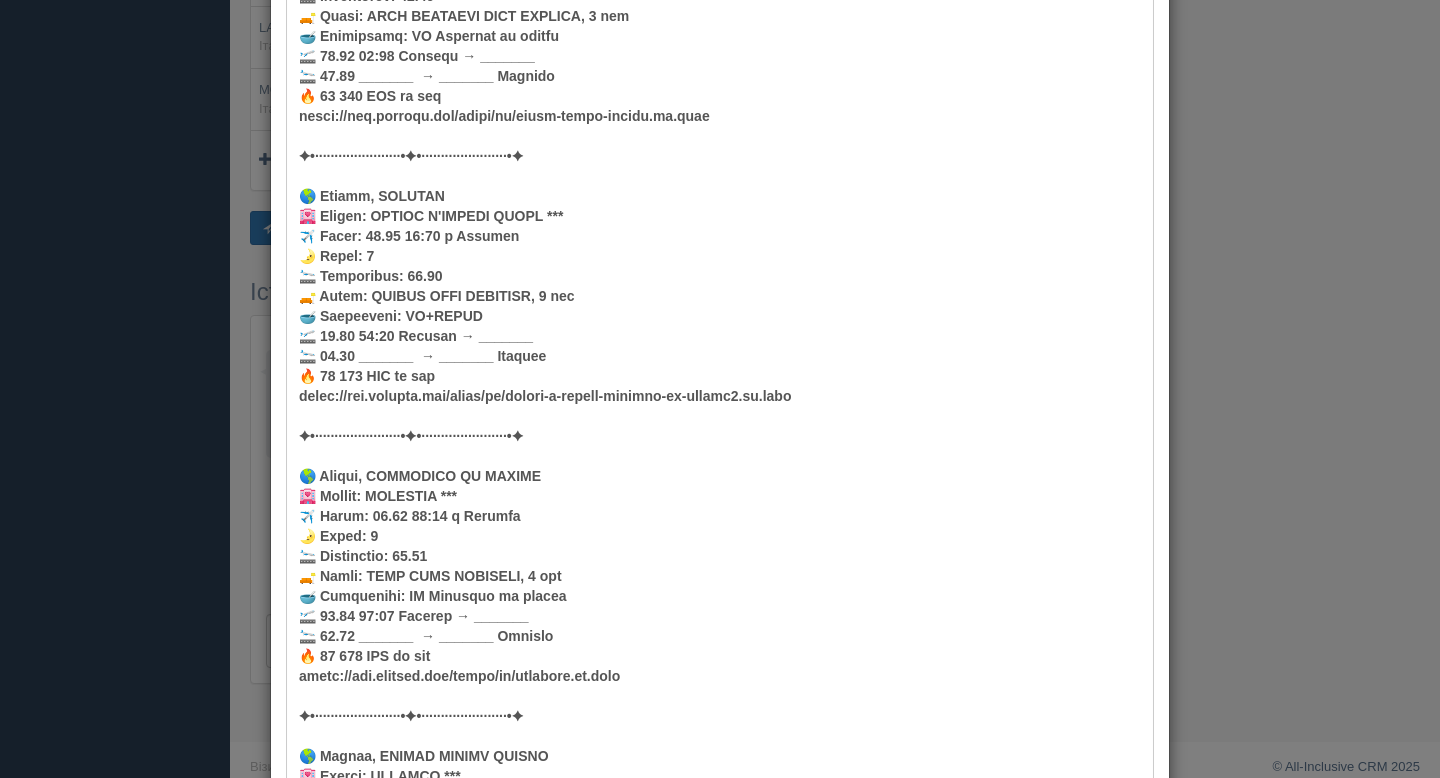 scroll, scrollTop: 0, scrollLeft: 0, axis: both 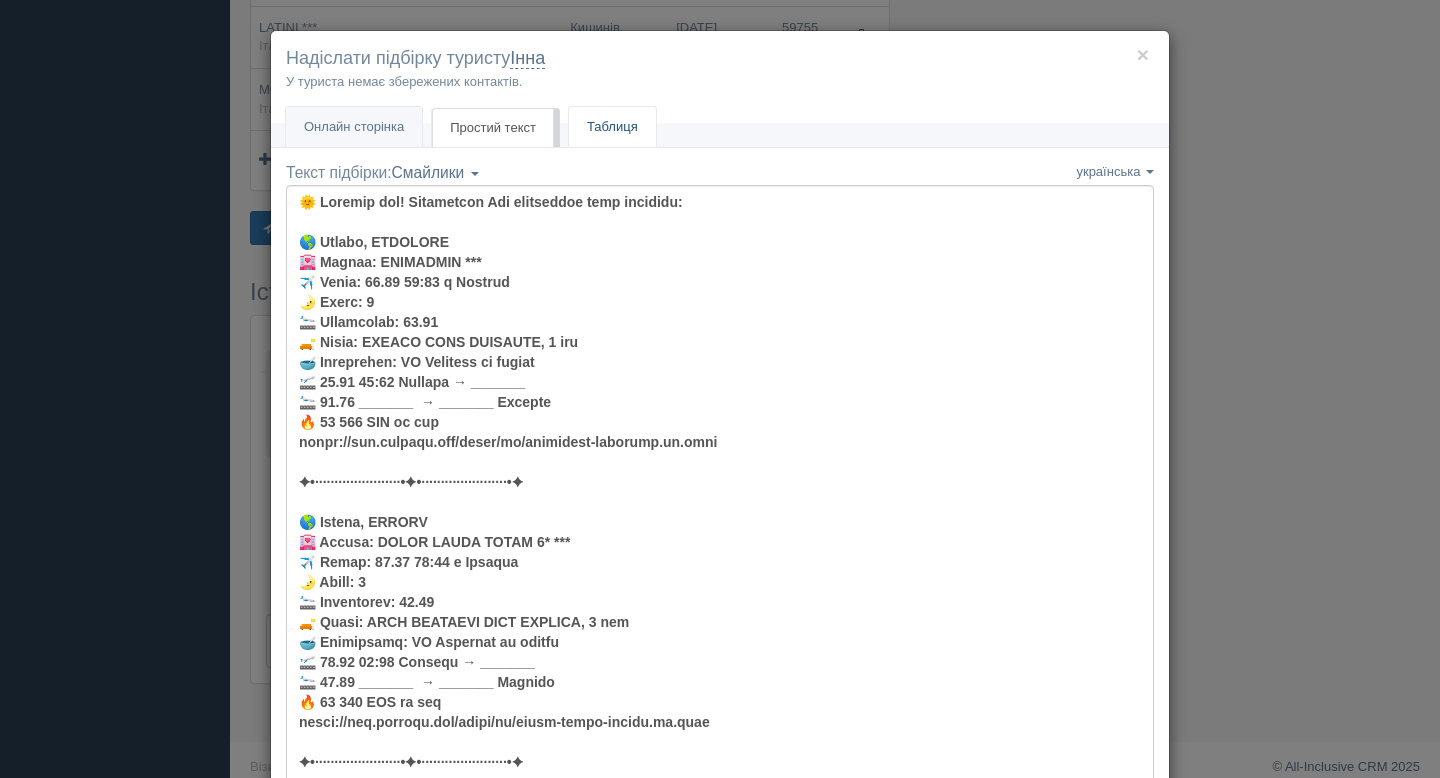 click on "Таблиця" at bounding box center [612, 127] 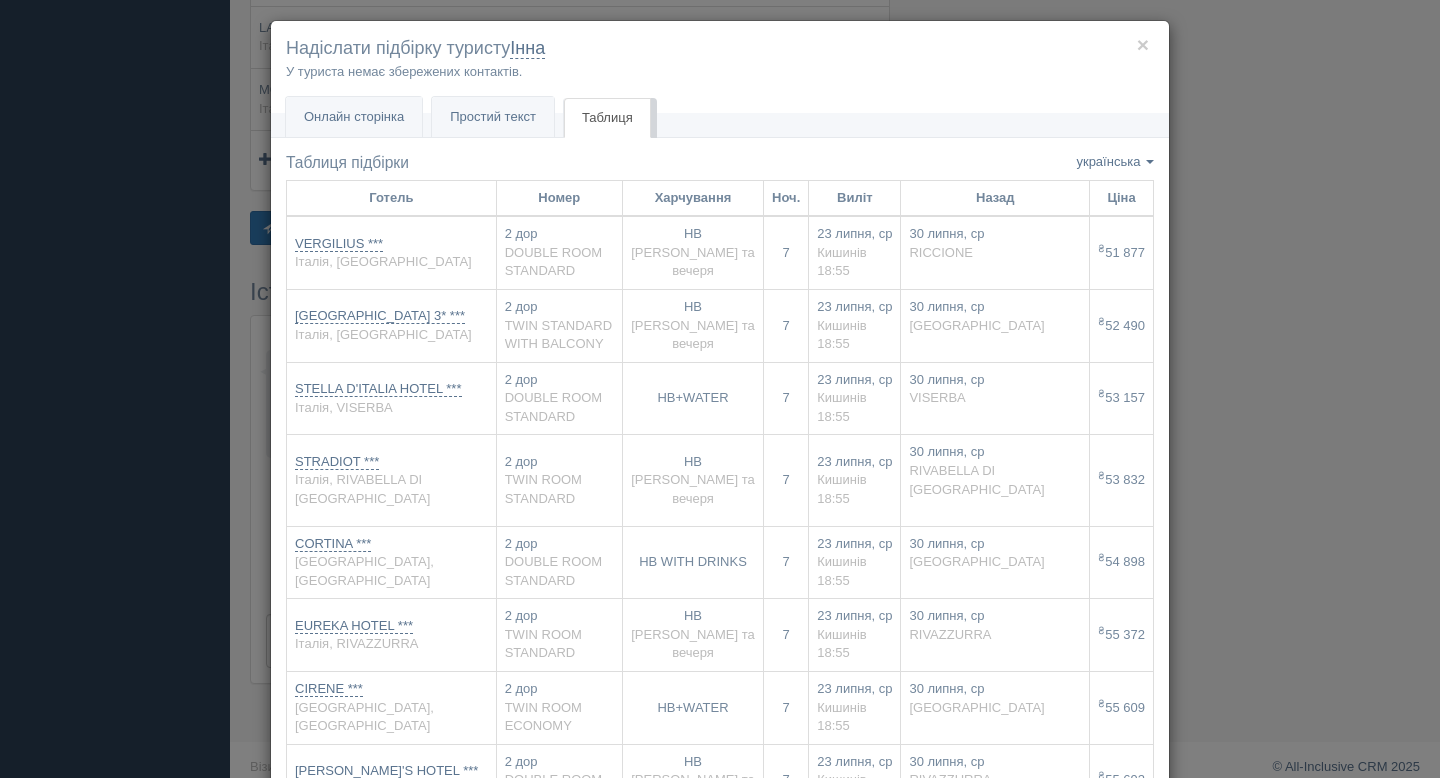 scroll, scrollTop: 0, scrollLeft: 0, axis: both 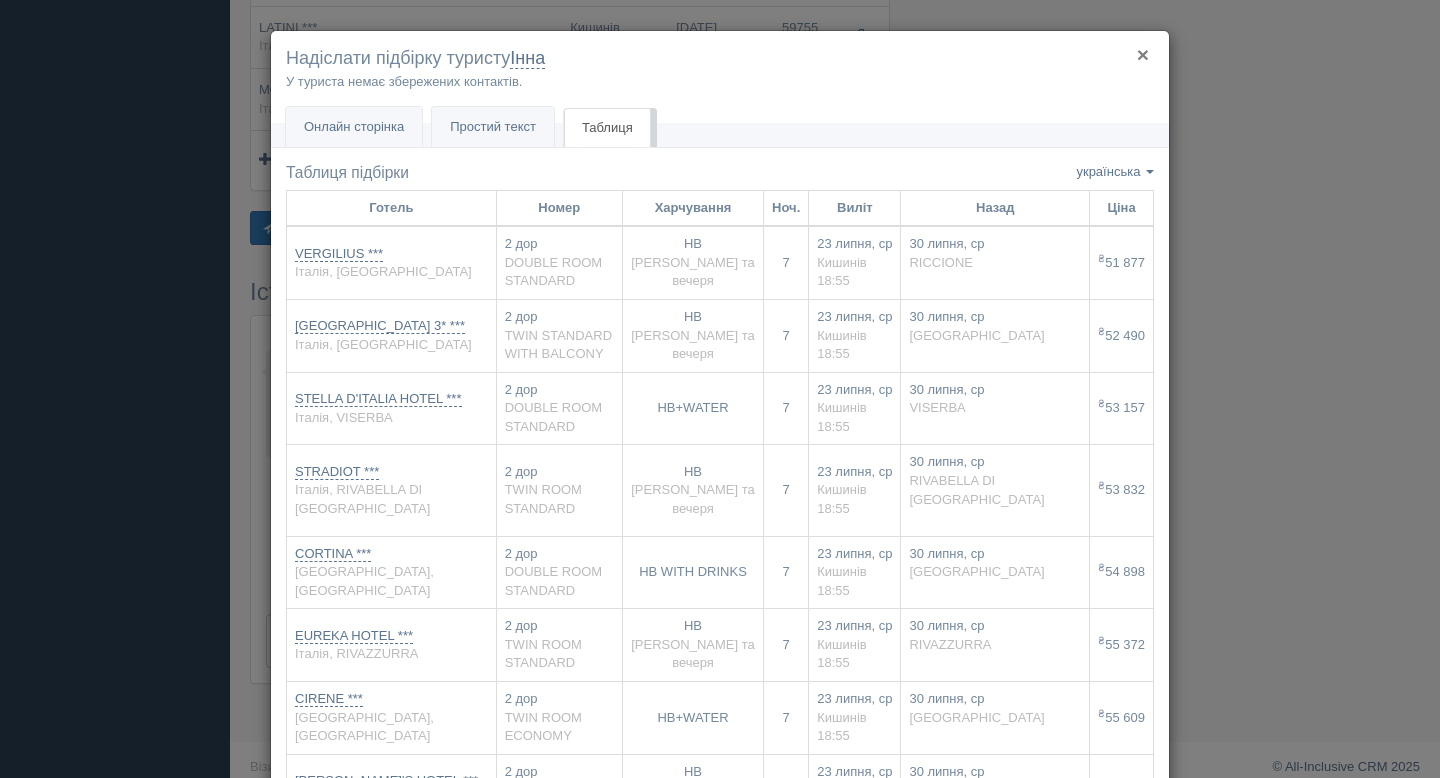click on "×" at bounding box center [1143, 54] 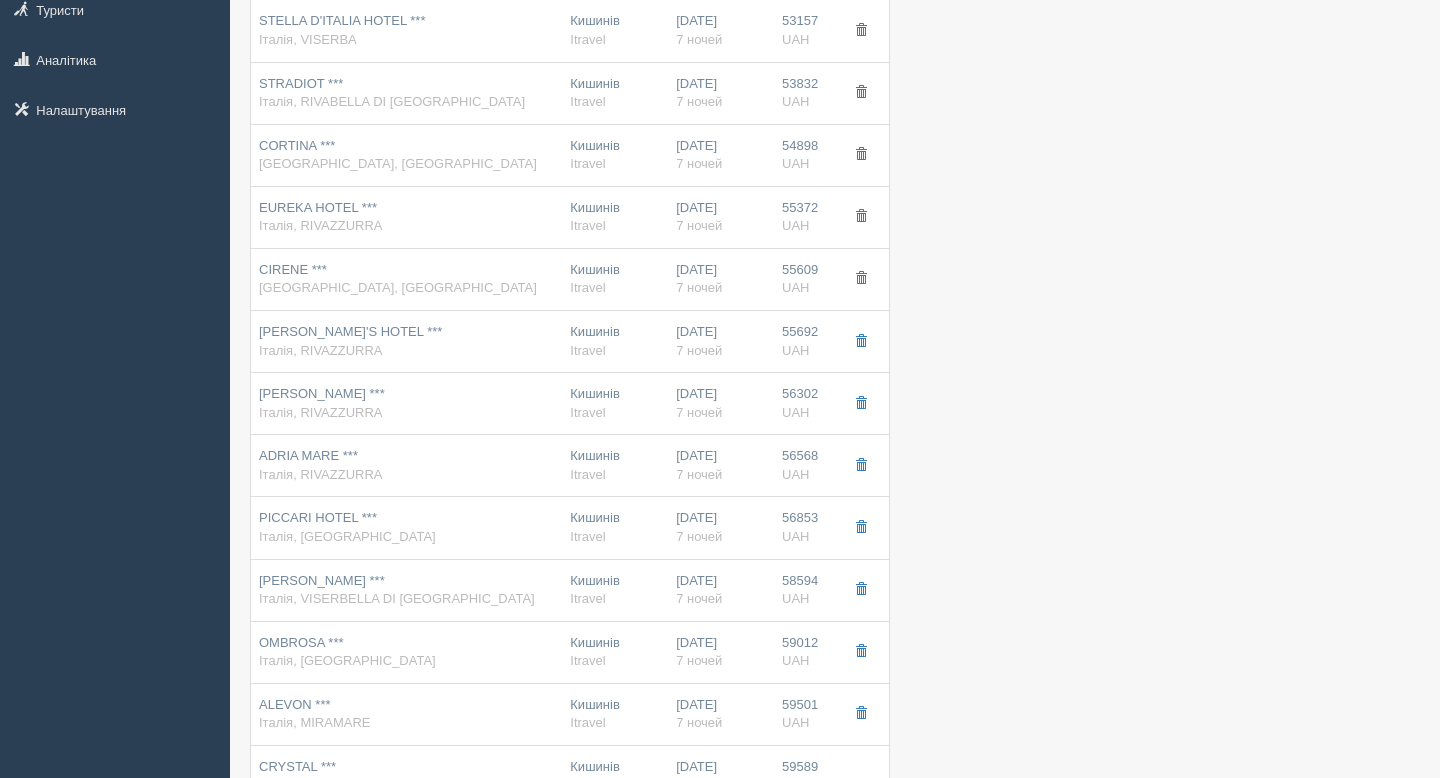 scroll, scrollTop: 0, scrollLeft: 0, axis: both 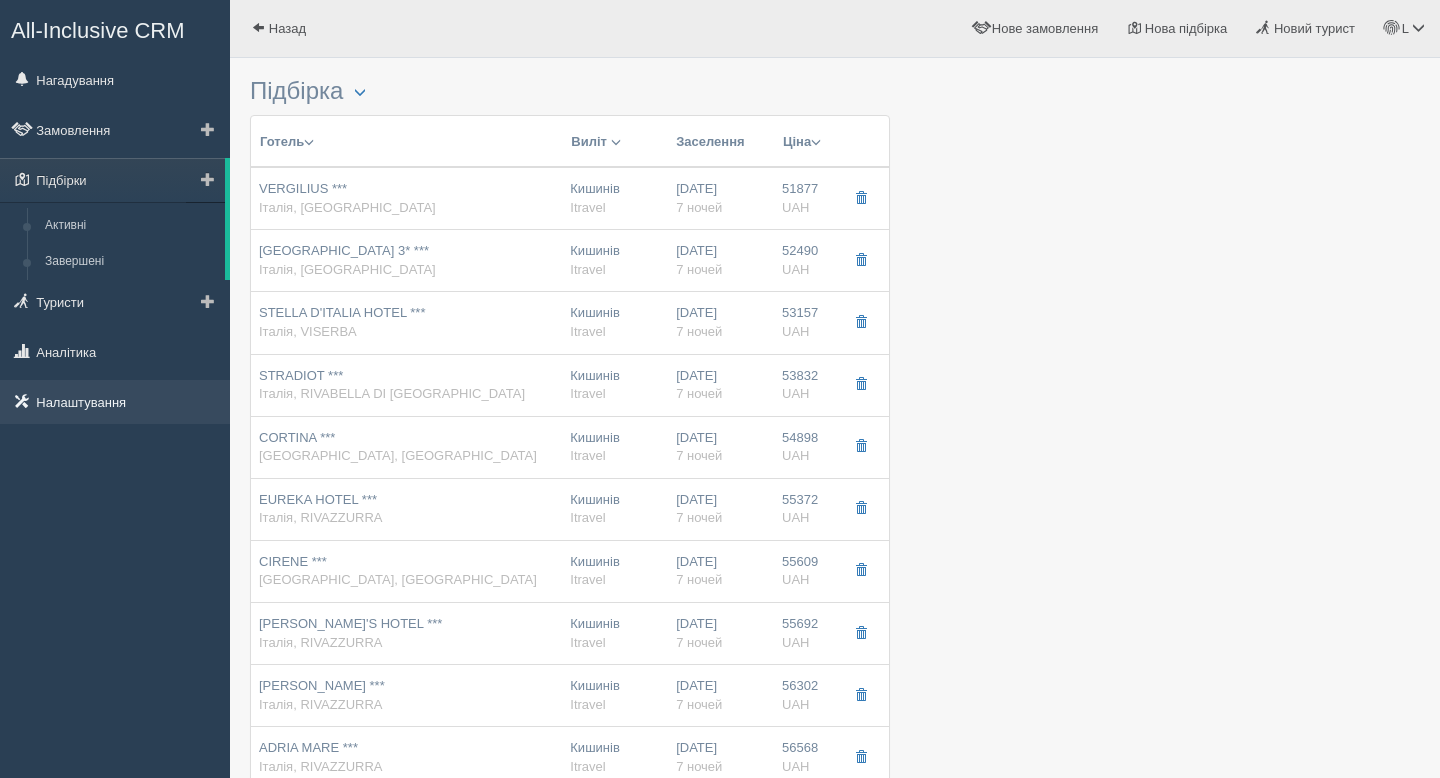 click on "Налаштування" at bounding box center (115, 402) 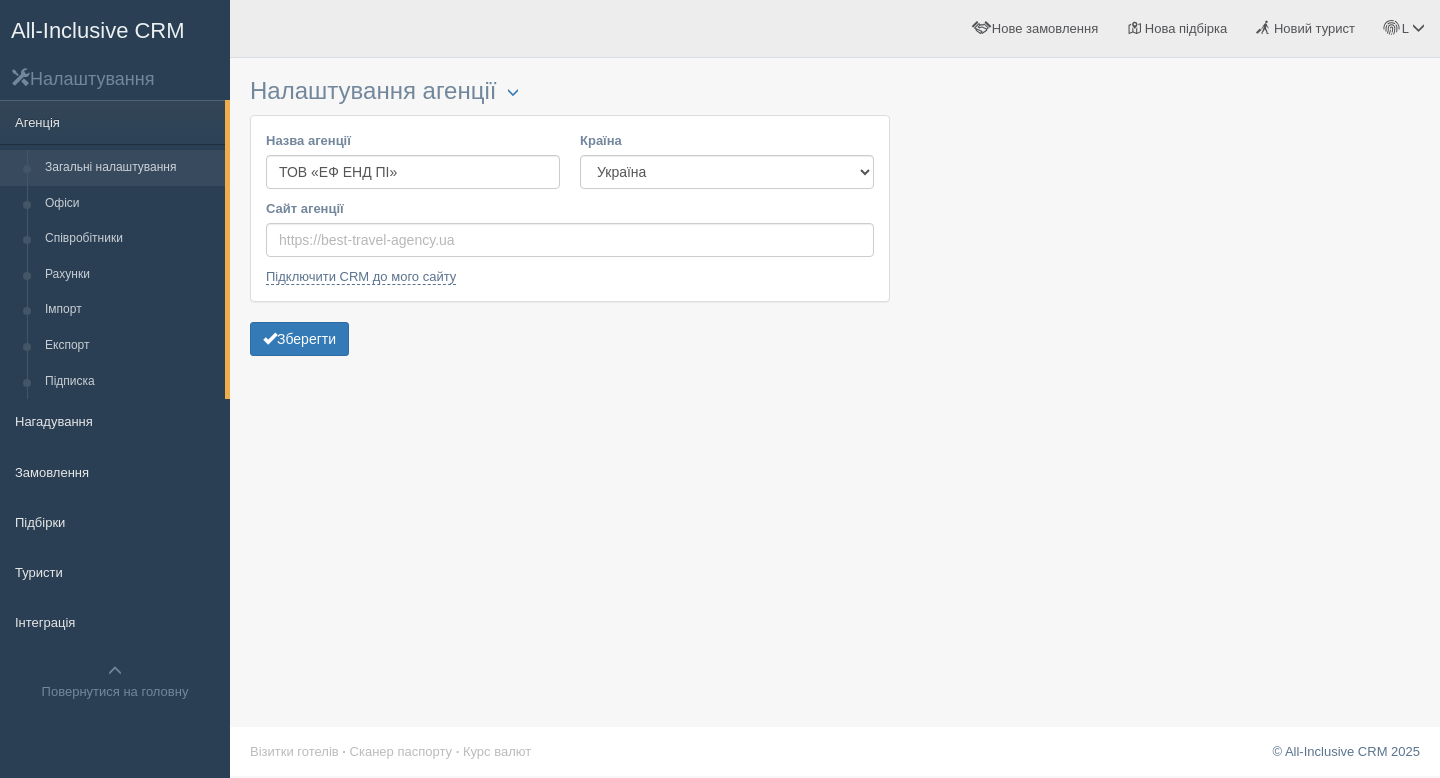 scroll, scrollTop: 0, scrollLeft: 0, axis: both 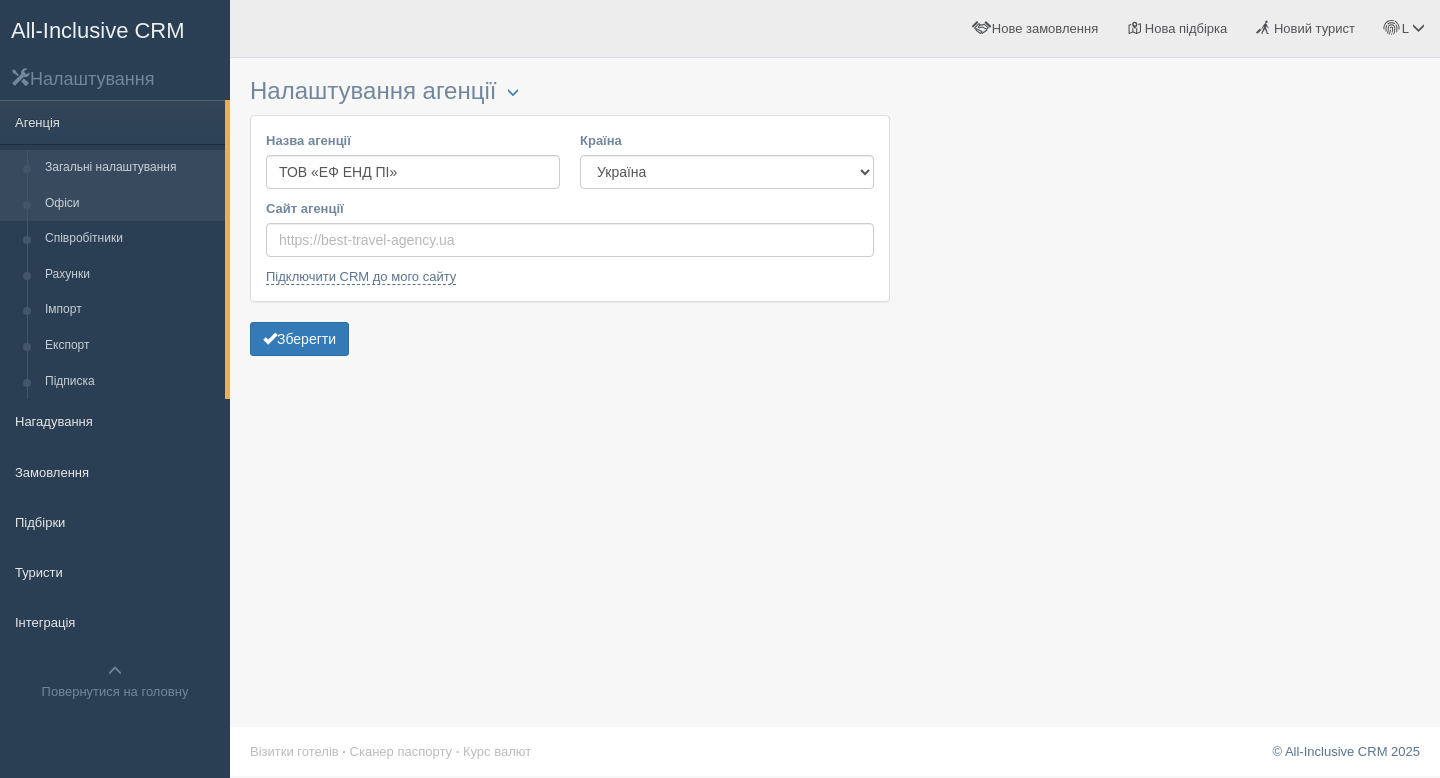 click on "Офіси" at bounding box center (130, 204) 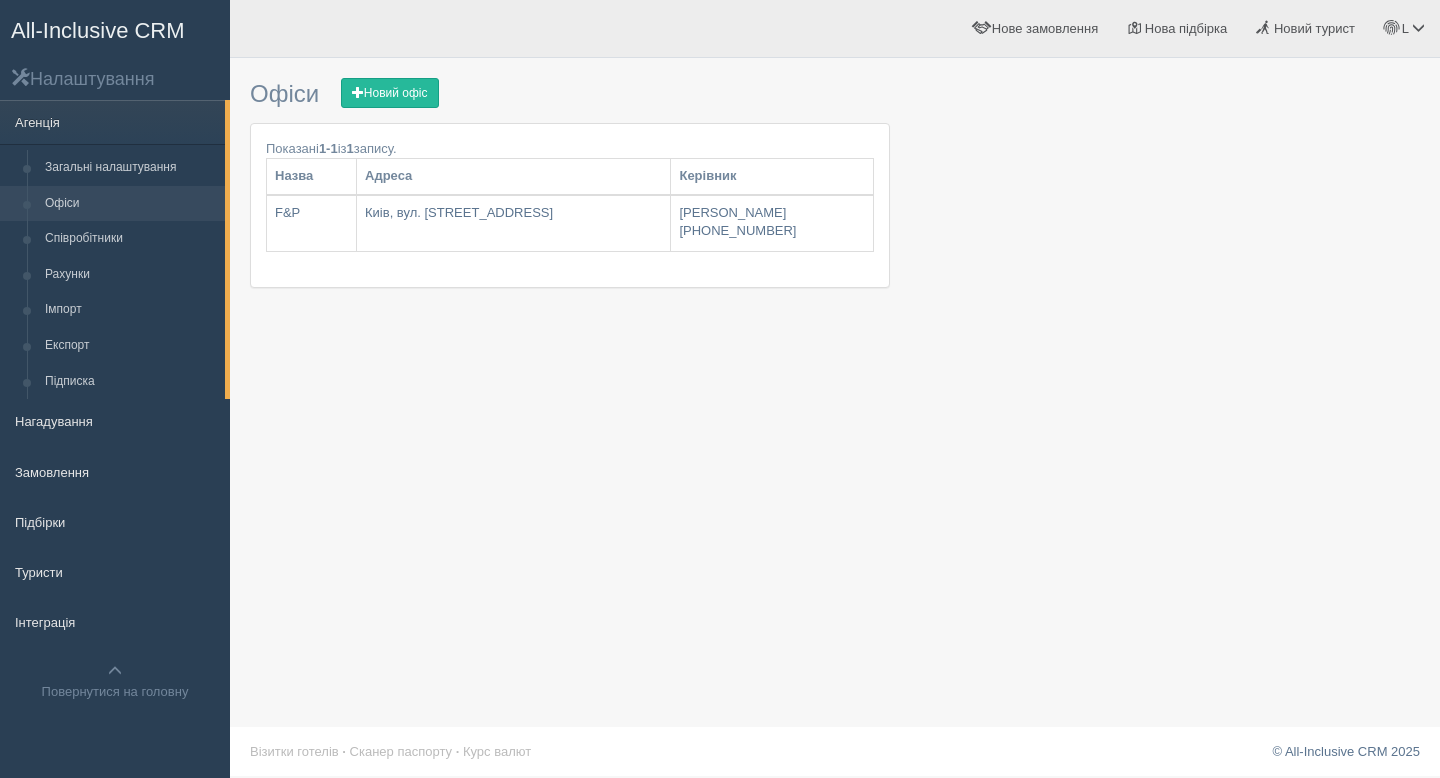 scroll, scrollTop: 0, scrollLeft: 0, axis: both 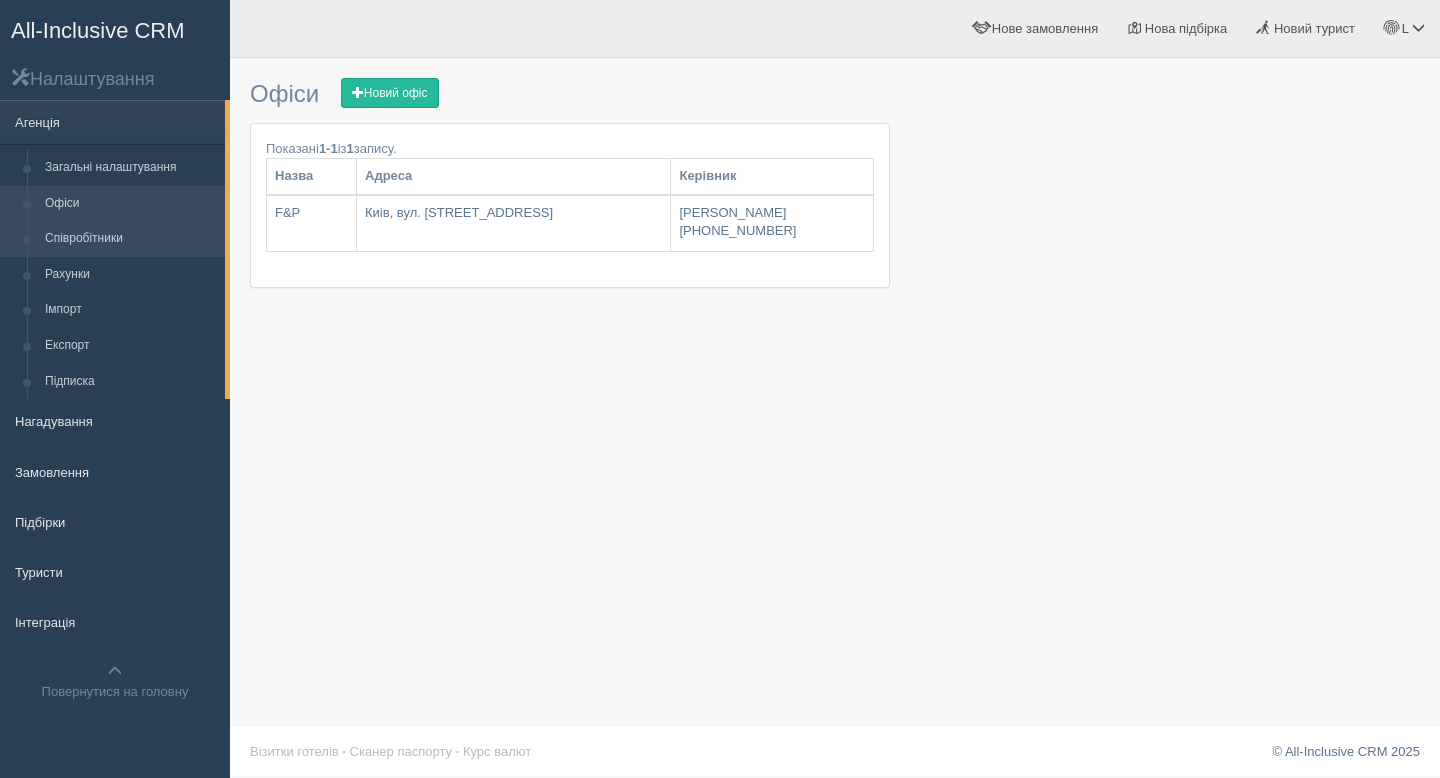 click on "Співробітники" at bounding box center [130, 239] 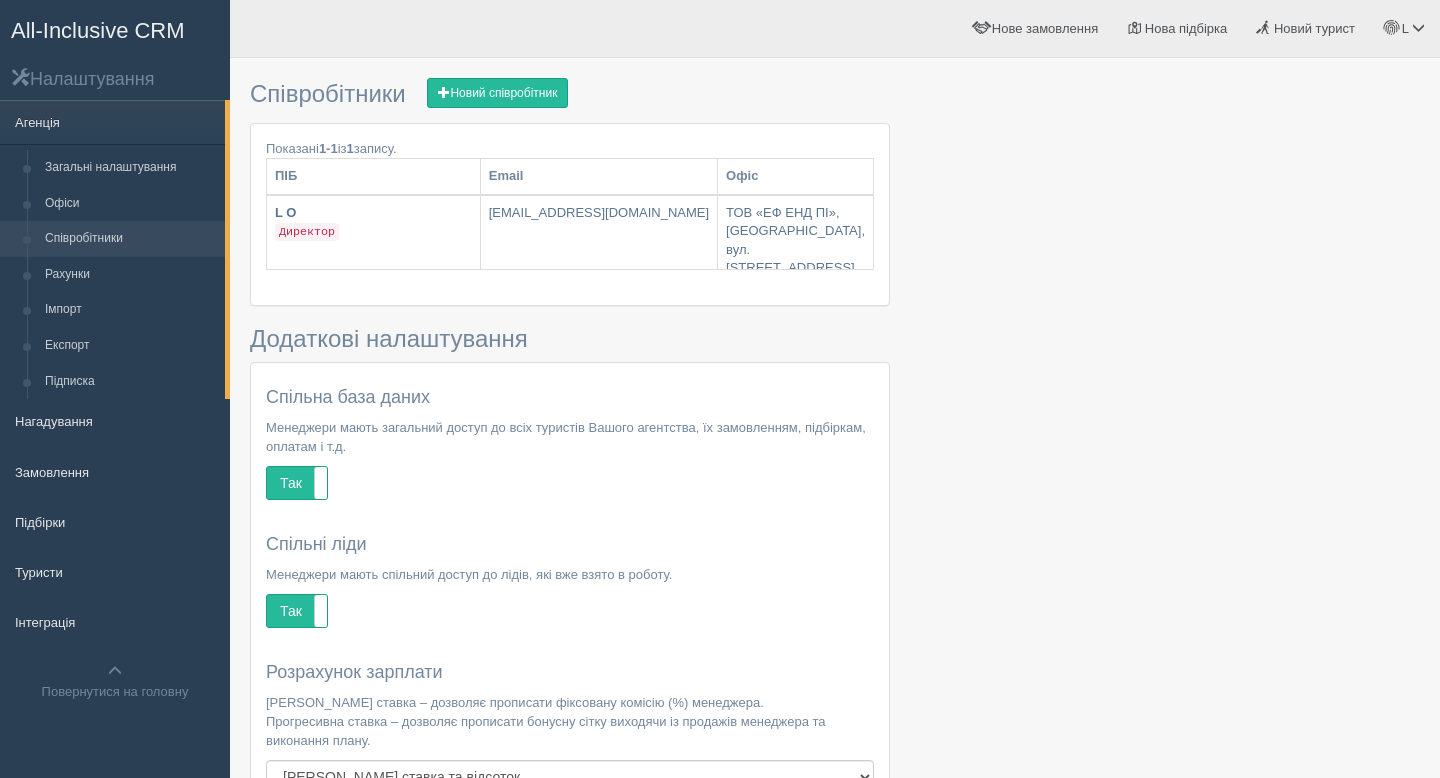 scroll, scrollTop: 0, scrollLeft: 0, axis: both 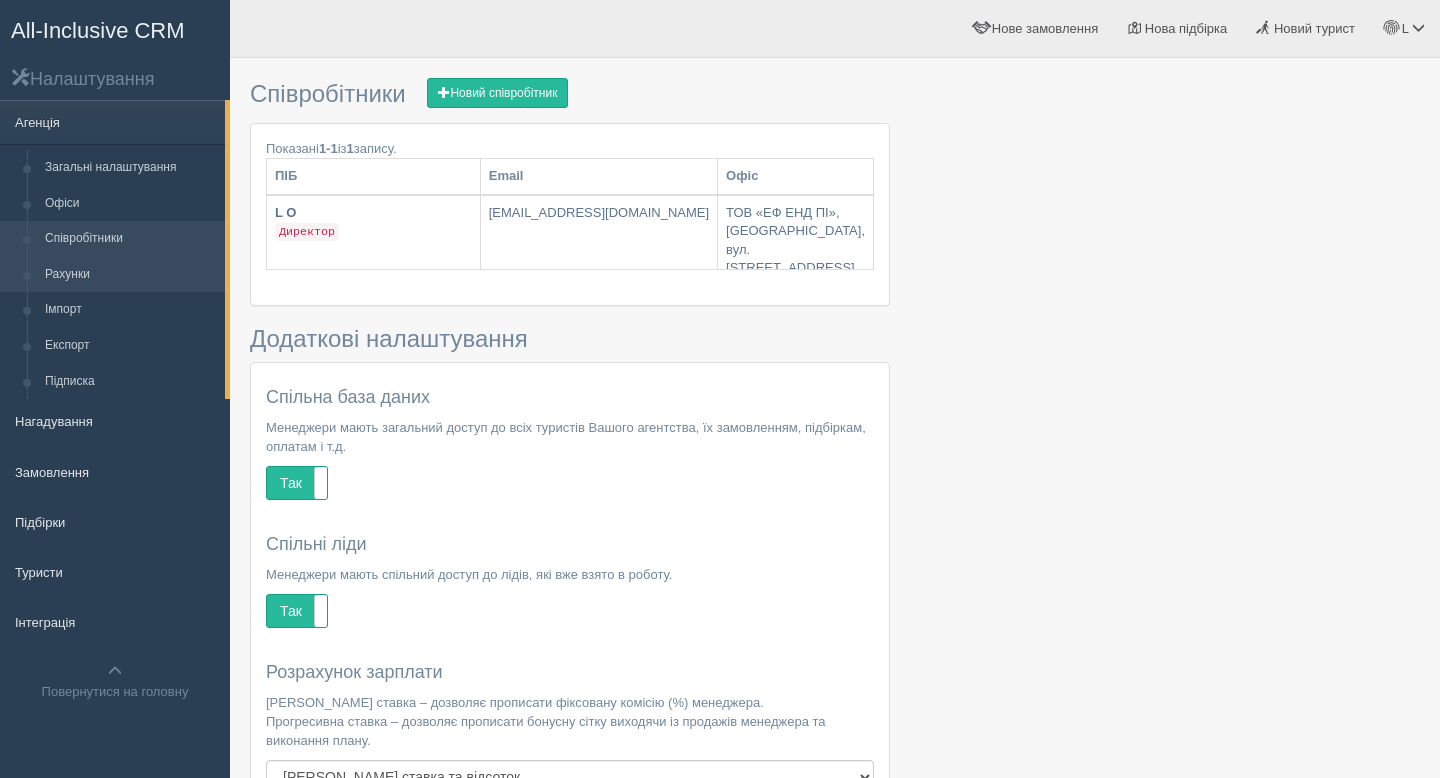 click on "Рахунки" at bounding box center [130, 275] 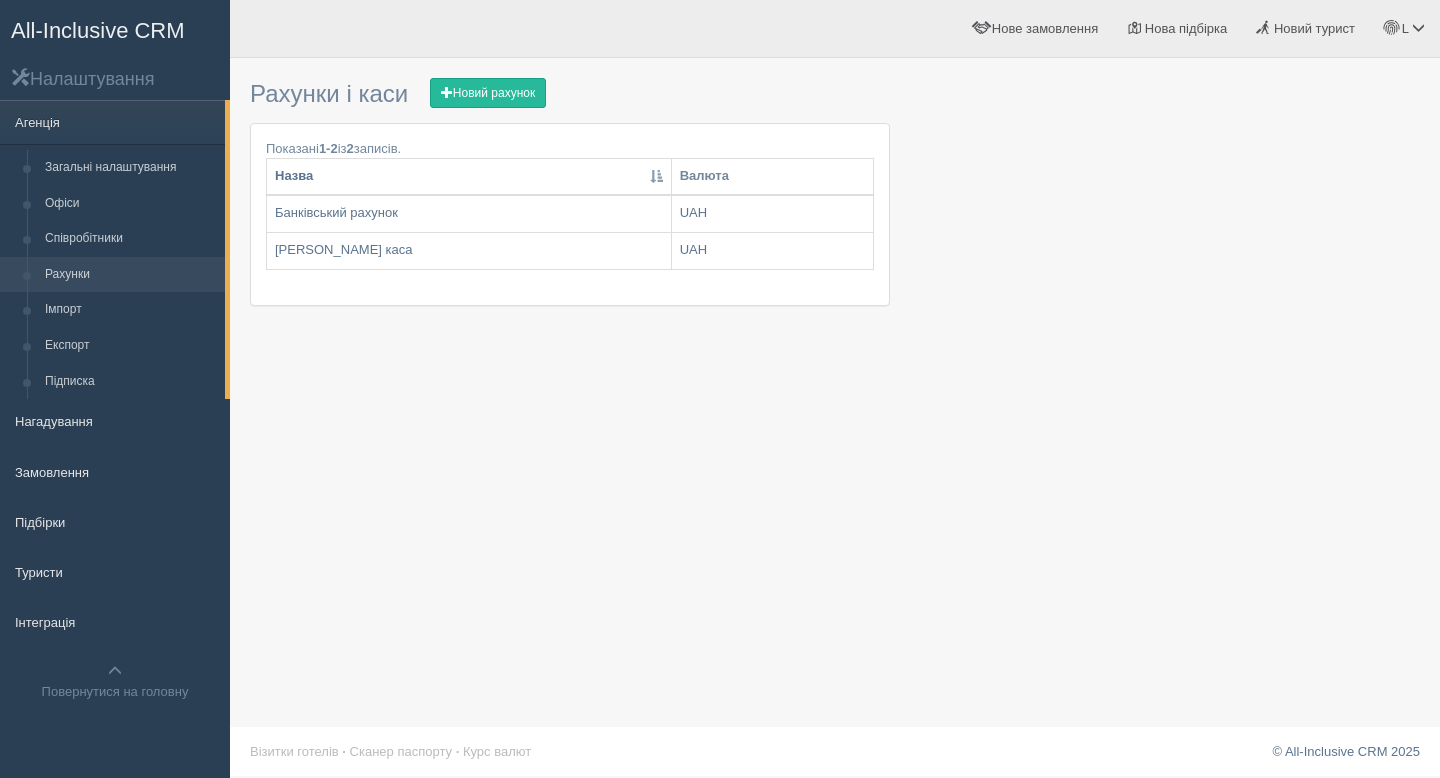 scroll, scrollTop: 0, scrollLeft: 0, axis: both 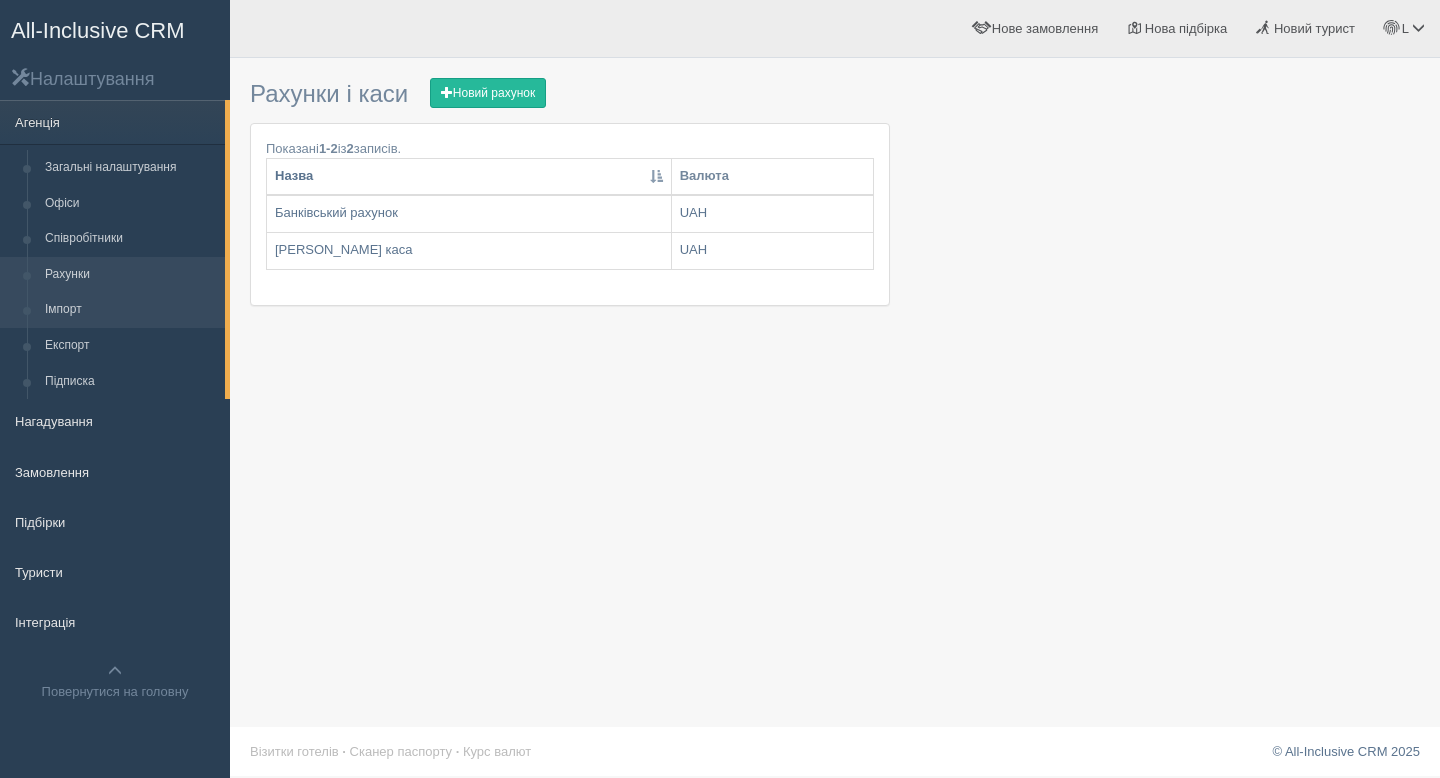 click on "Імпорт" at bounding box center (130, 310) 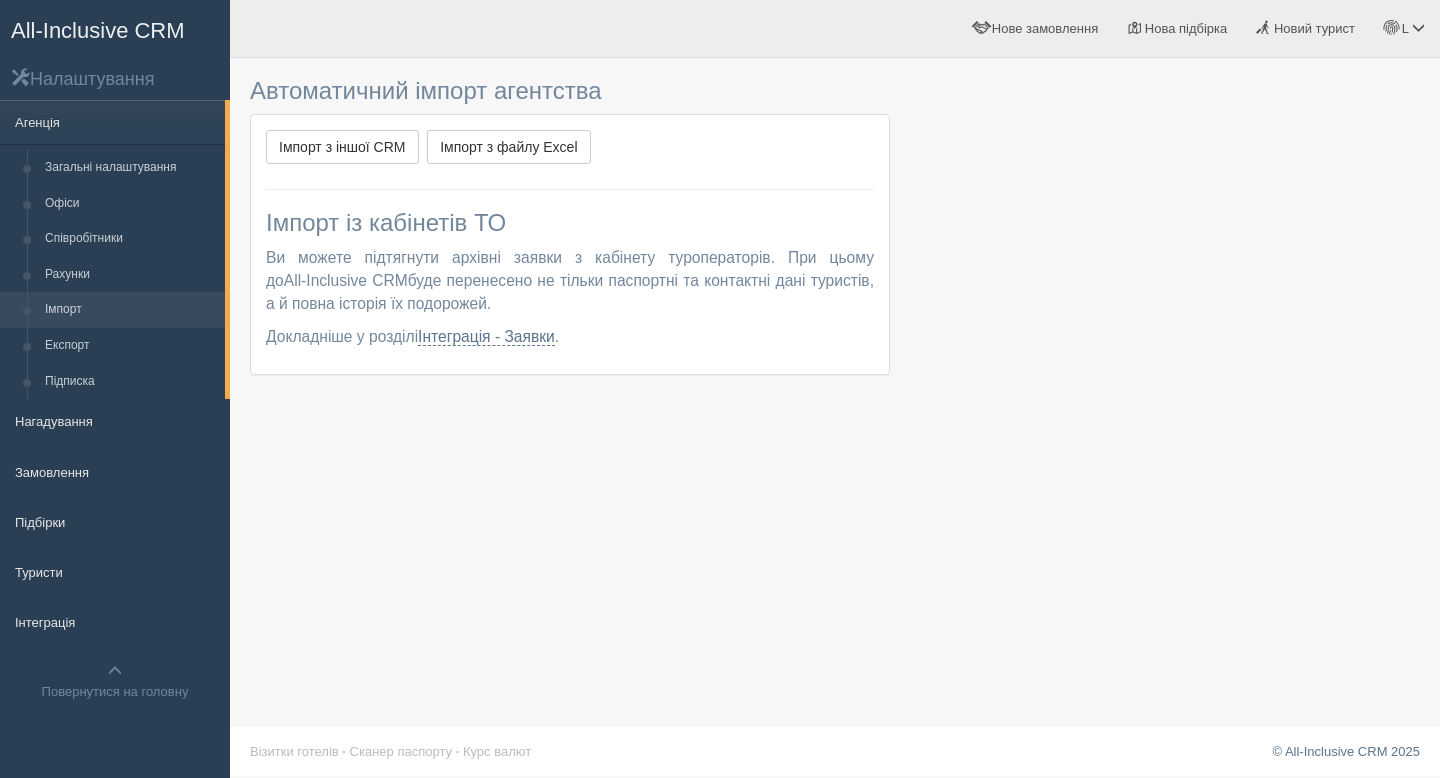 scroll, scrollTop: 0, scrollLeft: 0, axis: both 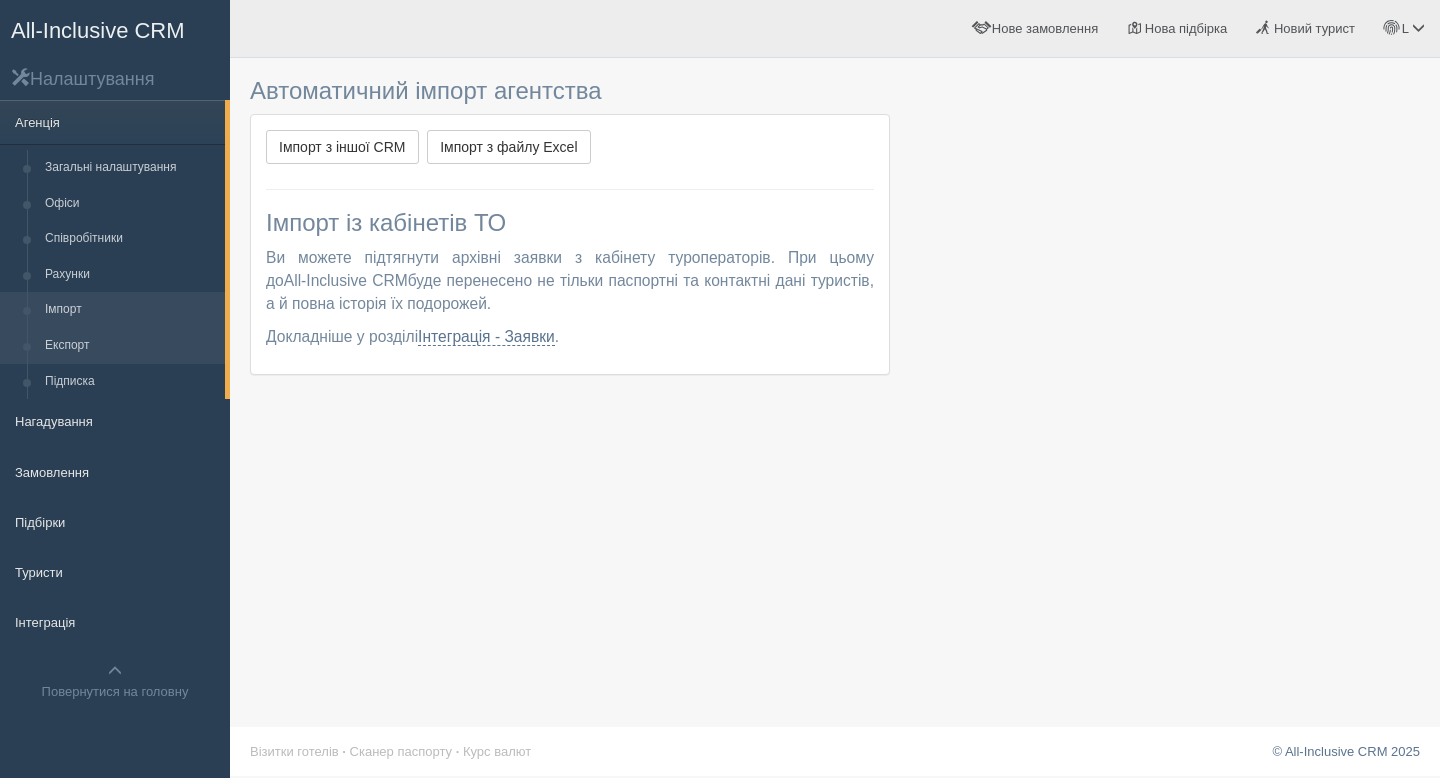 click on "Експорт" at bounding box center [130, 346] 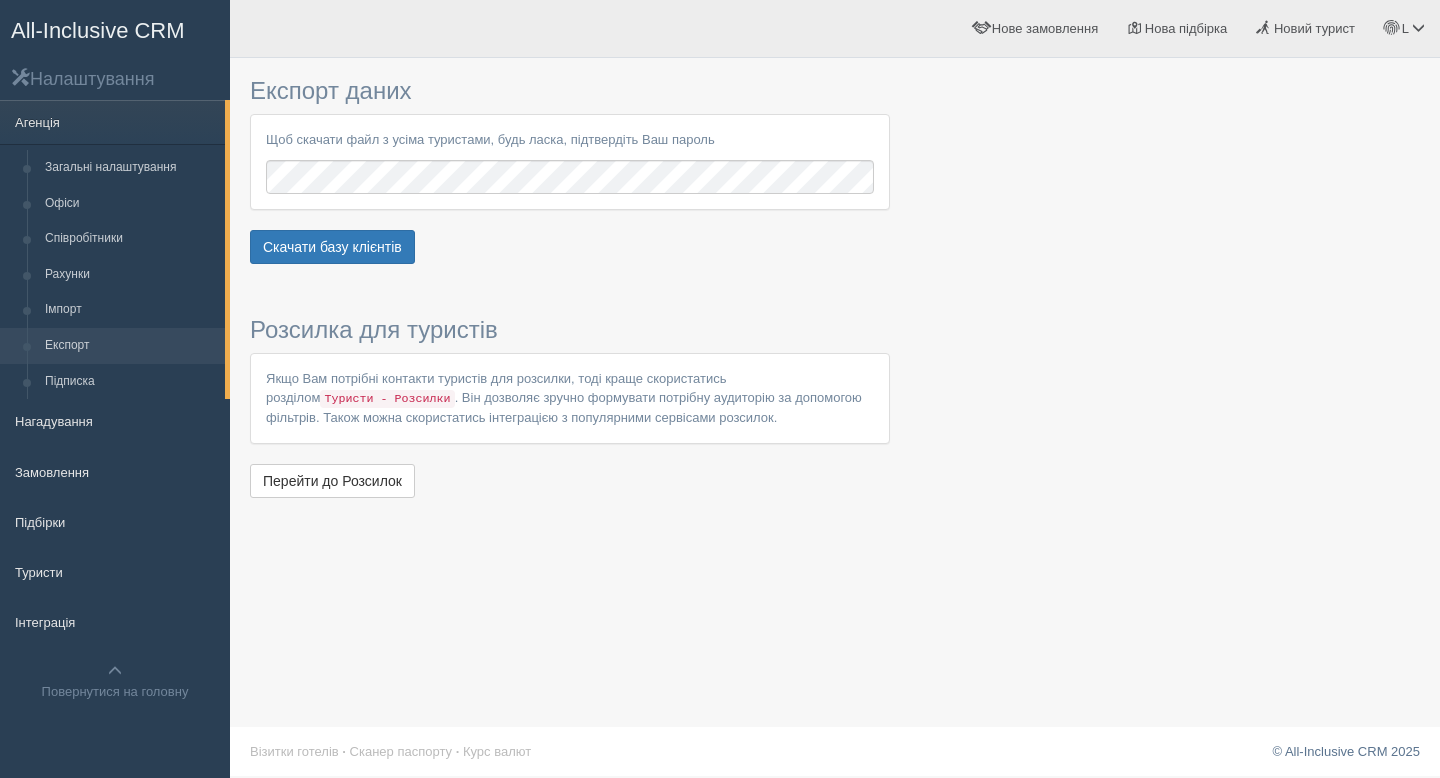 scroll, scrollTop: 0, scrollLeft: 0, axis: both 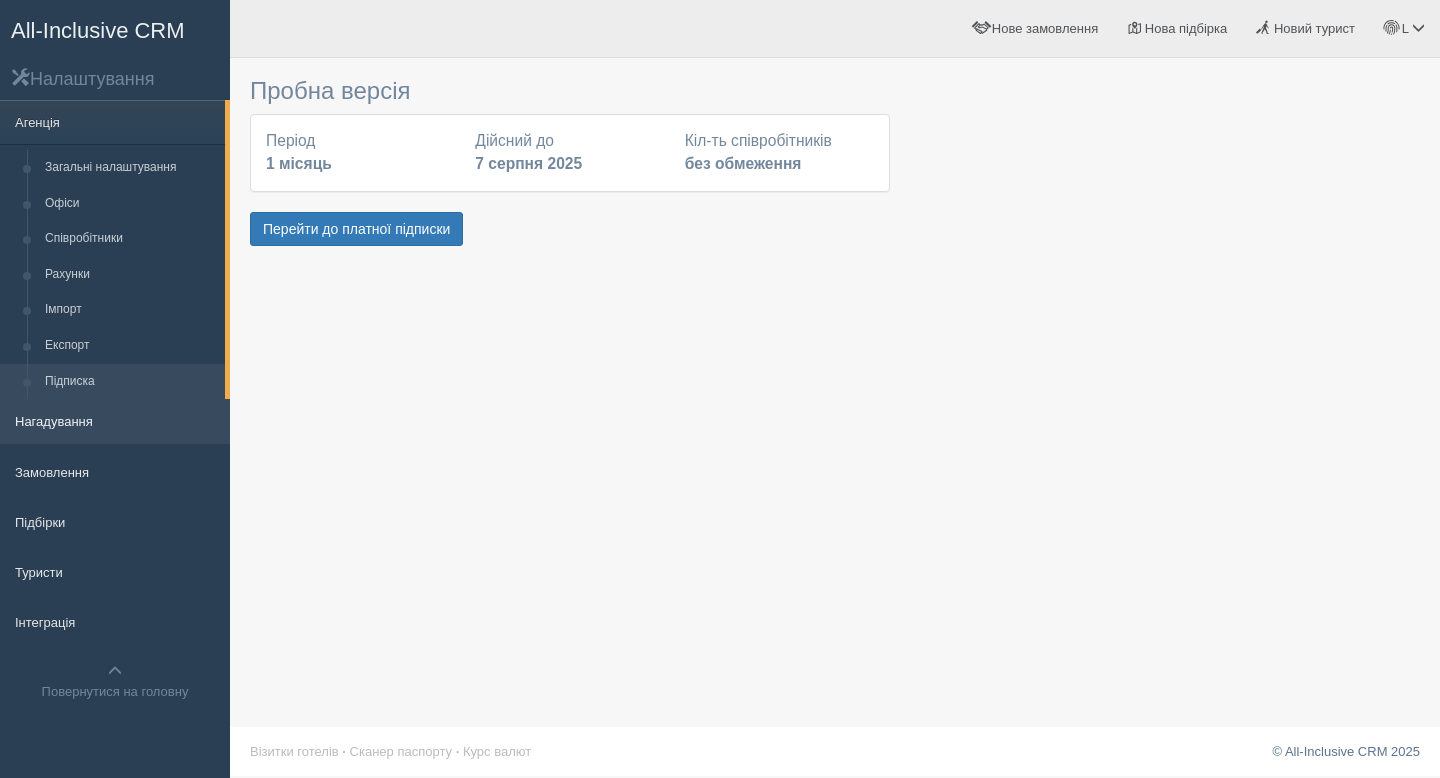 click on "Нагадування" at bounding box center [115, 421] 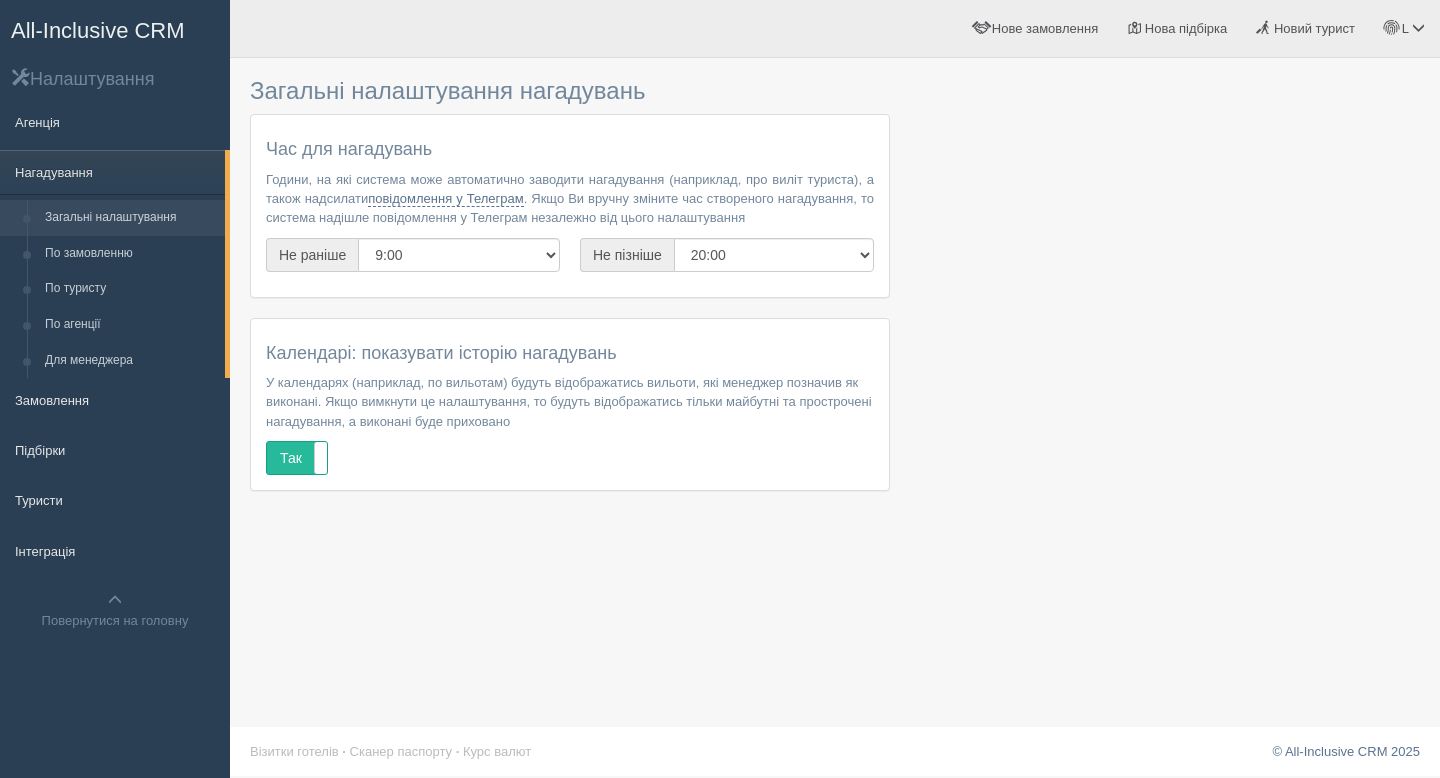 scroll, scrollTop: 0, scrollLeft: 0, axis: both 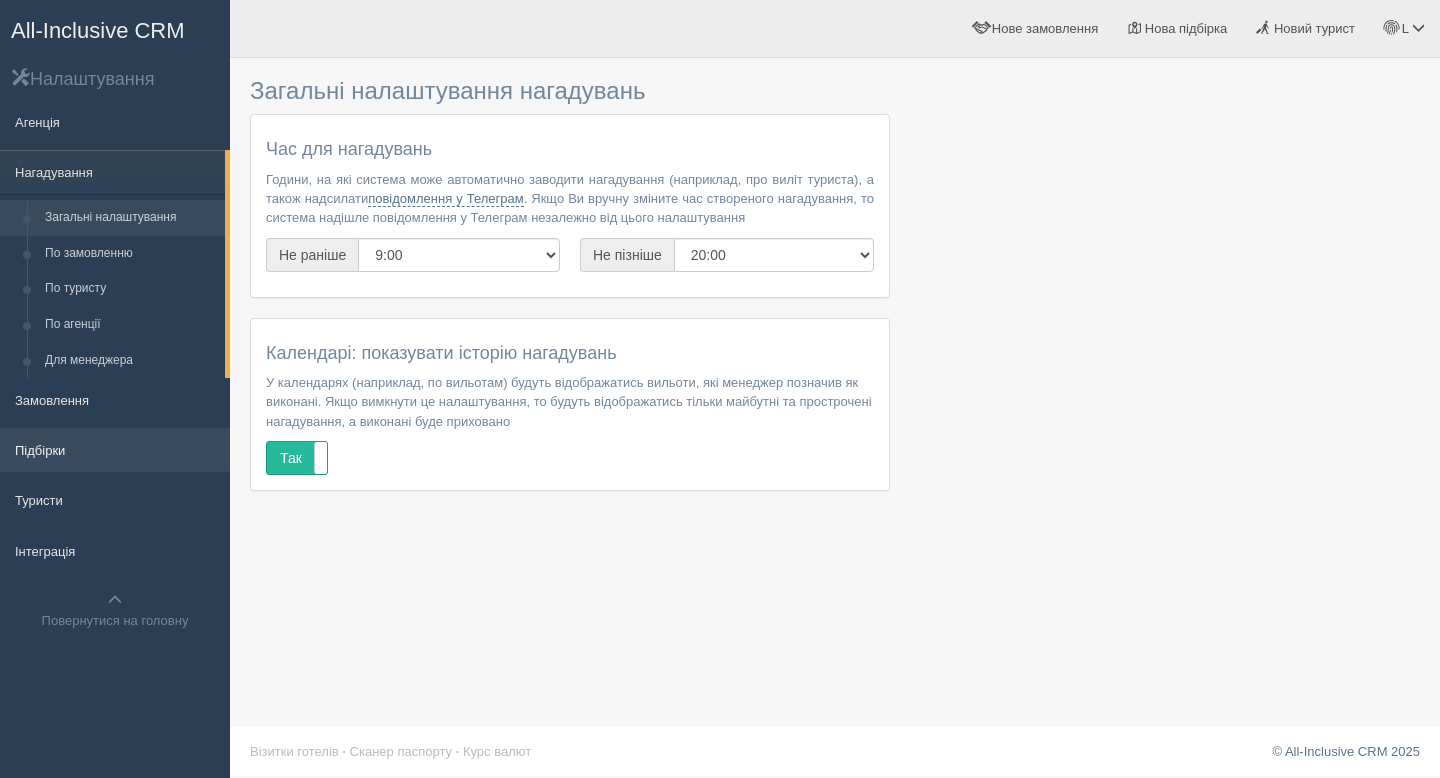 click on "Підбірки" at bounding box center [115, 450] 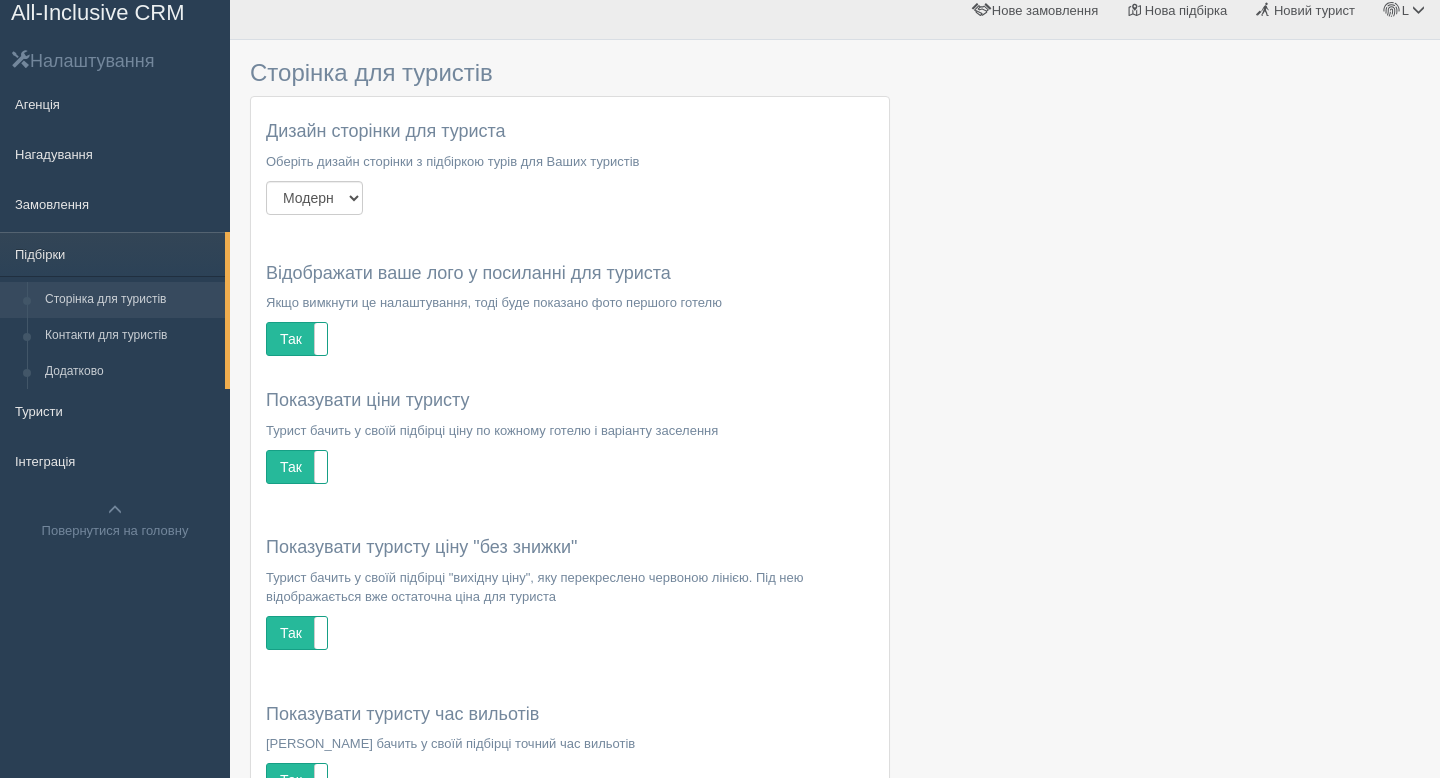 scroll, scrollTop: 21, scrollLeft: 0, axis: vertical 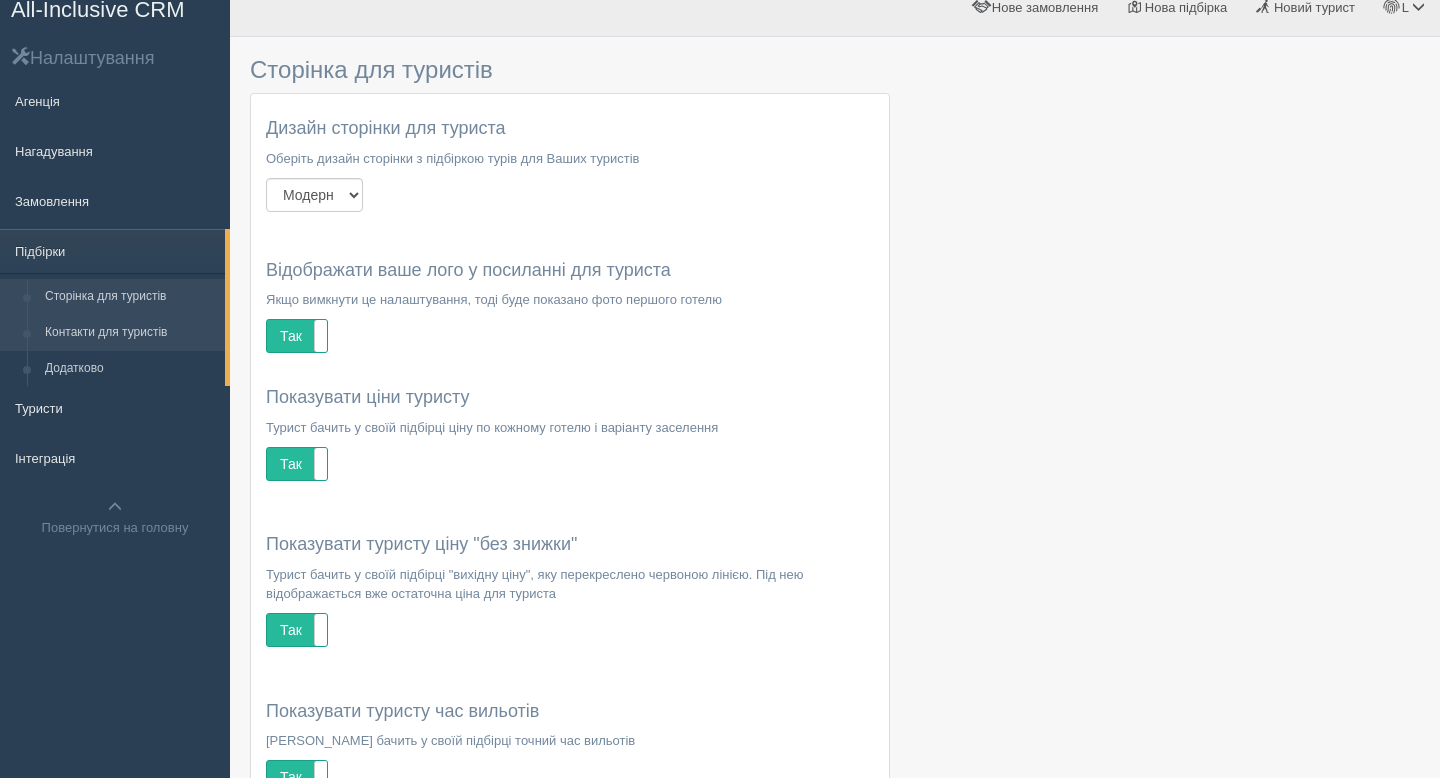 click on "Контакти для туристів" at bounding box center (130, 333) 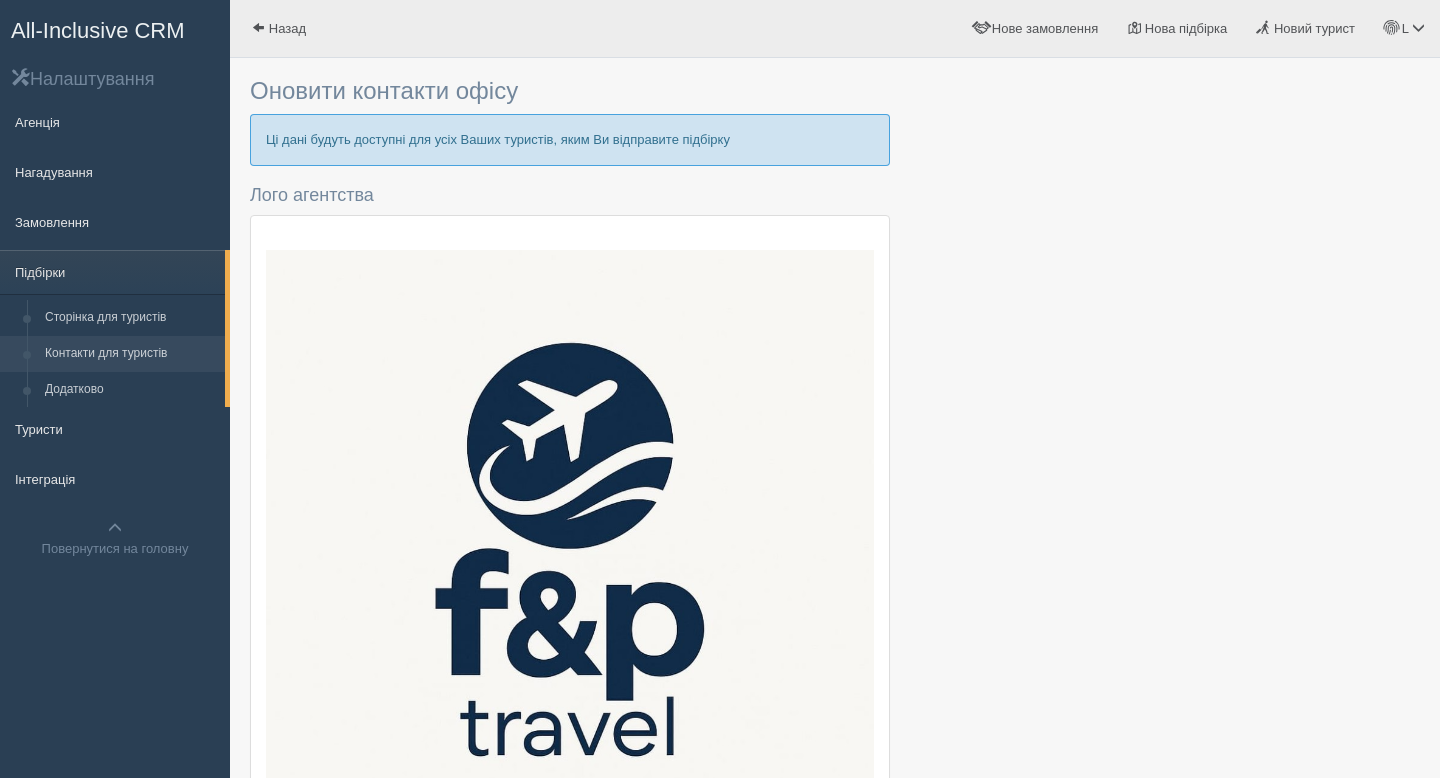 scroll, scrollTop: 0, scrollLeft: 0, axis: both 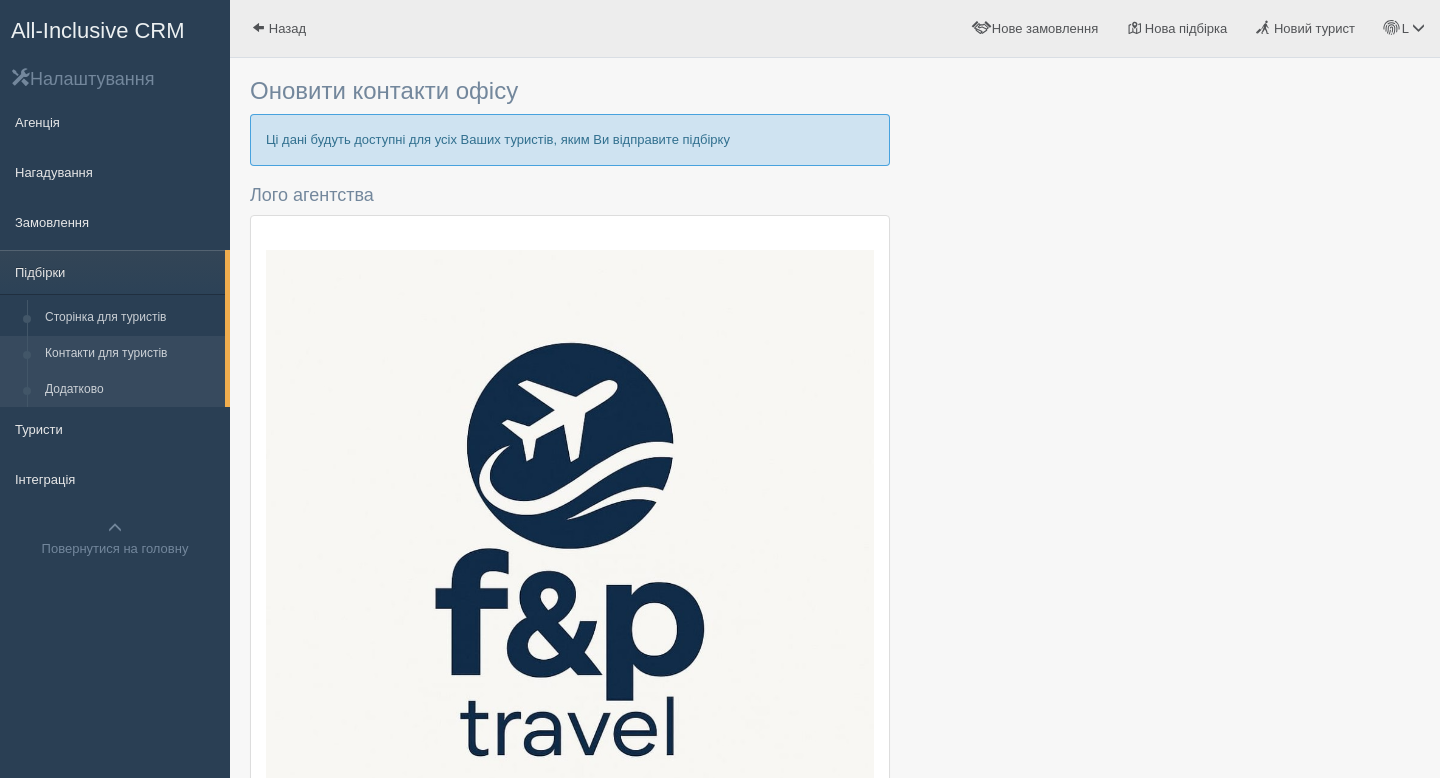 click on "Додатково" at bounding box center (130, 390) 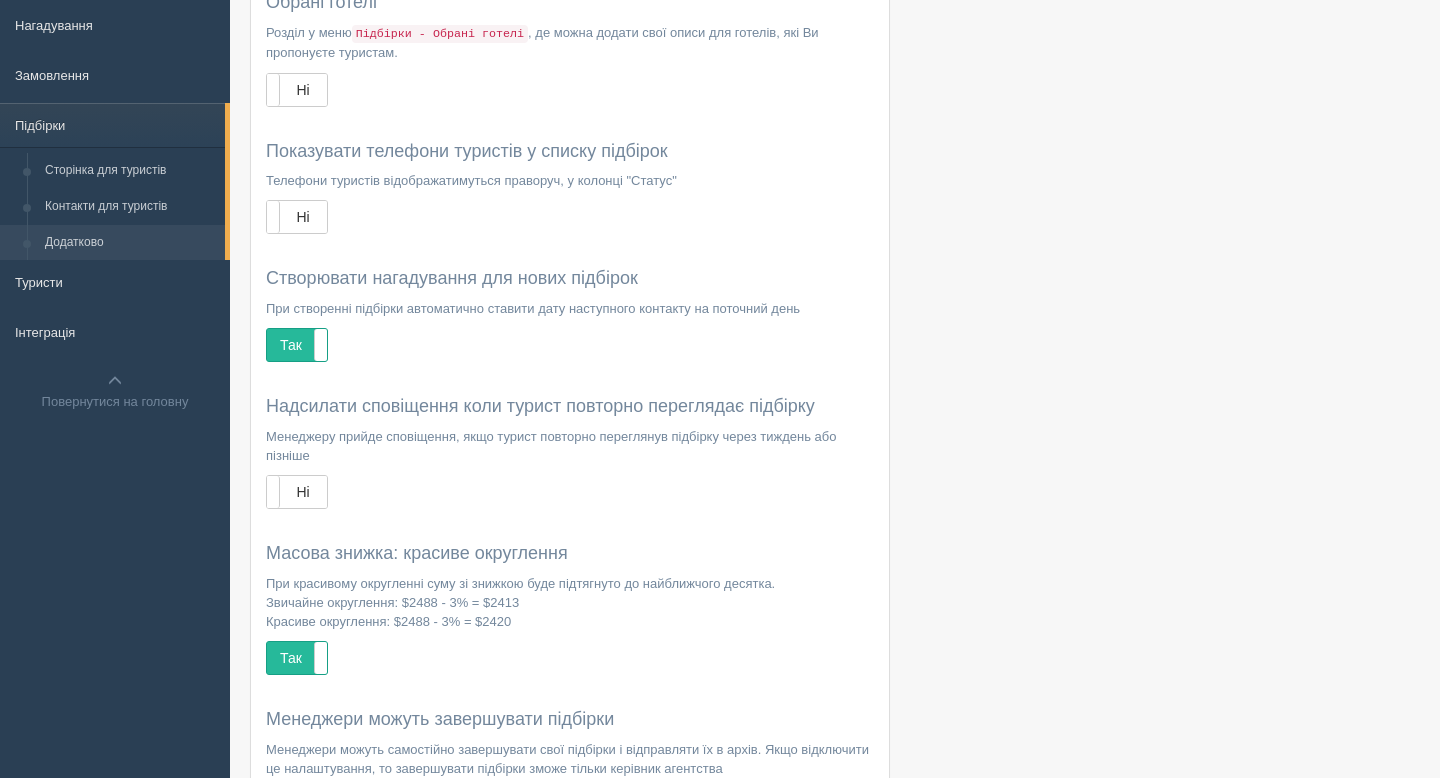 scroll, scrollTop: 143, scrollLeft: 0, axis: vertical 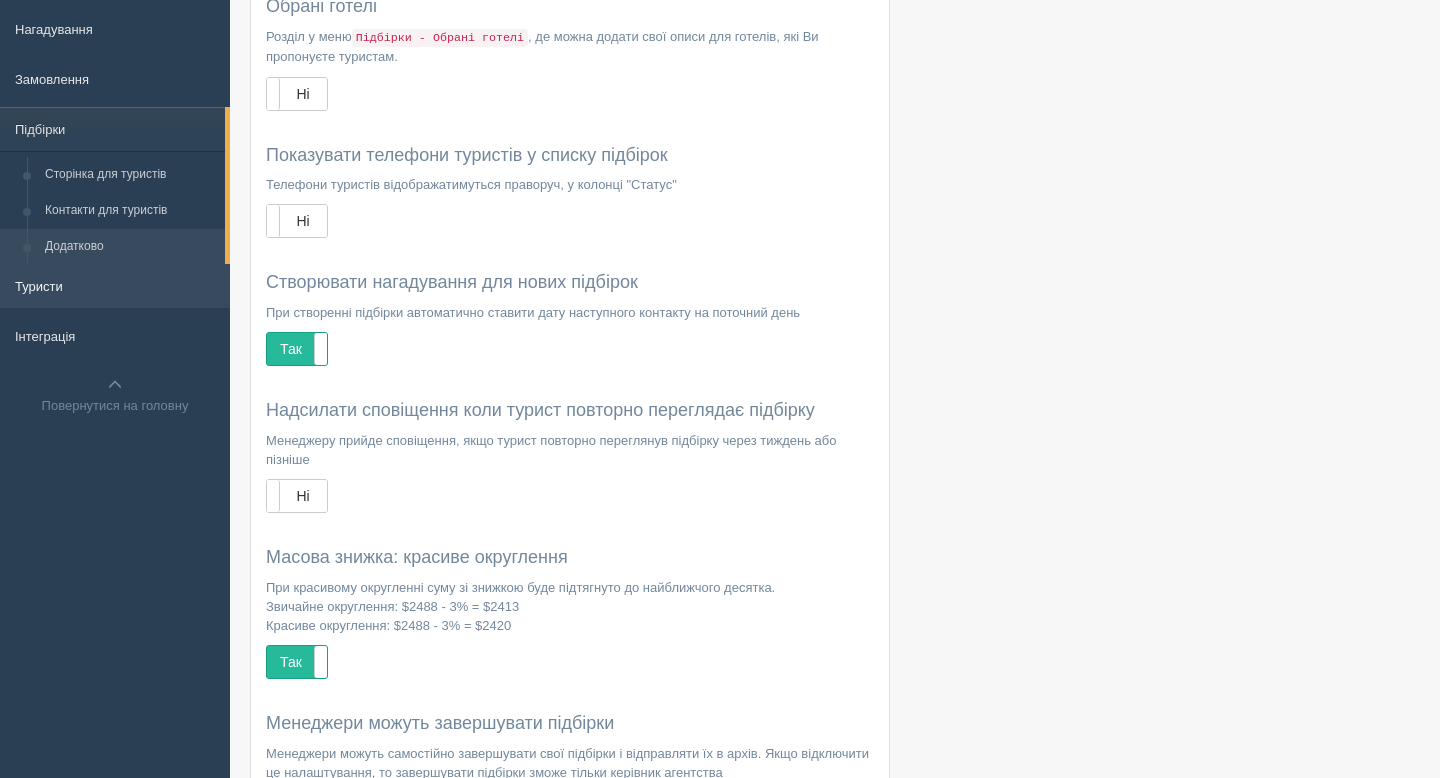 click on "Туристи" at bounding box center (115, 286) 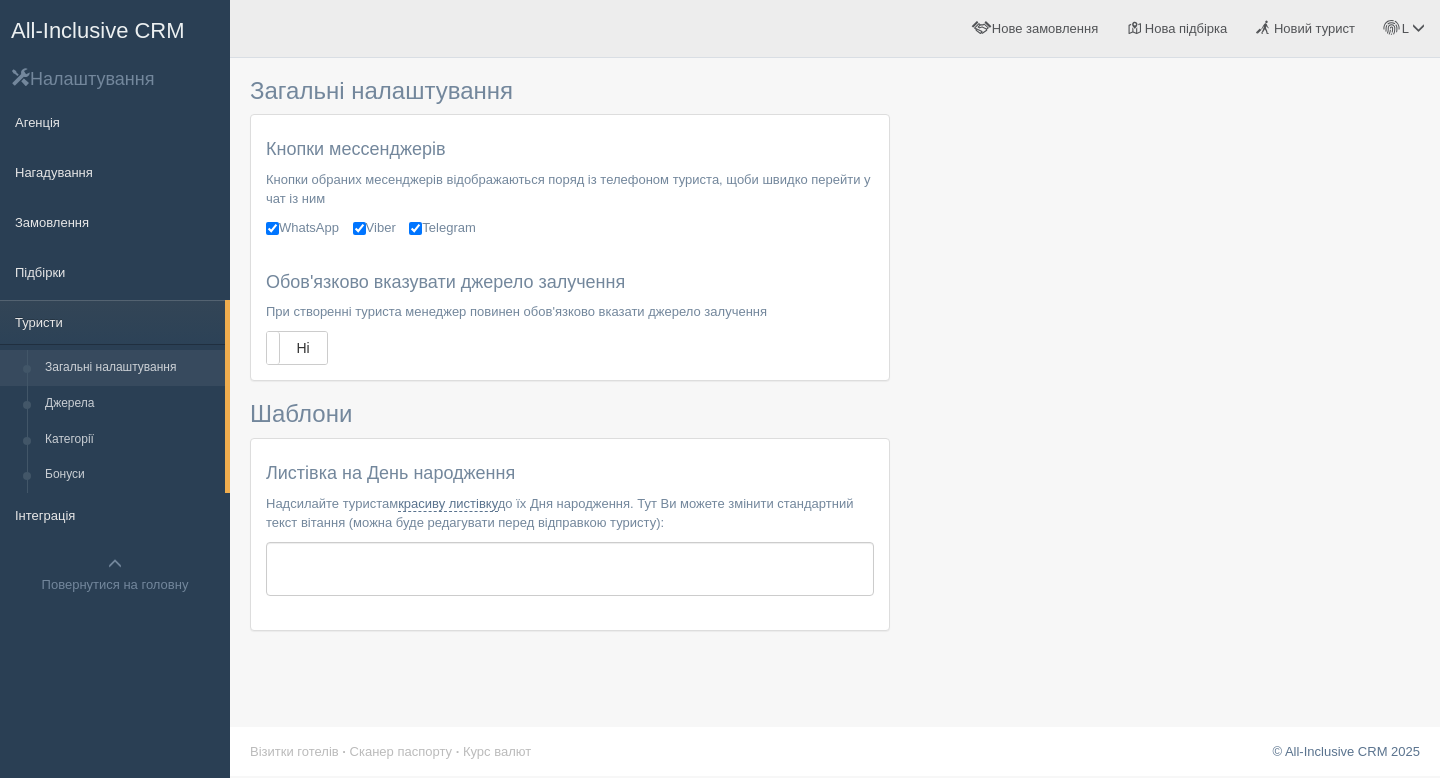 scroll, scrollTop: 0, scrollLeft: 0, axis: both 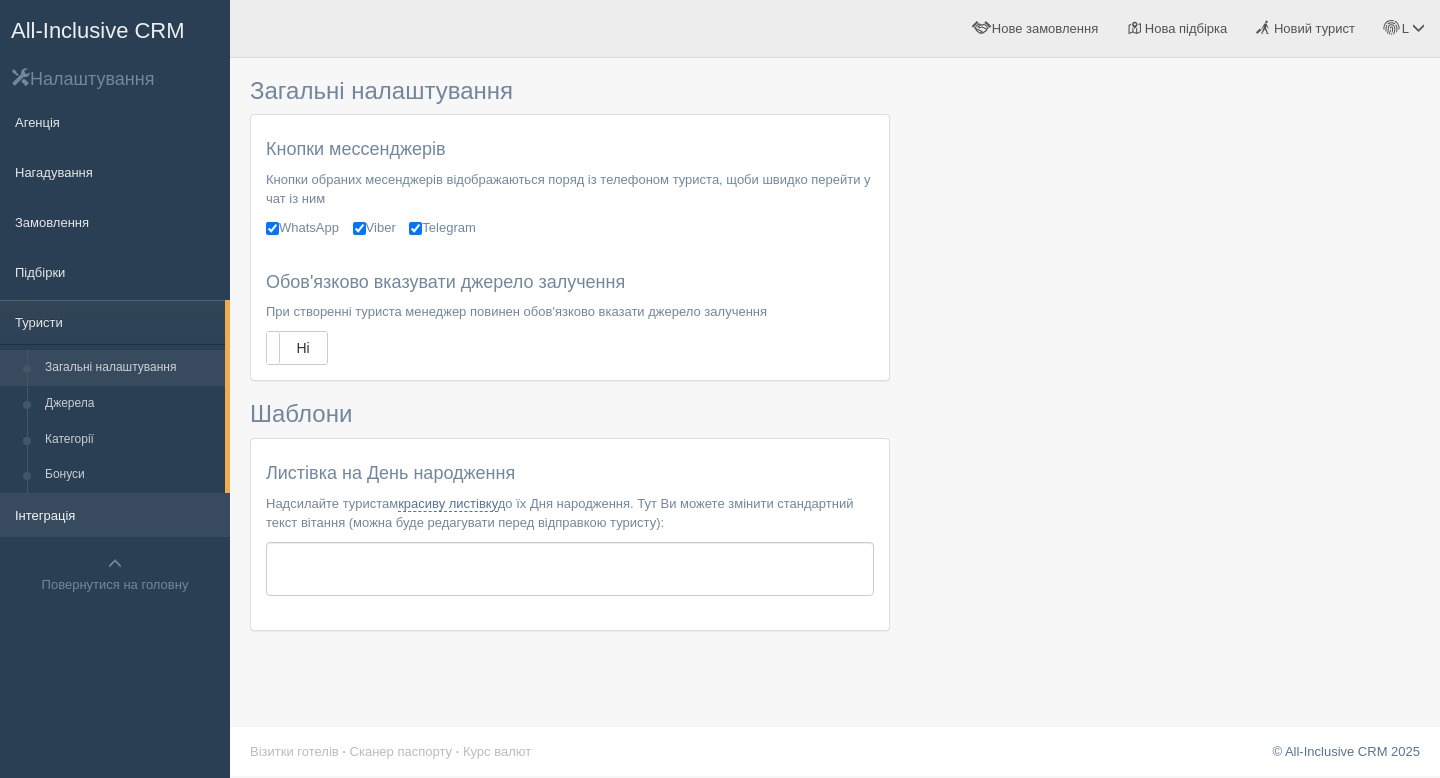click on "Інтеграція" at bounding box center (115, 515) 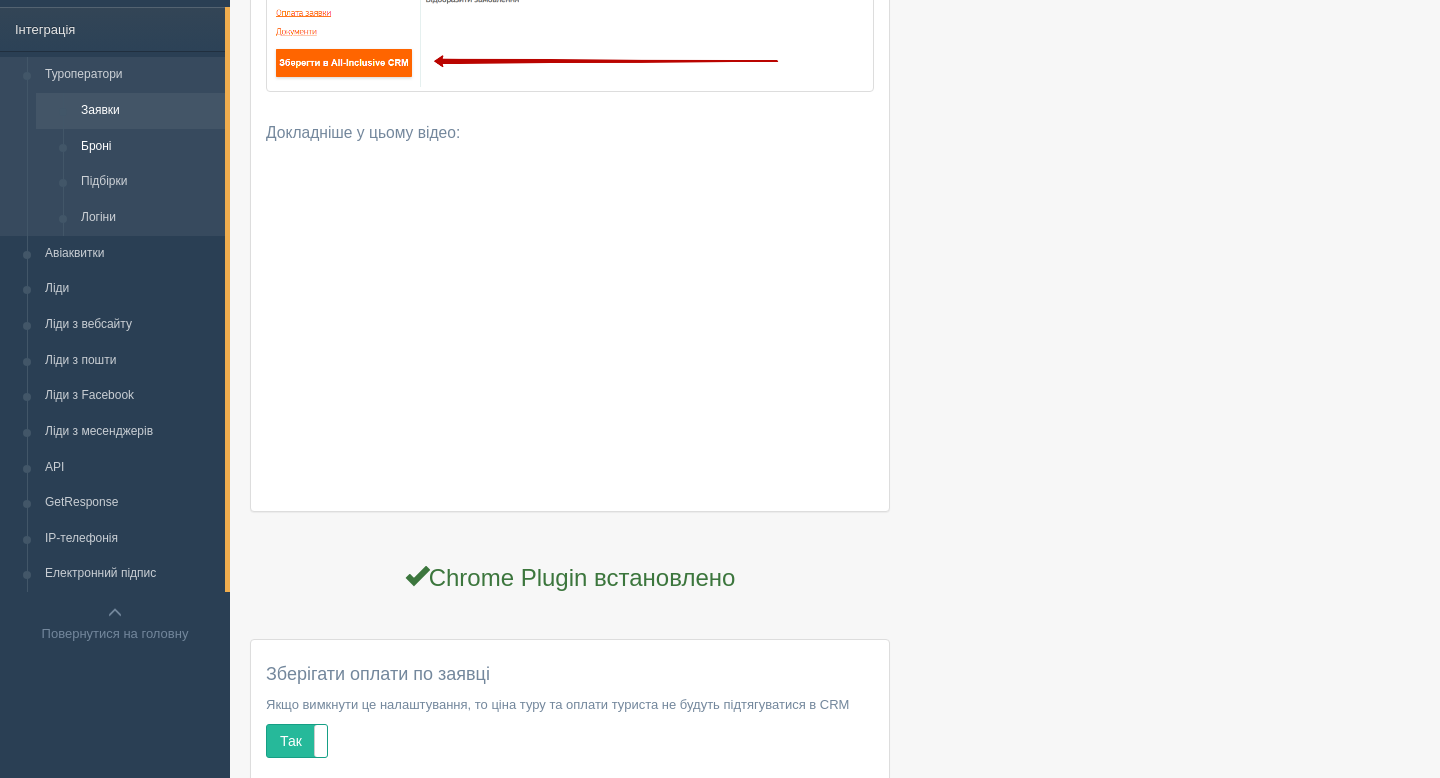 scroll, scrollTop: 0, scrollLeft: 0, axis: both 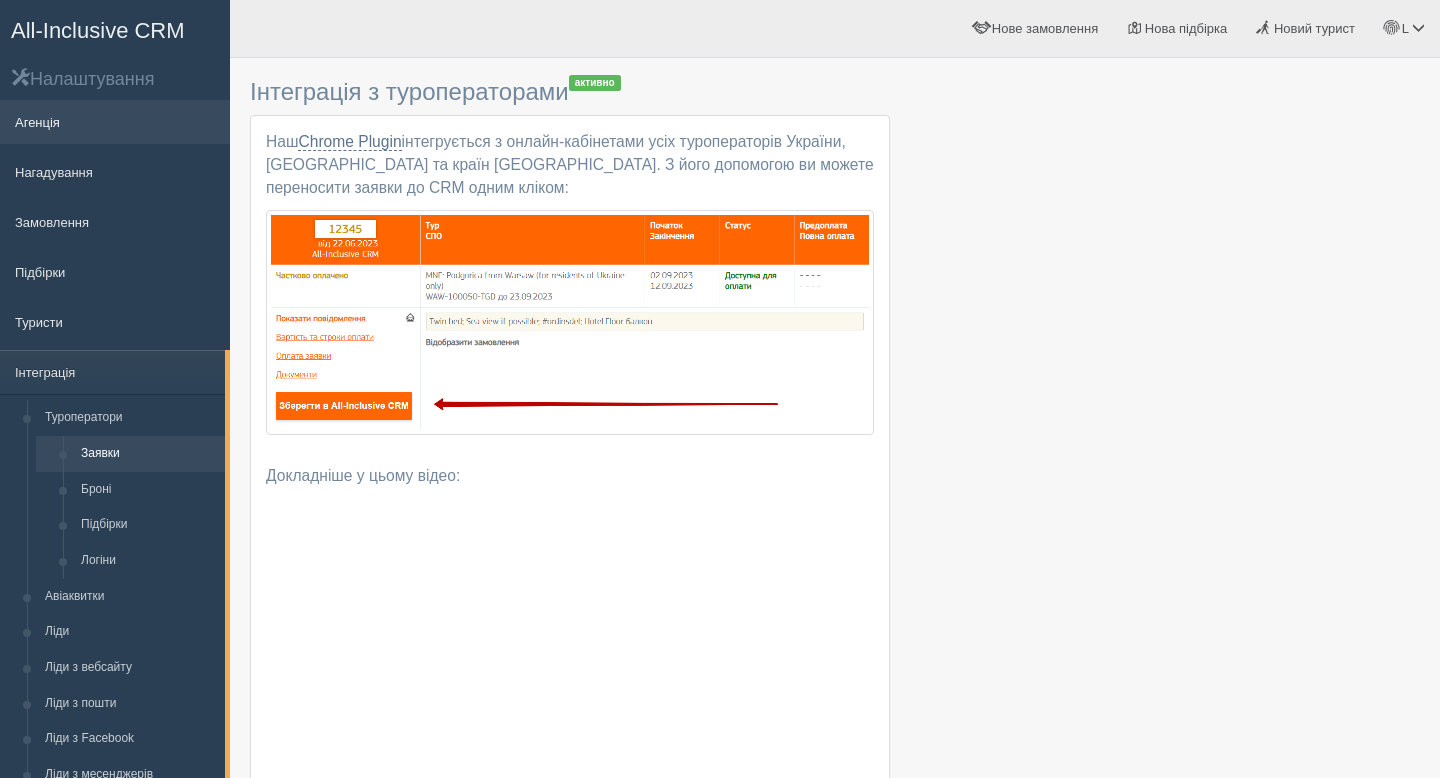 click on "Агенція" at bounding box center (115, 122) 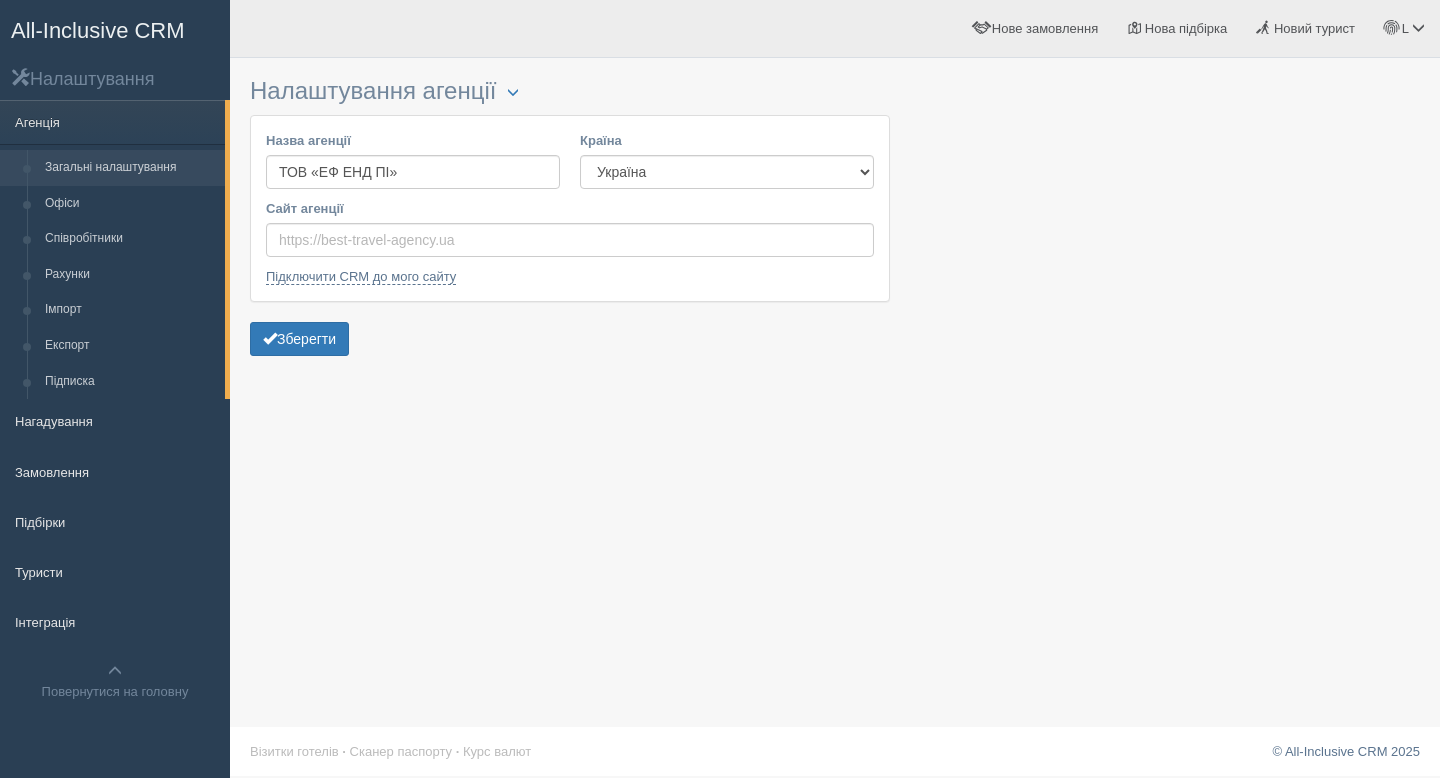 scroll, scrollTop: 0, scrollLeft: 0, axis: both 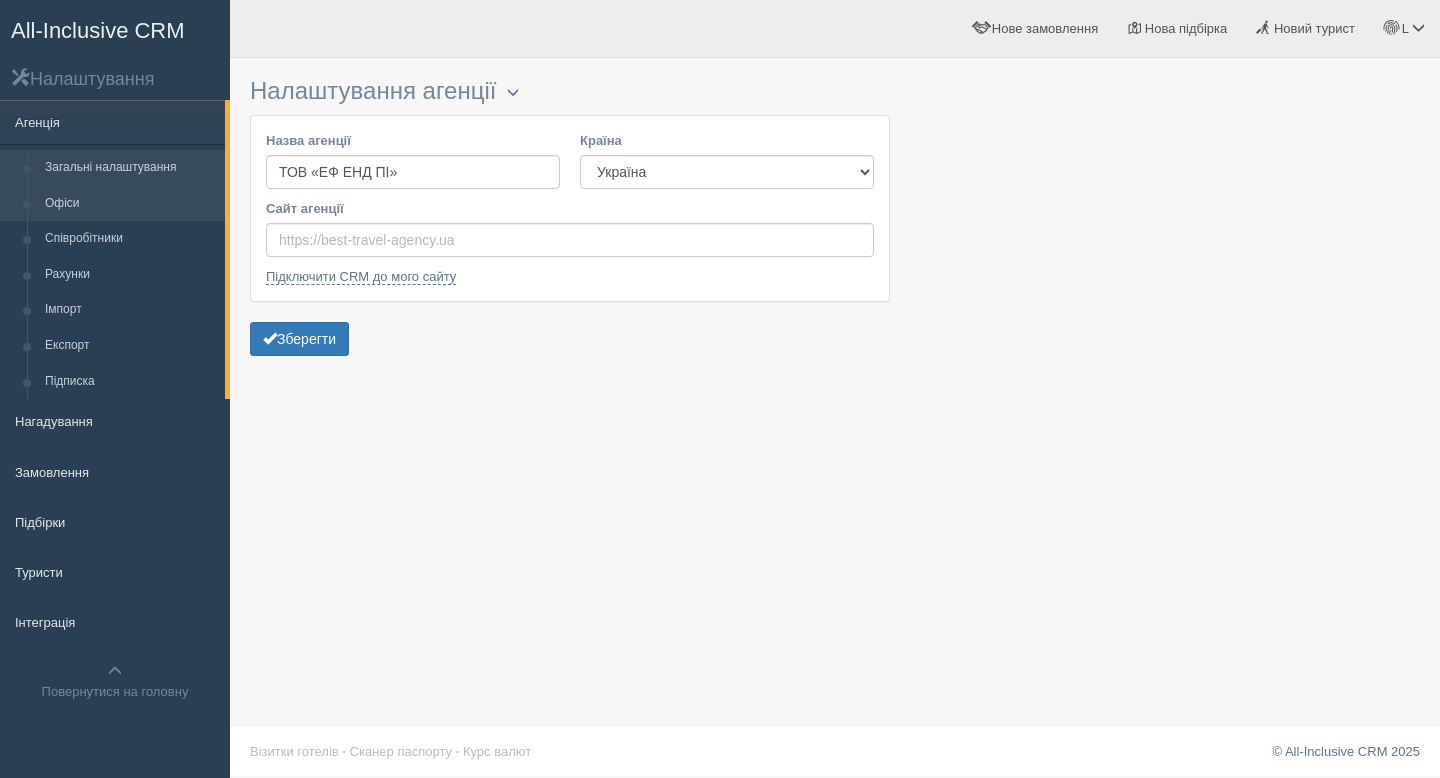 click on "Офіси" at bounding box center [130, 204] 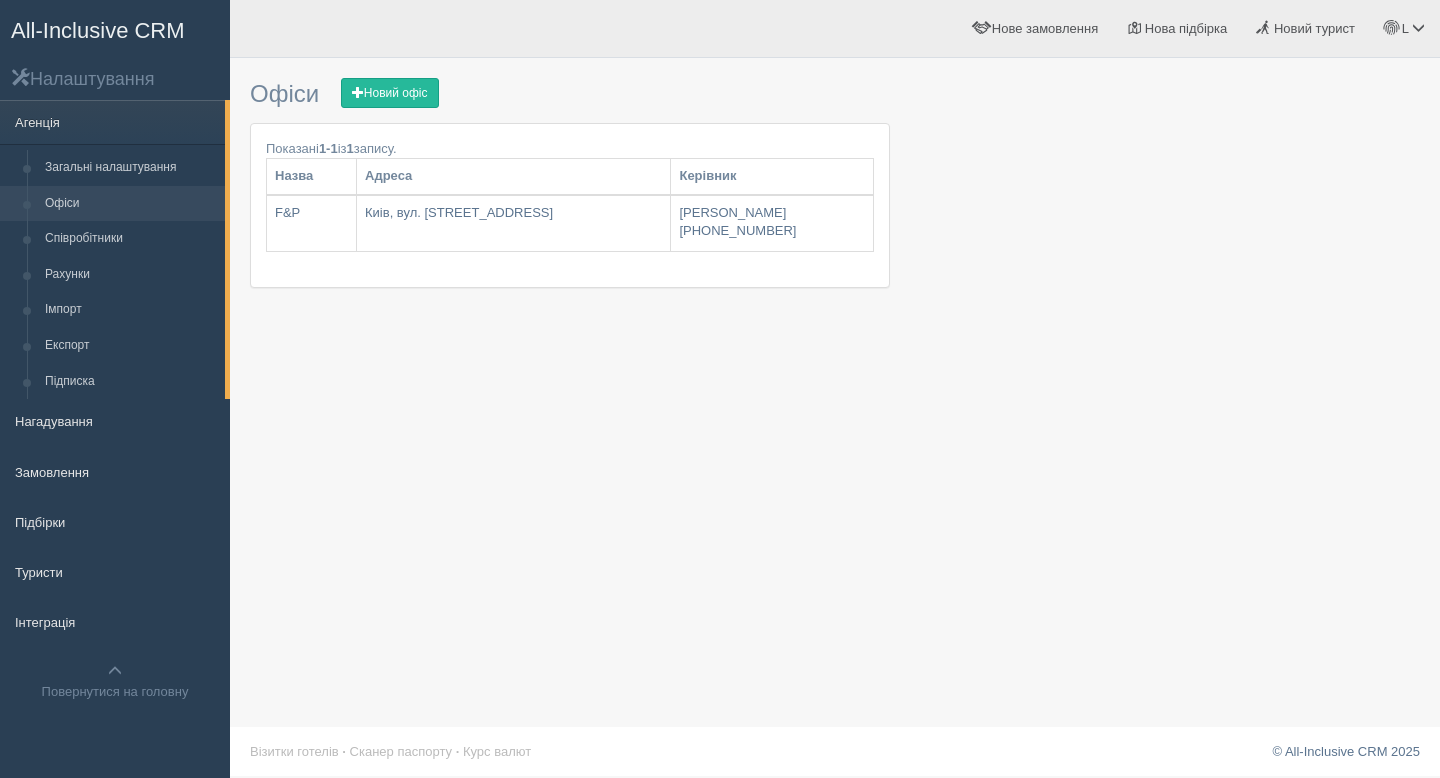 scroll, scrollTop: 0, scrollLeft: 0, axis: both 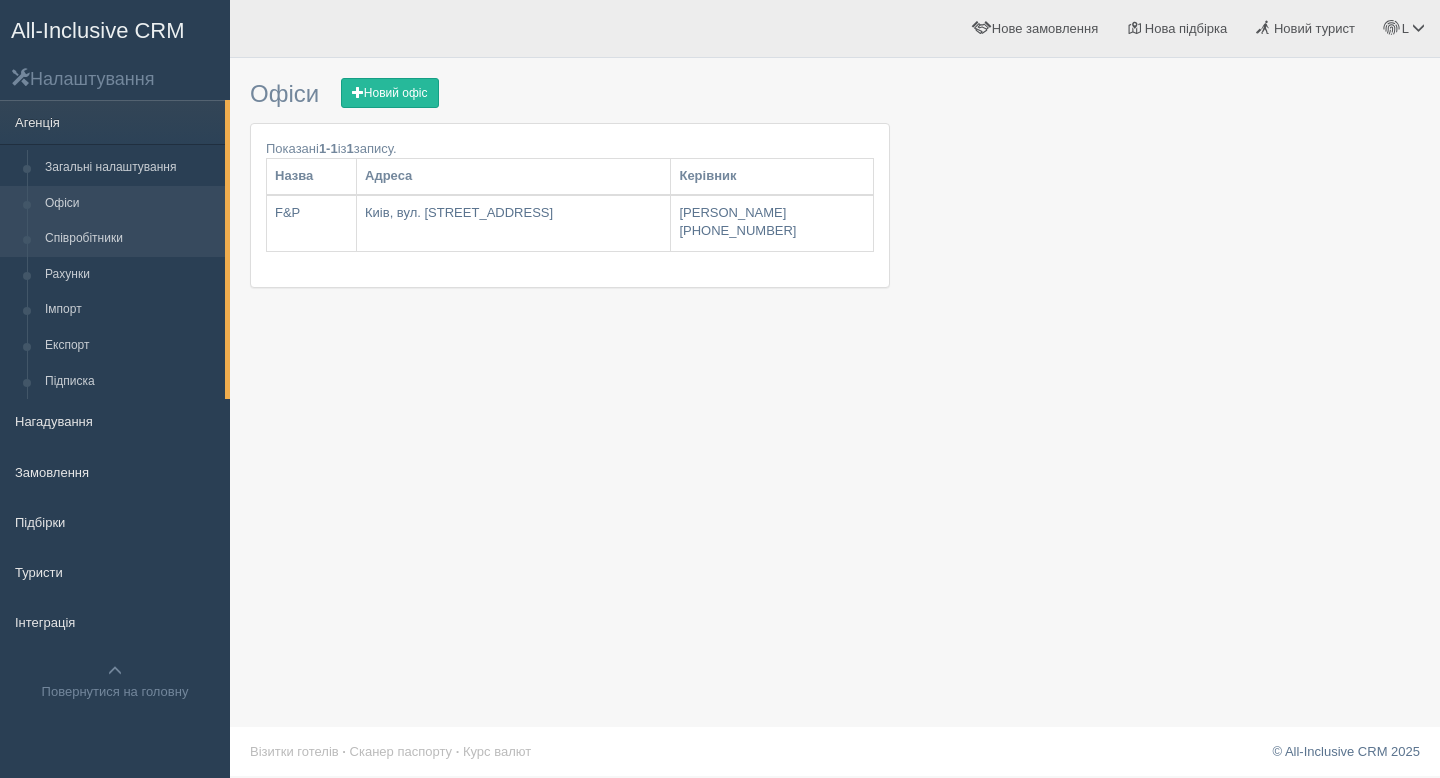 click on "Співробітники" at bounding box center [130, 239] 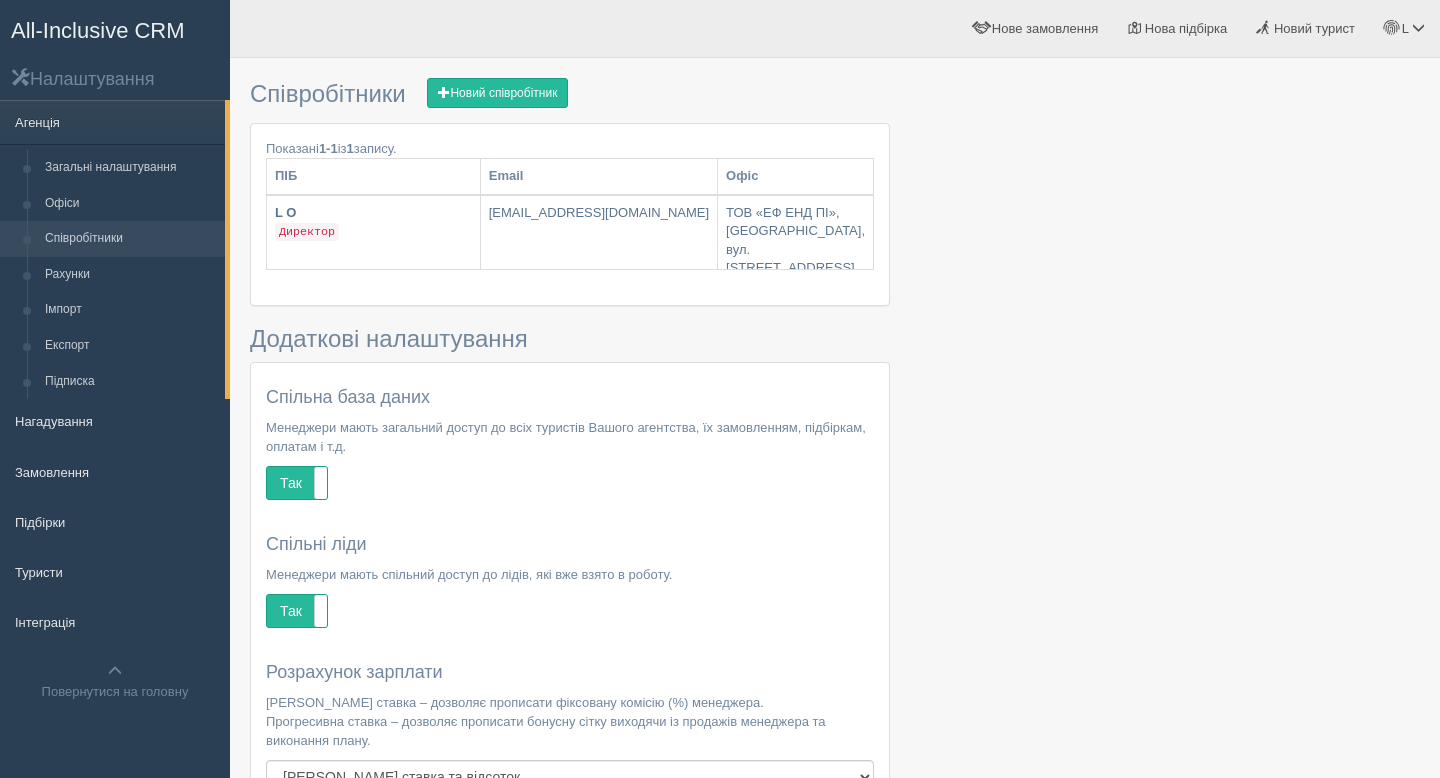 scroll, scrollTop: 0, scrollLeft: 0, axis: both 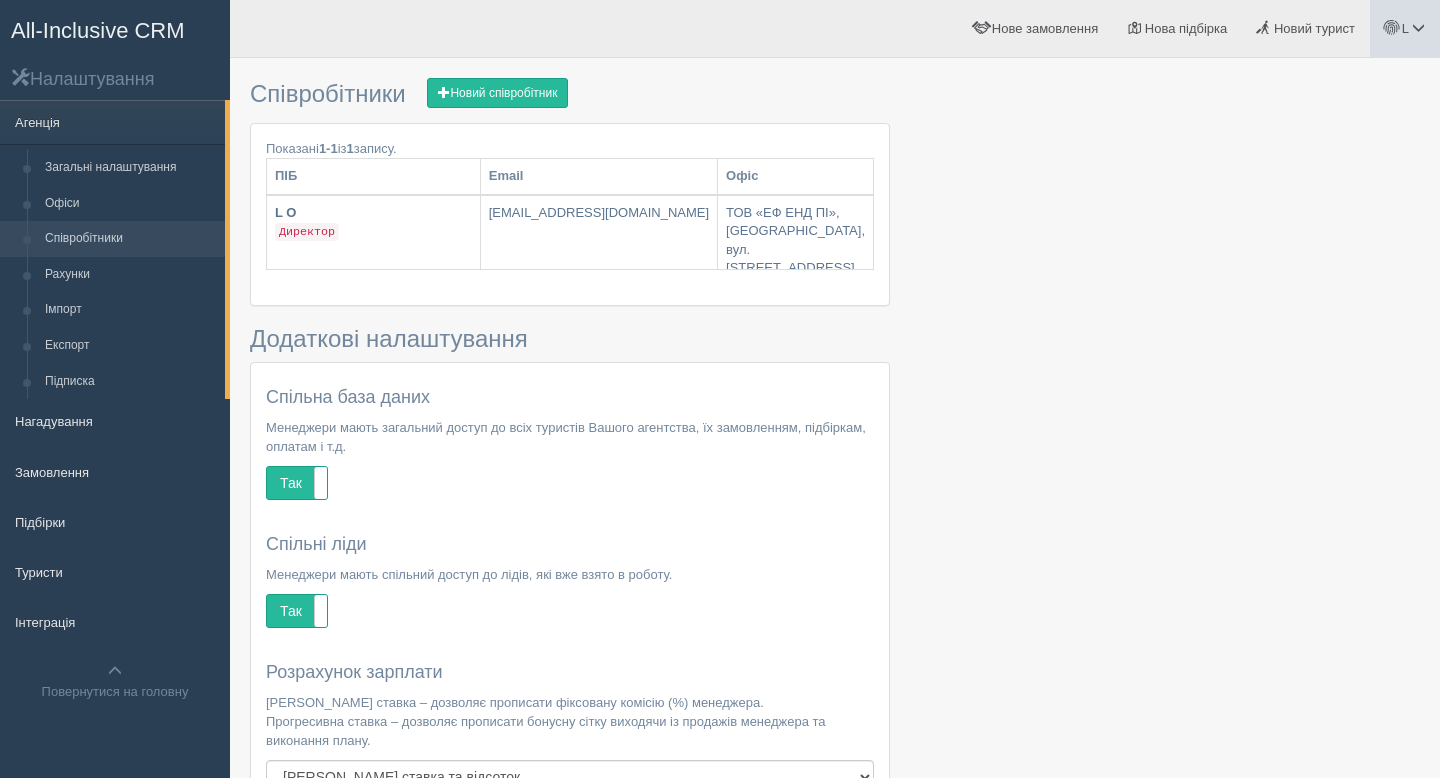click at bounding box center [1418, 27] 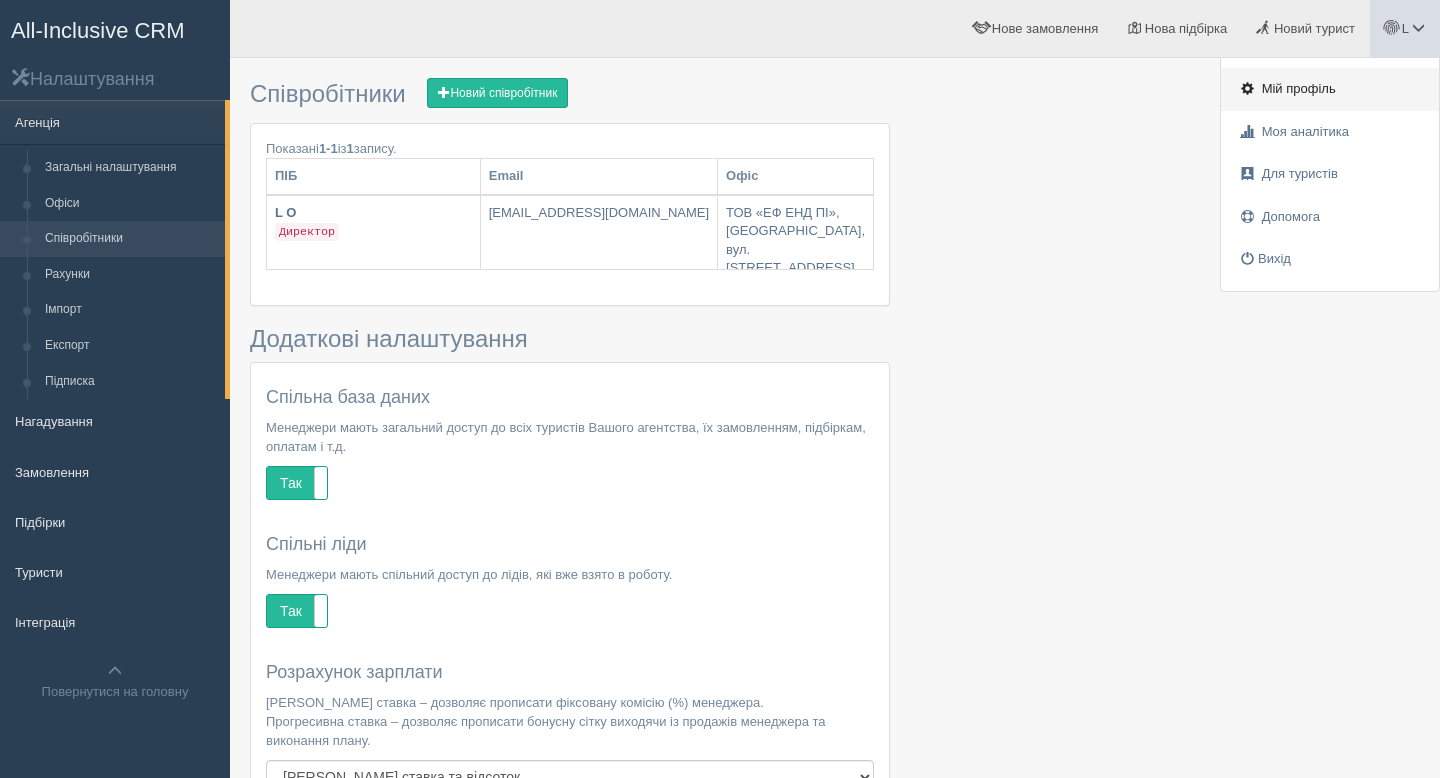 click on "Мій профіль" at bounding box center [1330, 89] 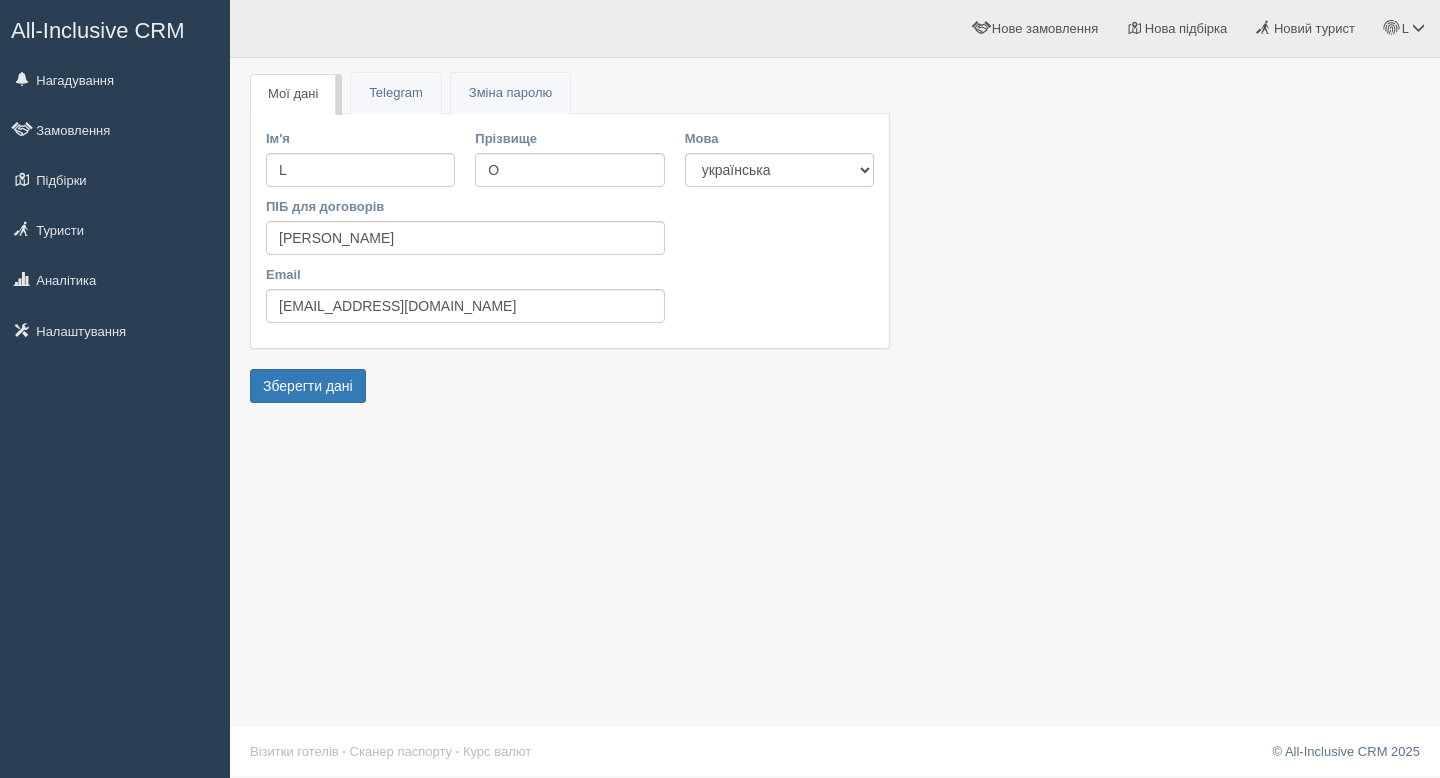 scroll, scrollTop: 0, scrollLeft: 0, axis: both 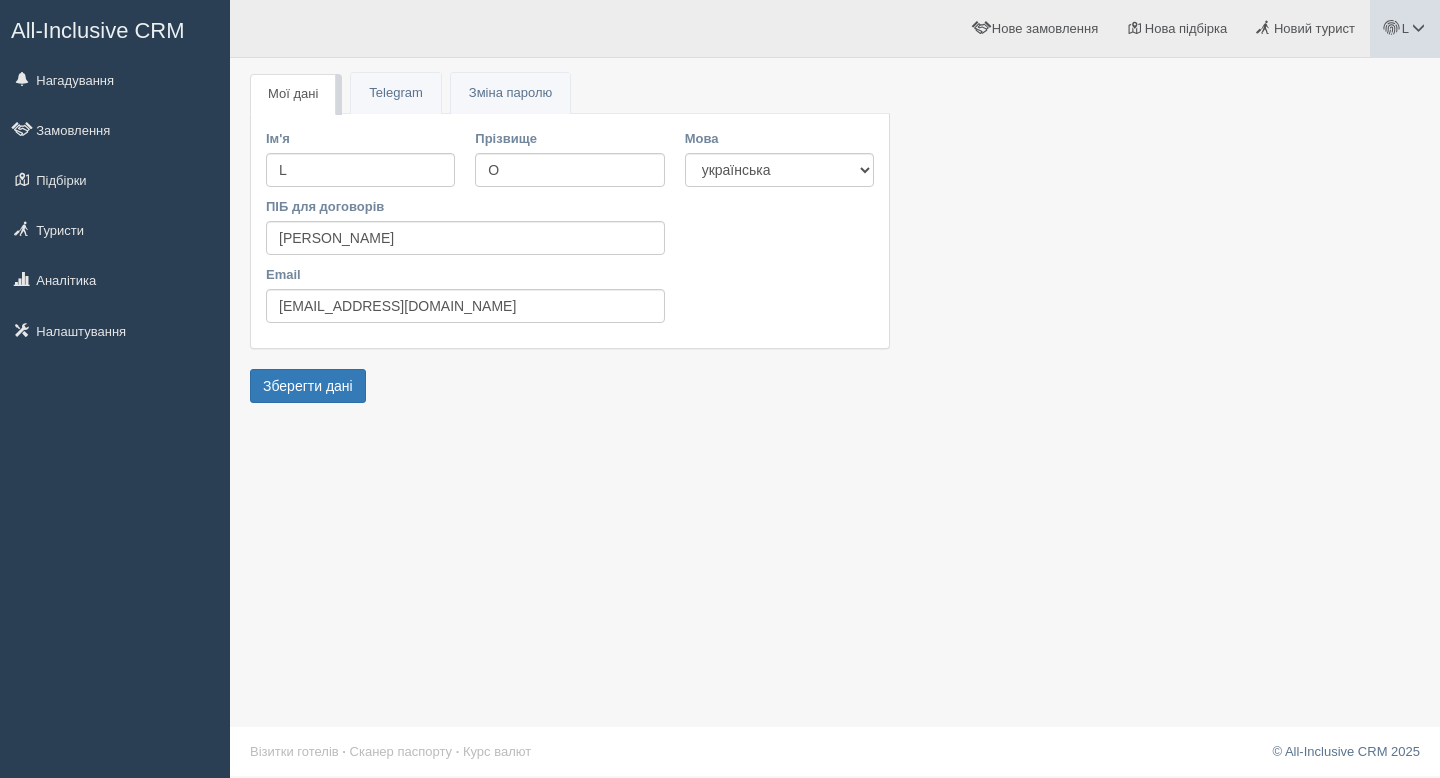 click at bounding box center (1418, 27) 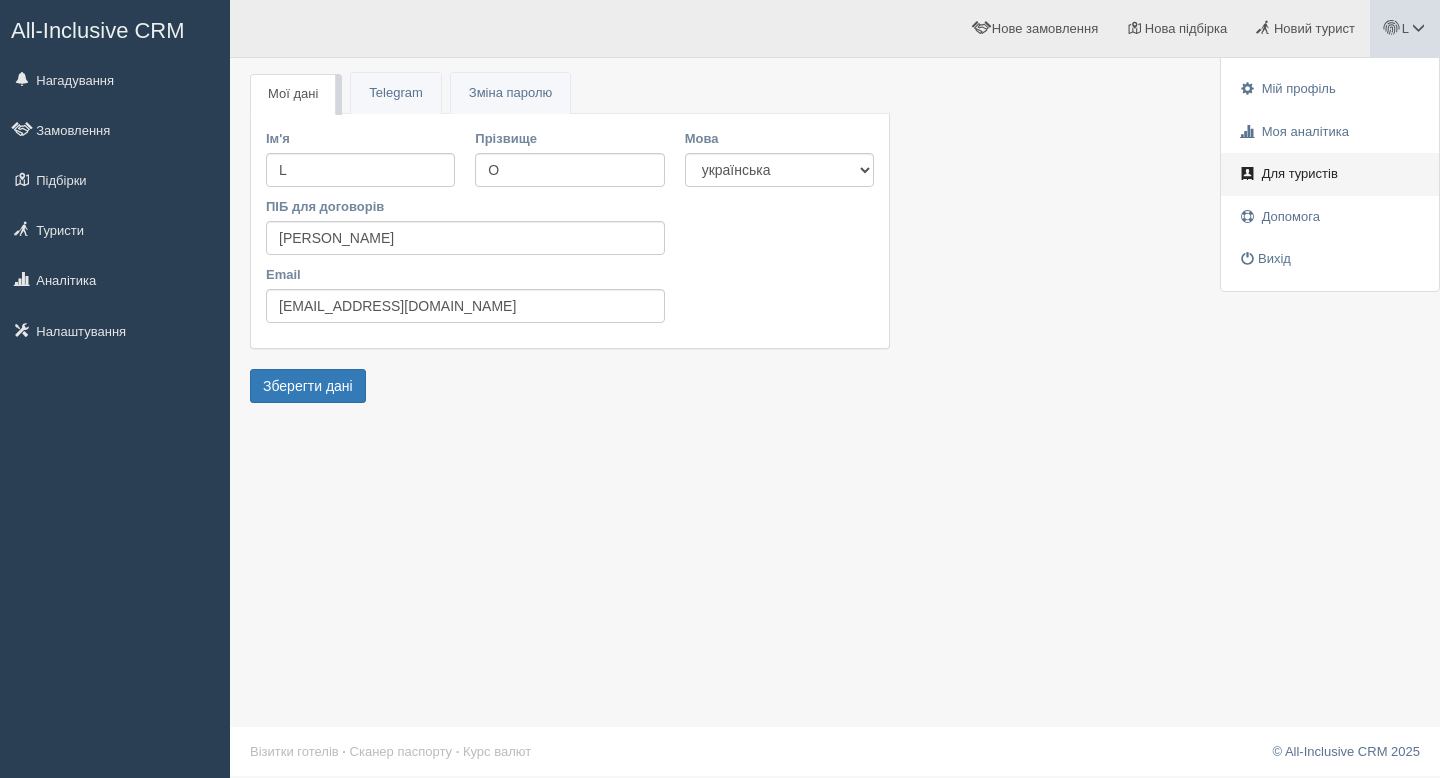 click on "Для туристів" at bounding box center [1300, 173] 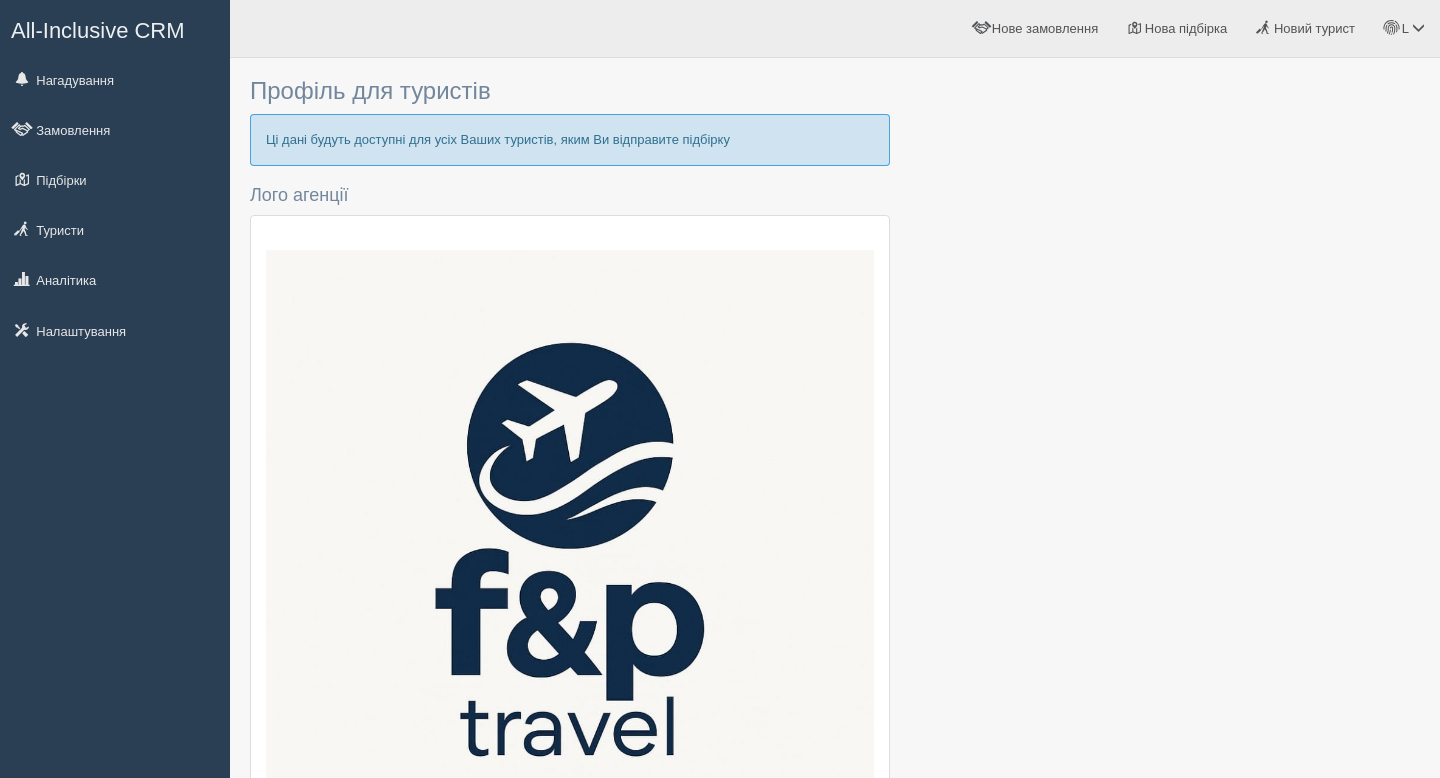 scroll, scrollTop: 0, scrollLeft: 0, axis: both 